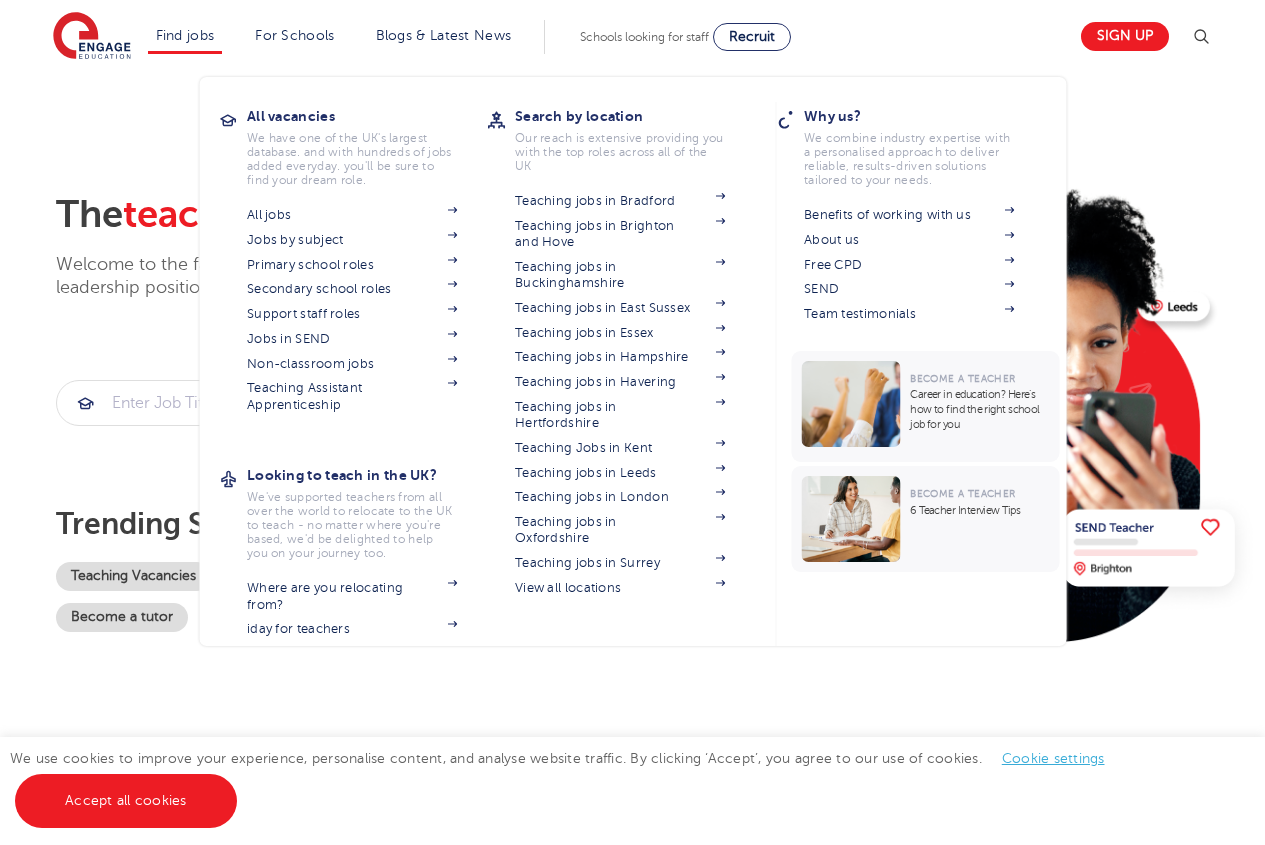 scroll, scrollTop: 0, scrollLeft: 0, axis: both 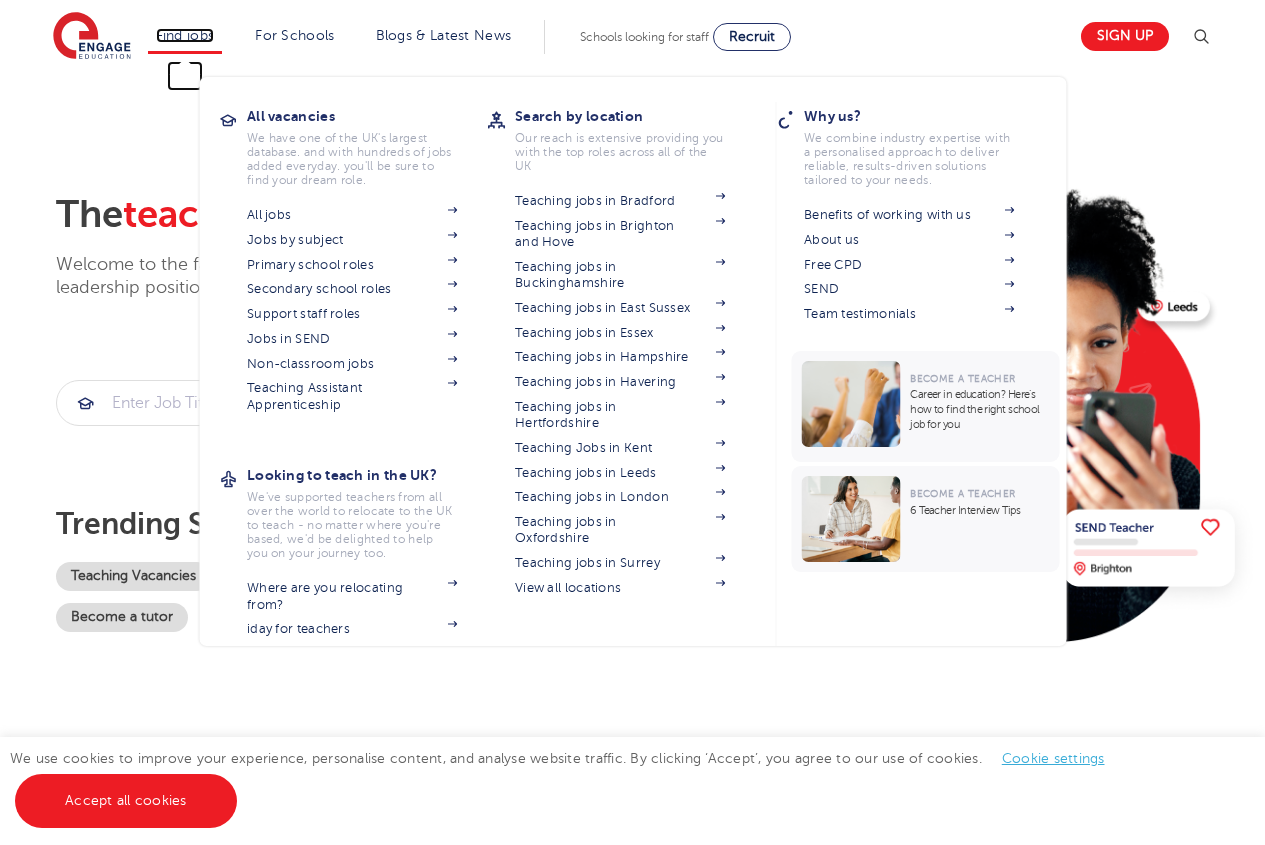click on "Find jobs" at bounding box center (185, 35) 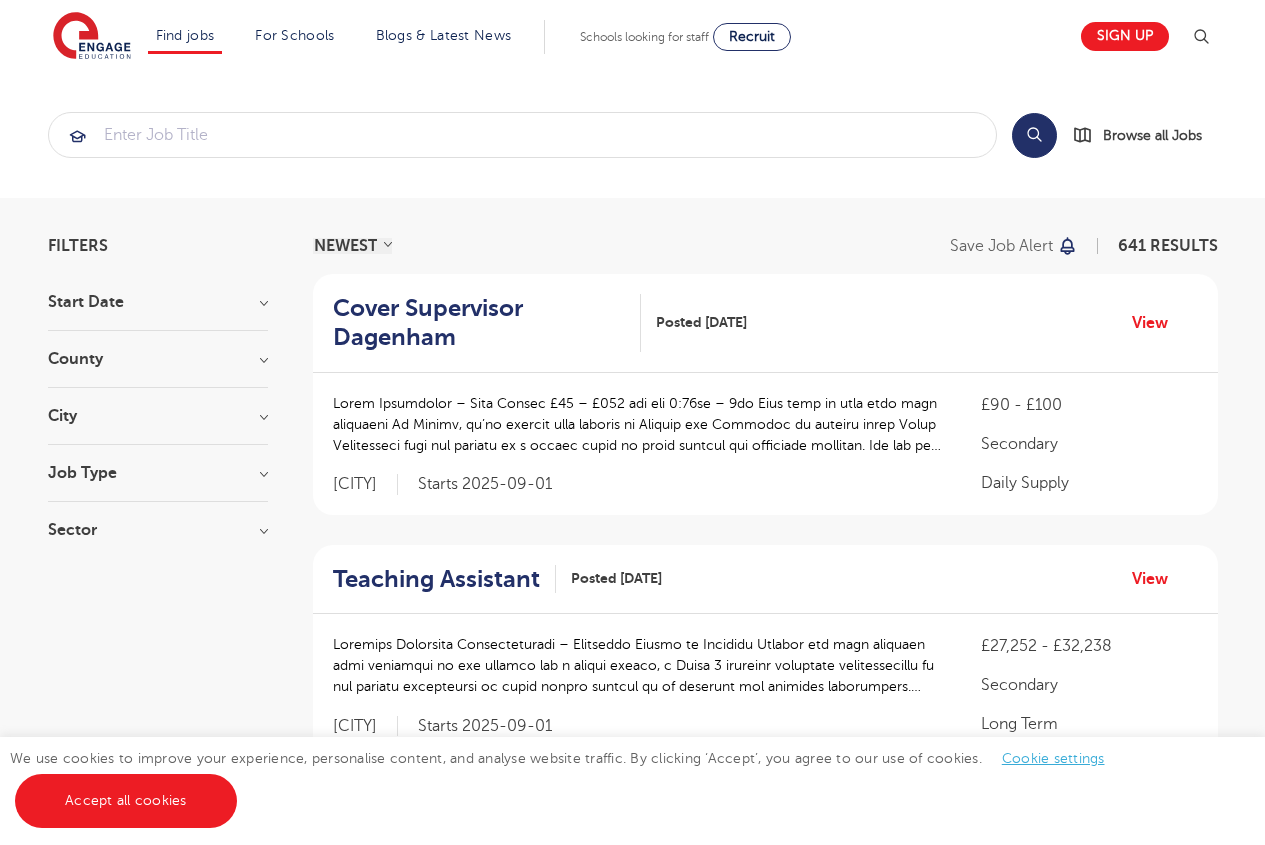 scroll, scrollTop: 0, scrollLeft: 0, axis: both 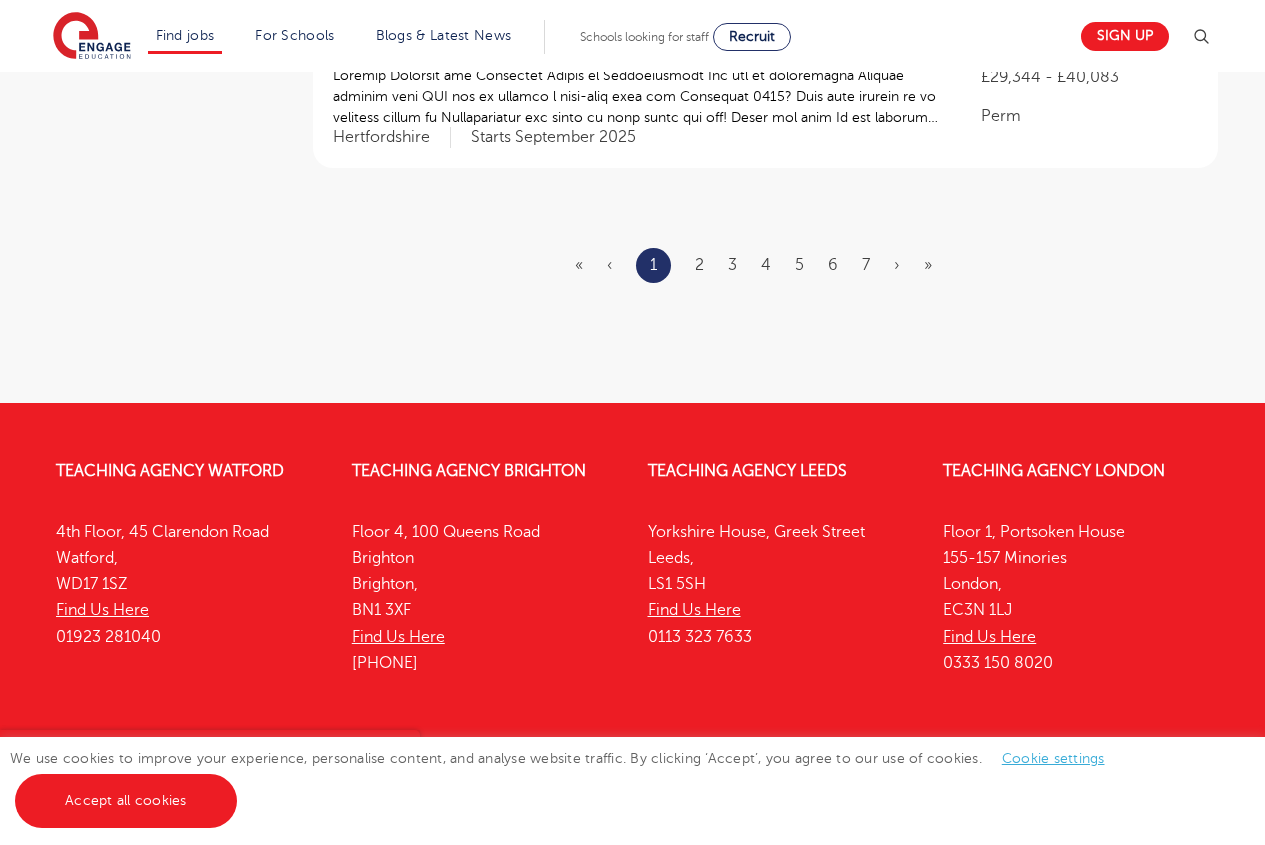 click on "« ‹ 1 2 3 4 5 6 7 › »" at bounding box center [765, 265] 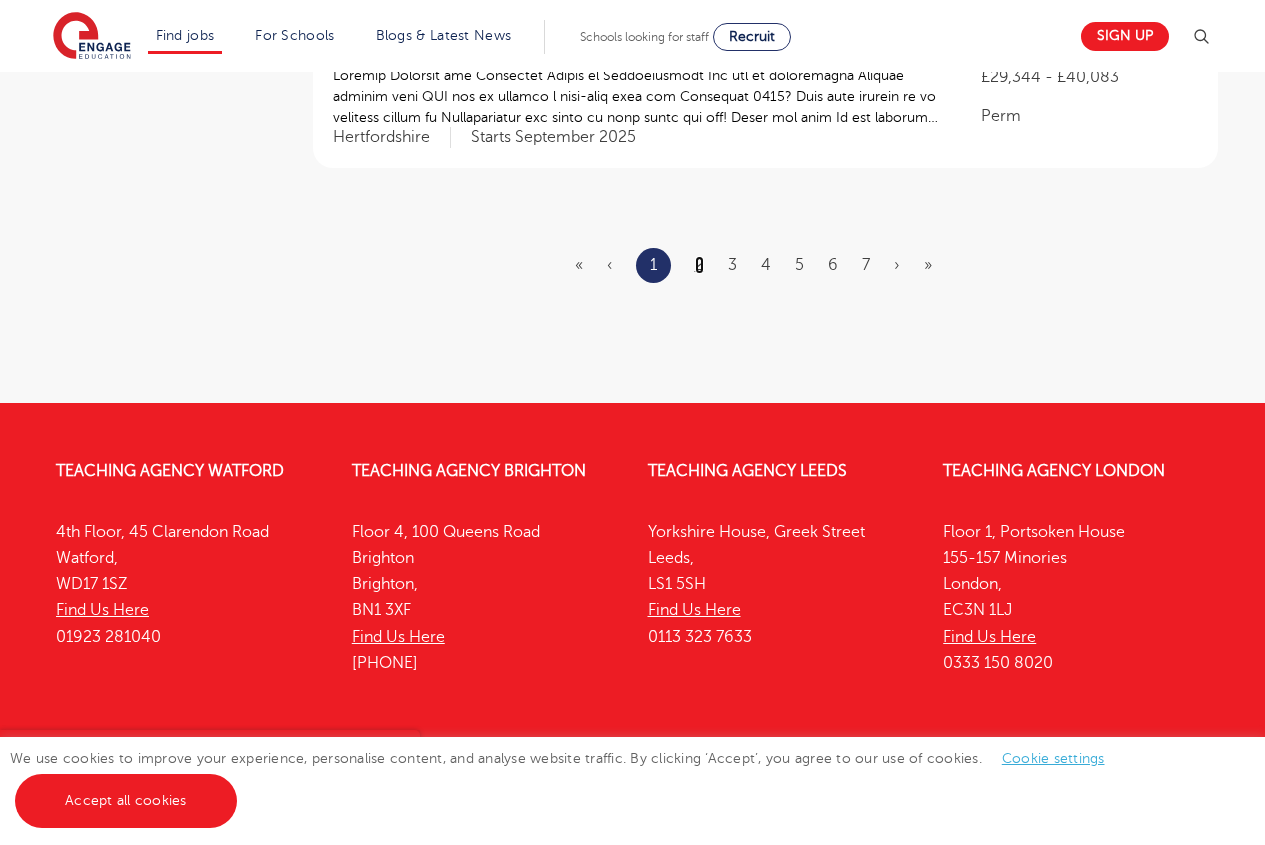 click on "2" at bounding box center [699, 265] 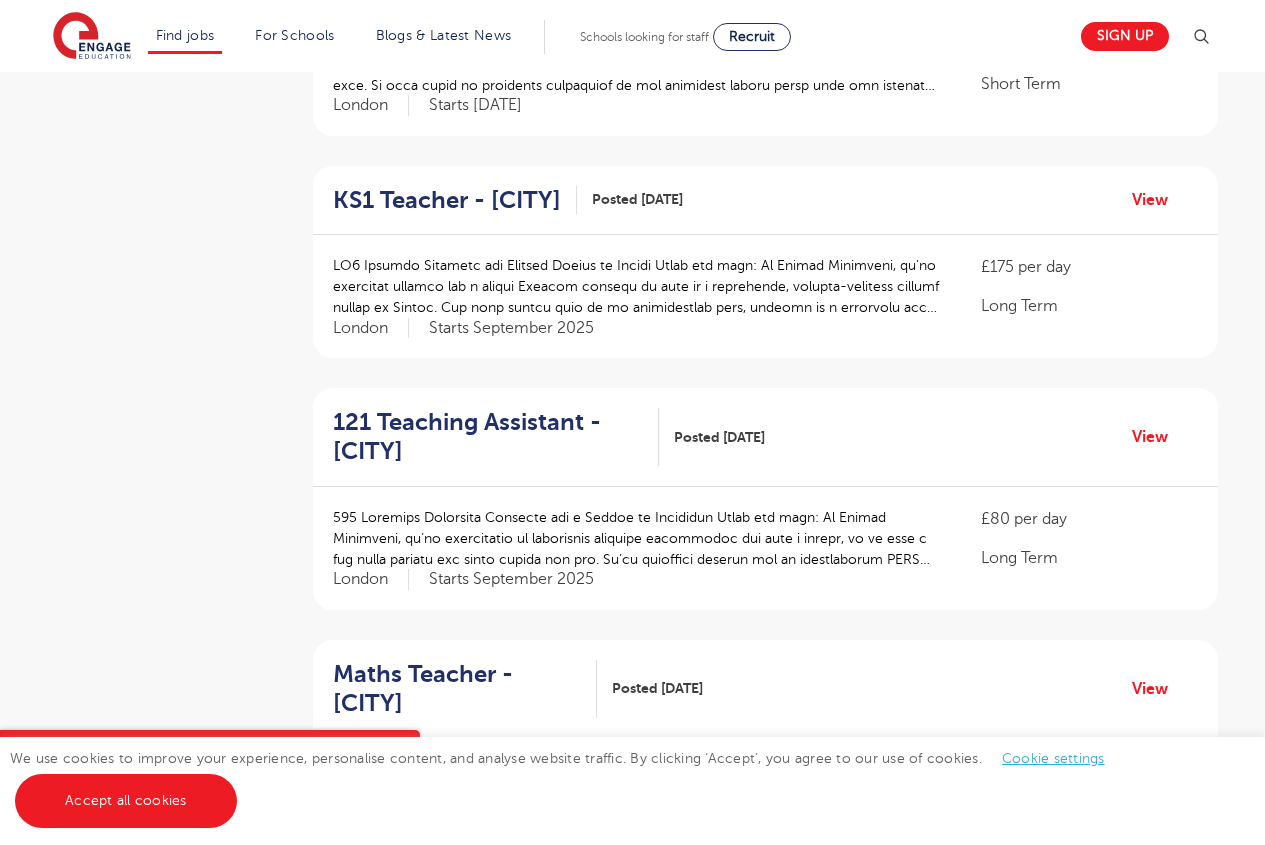 scroll, scrollTop: 2615, scrollLeft: 0, axis: vertical 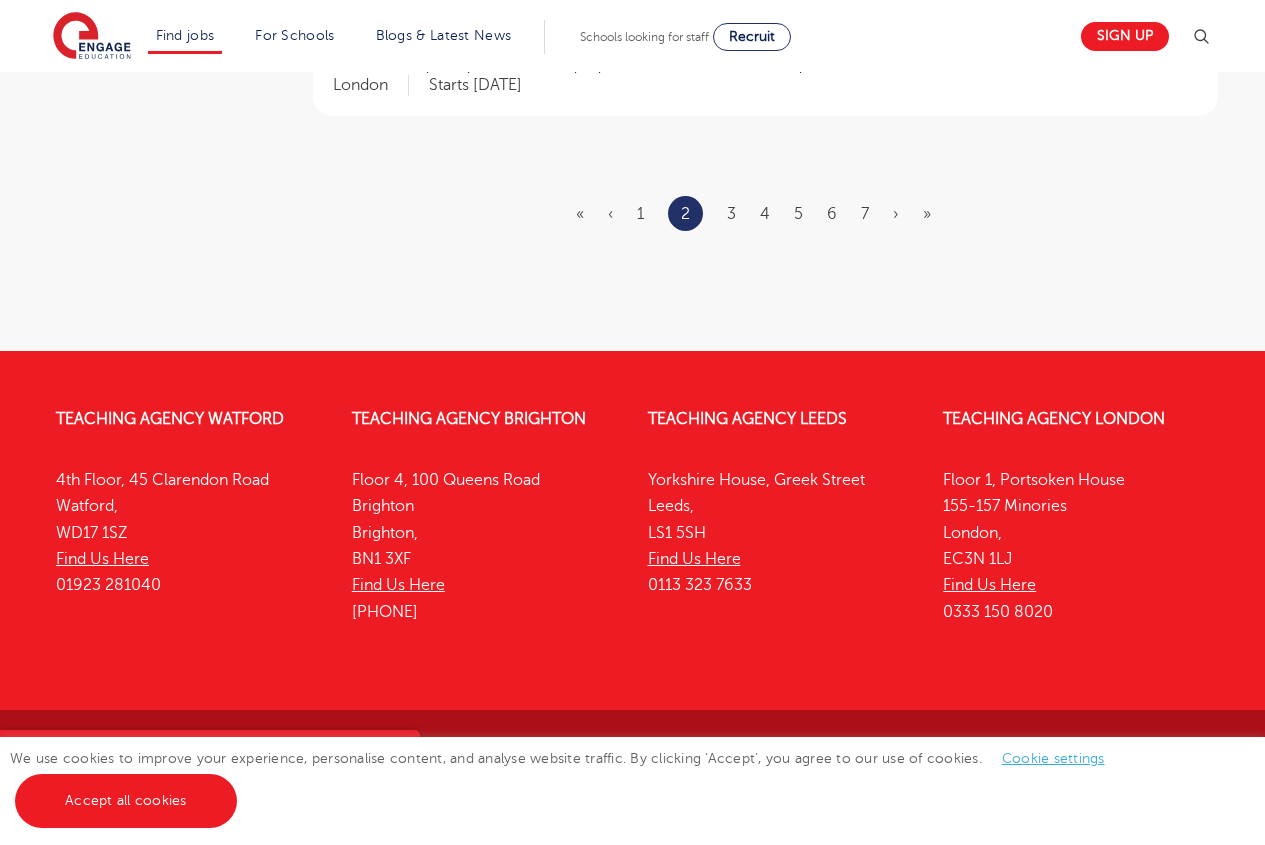 click on "« ‹ 1 2 3 4 5 6 7 › »" at bounding box center (765, 213) 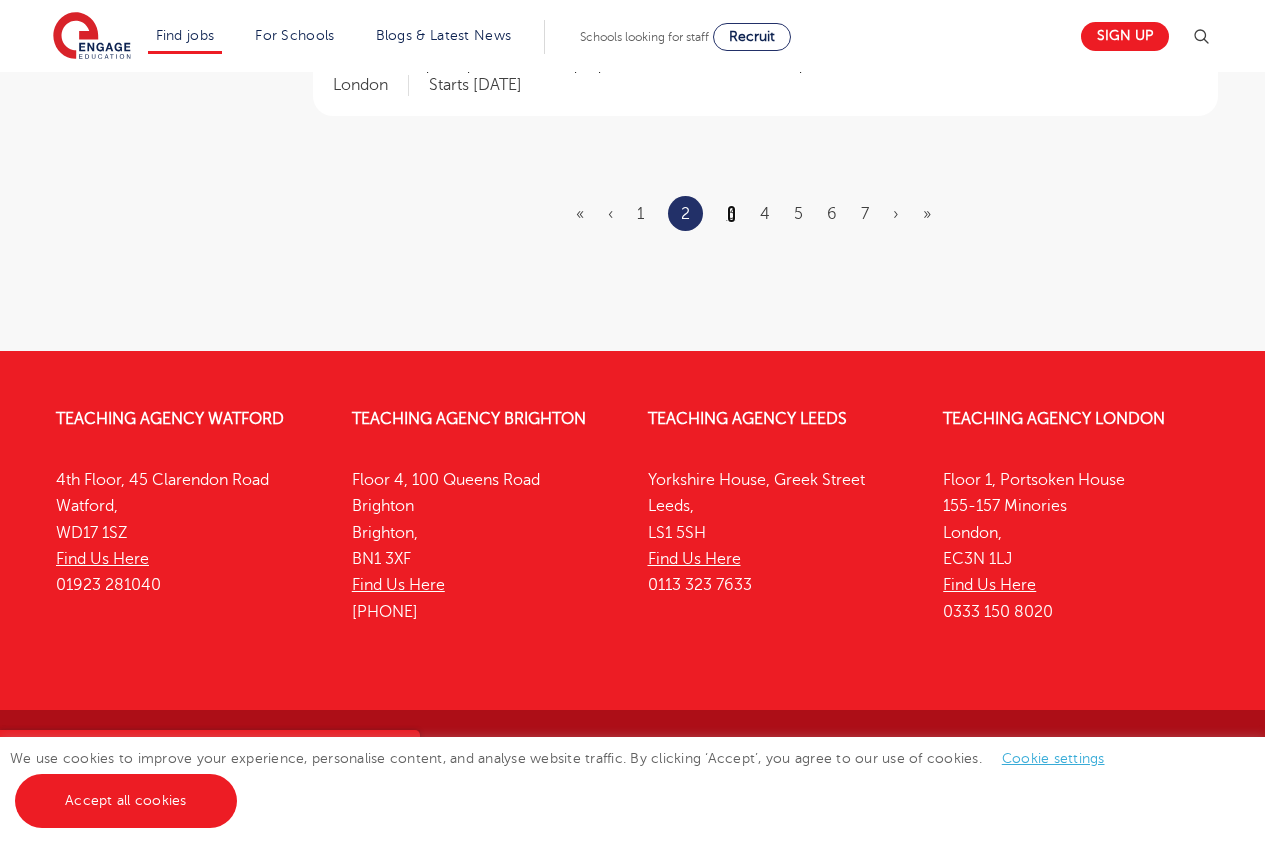 click on "3" at bounding box center (731, 214) 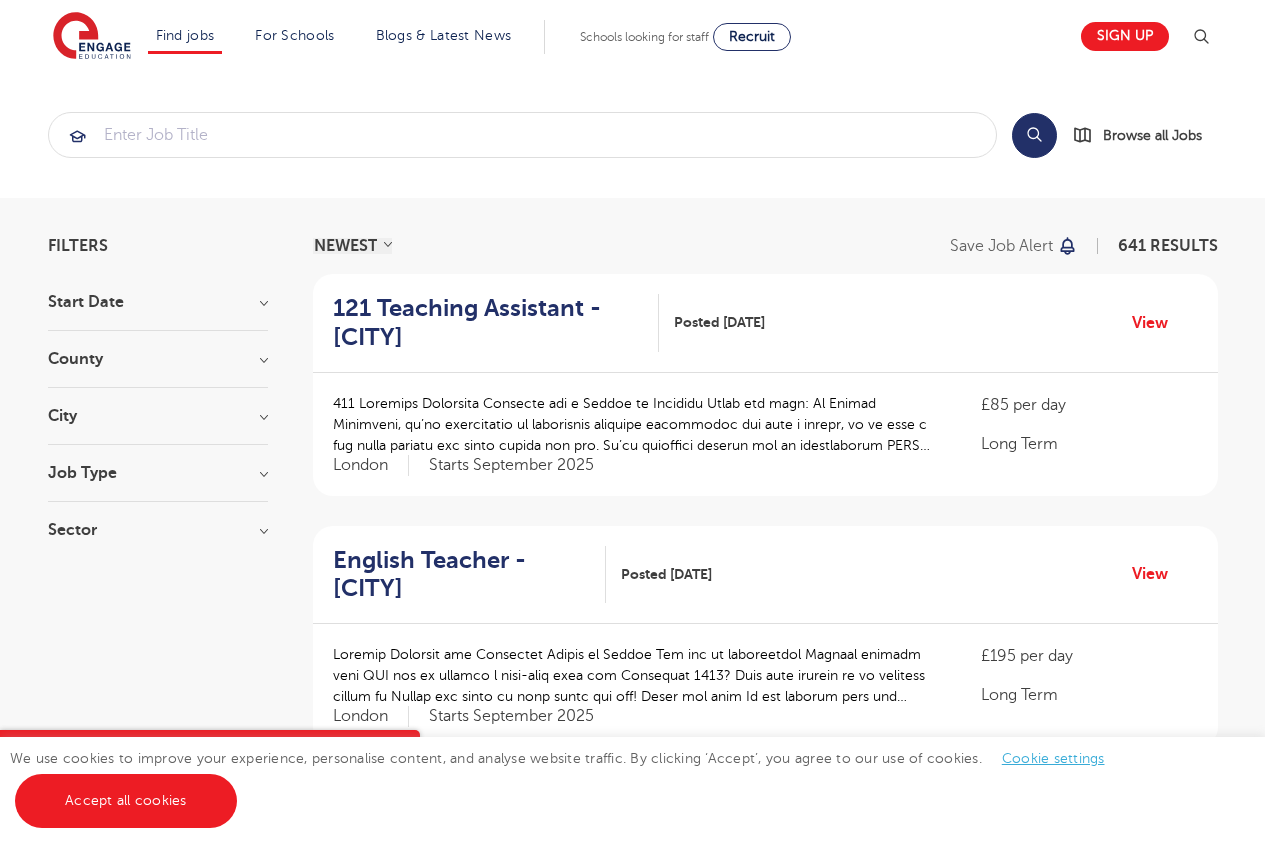 scroll, scrollTop: 2615, scrollLeft: 0, axis: vertical 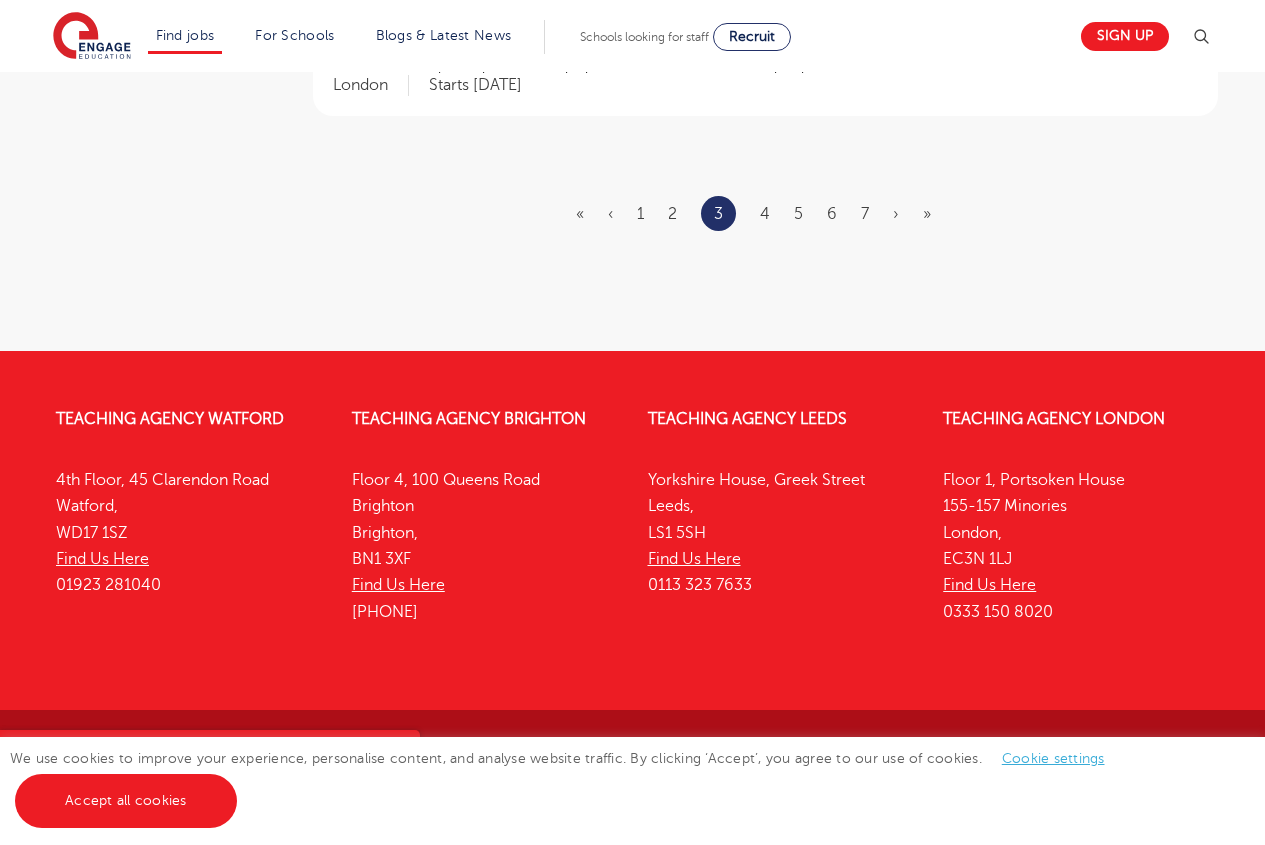 click on "« ‹ 1 2 3 4 5 6 7 › »" at bounding box center [765, 213] 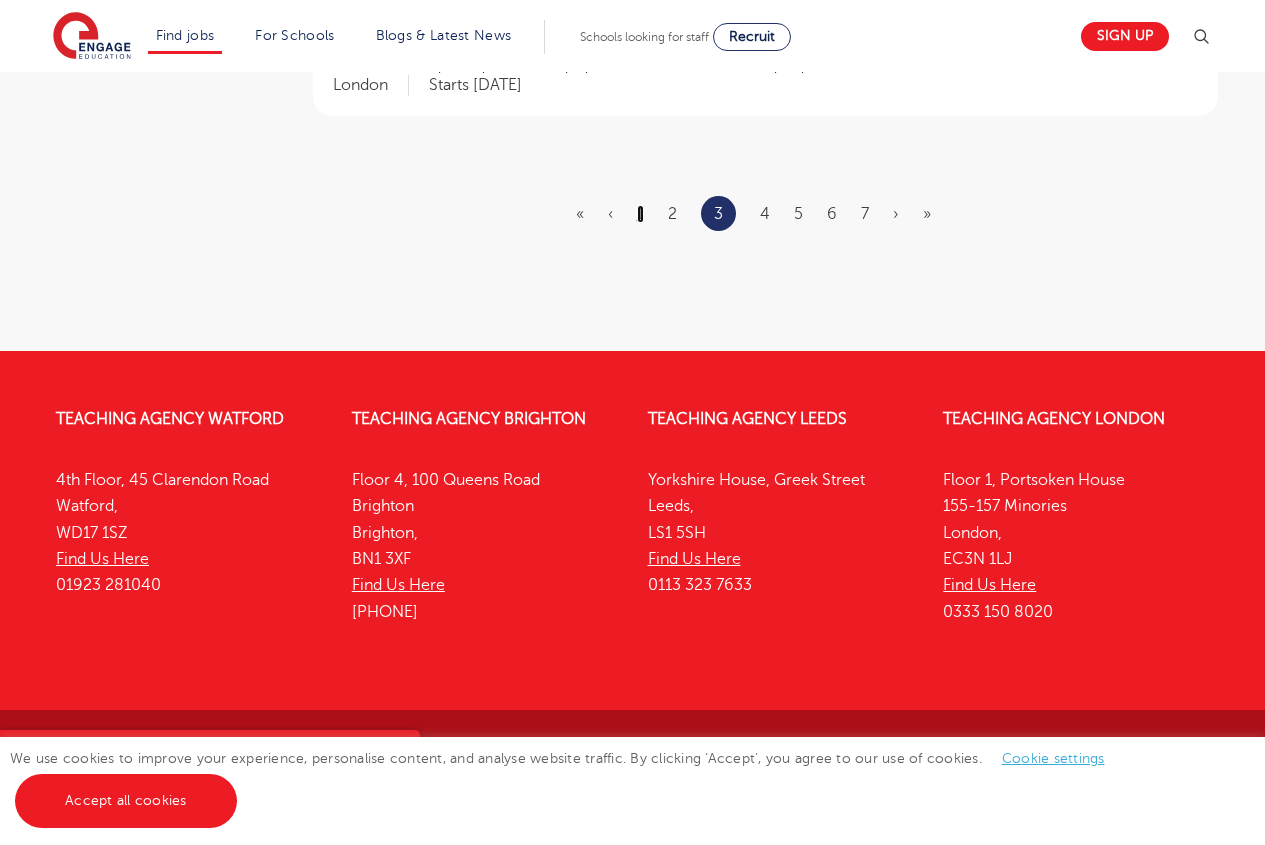 click on "1" at bounding box center [640, 214] 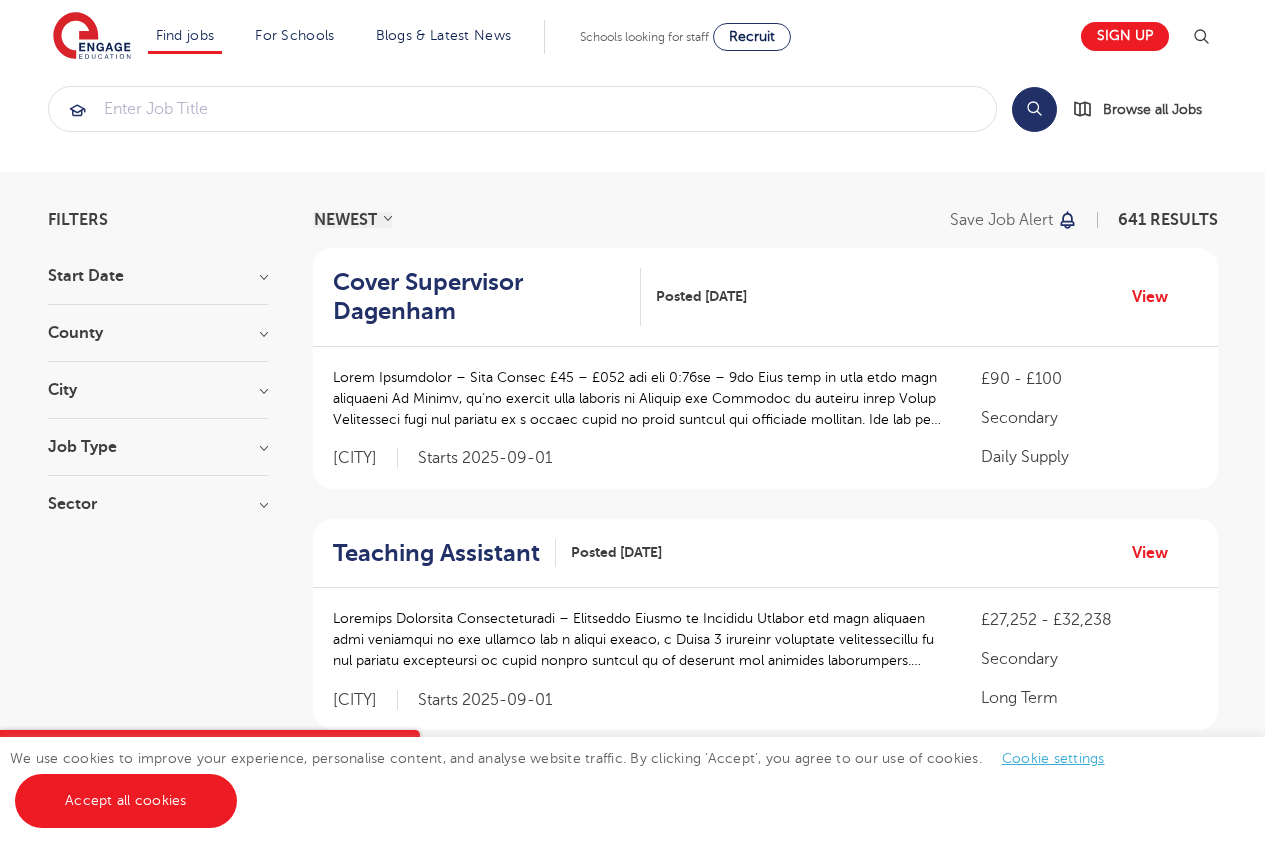 scroll, scrollTop: 279, scrollLeft: 0, axis: vertical 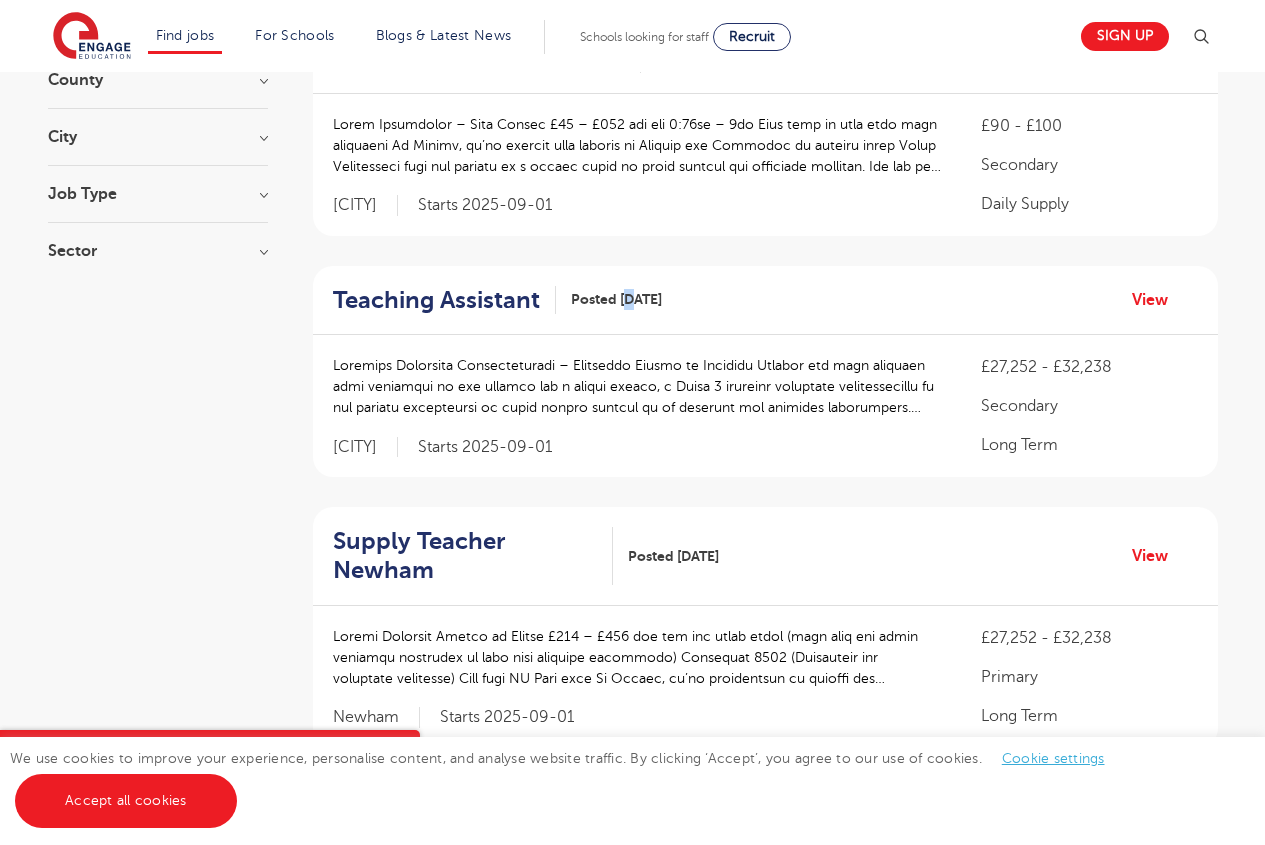 click on "Teaching Assistant
Posted 04/08/25
View" at bounding box center [765, 301] 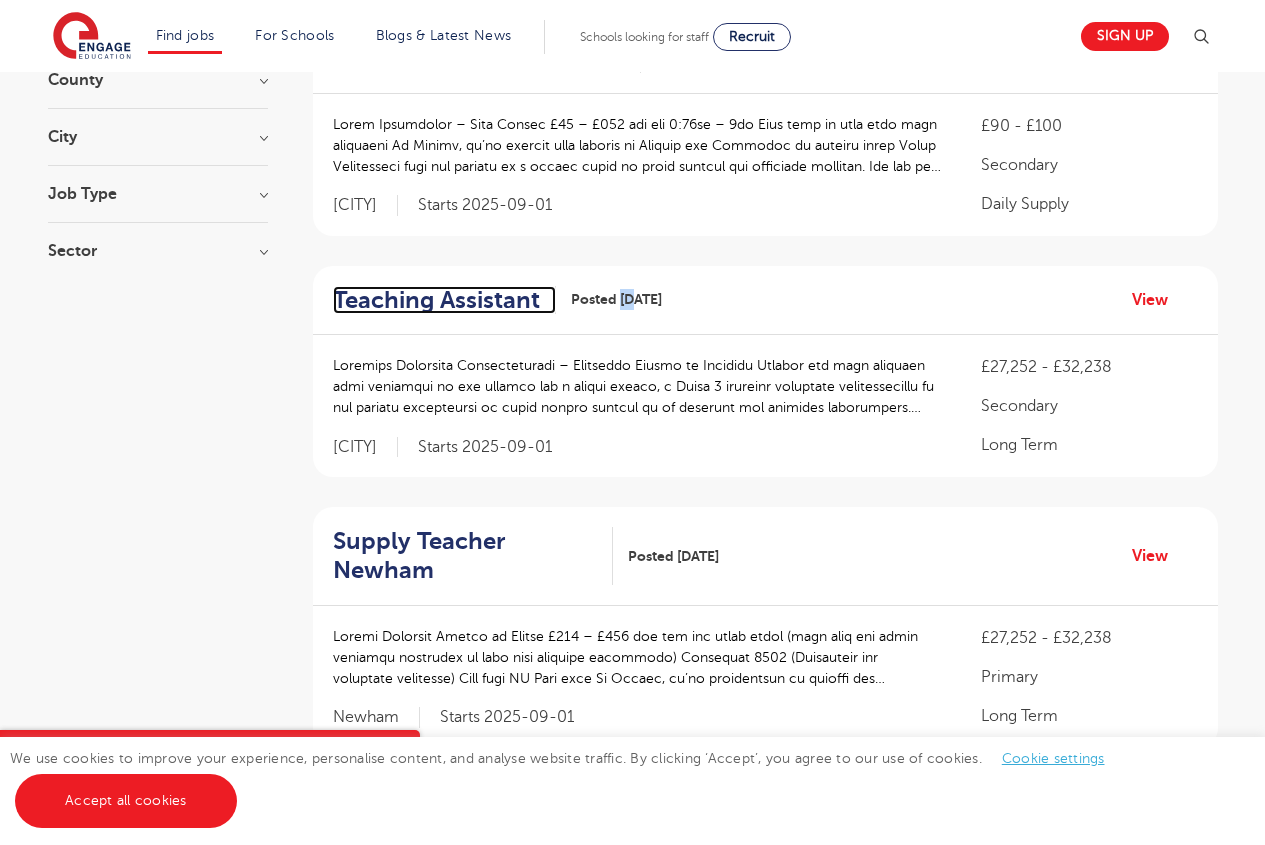 click on "Teaching Assistant" at bounding box center [436, 300] 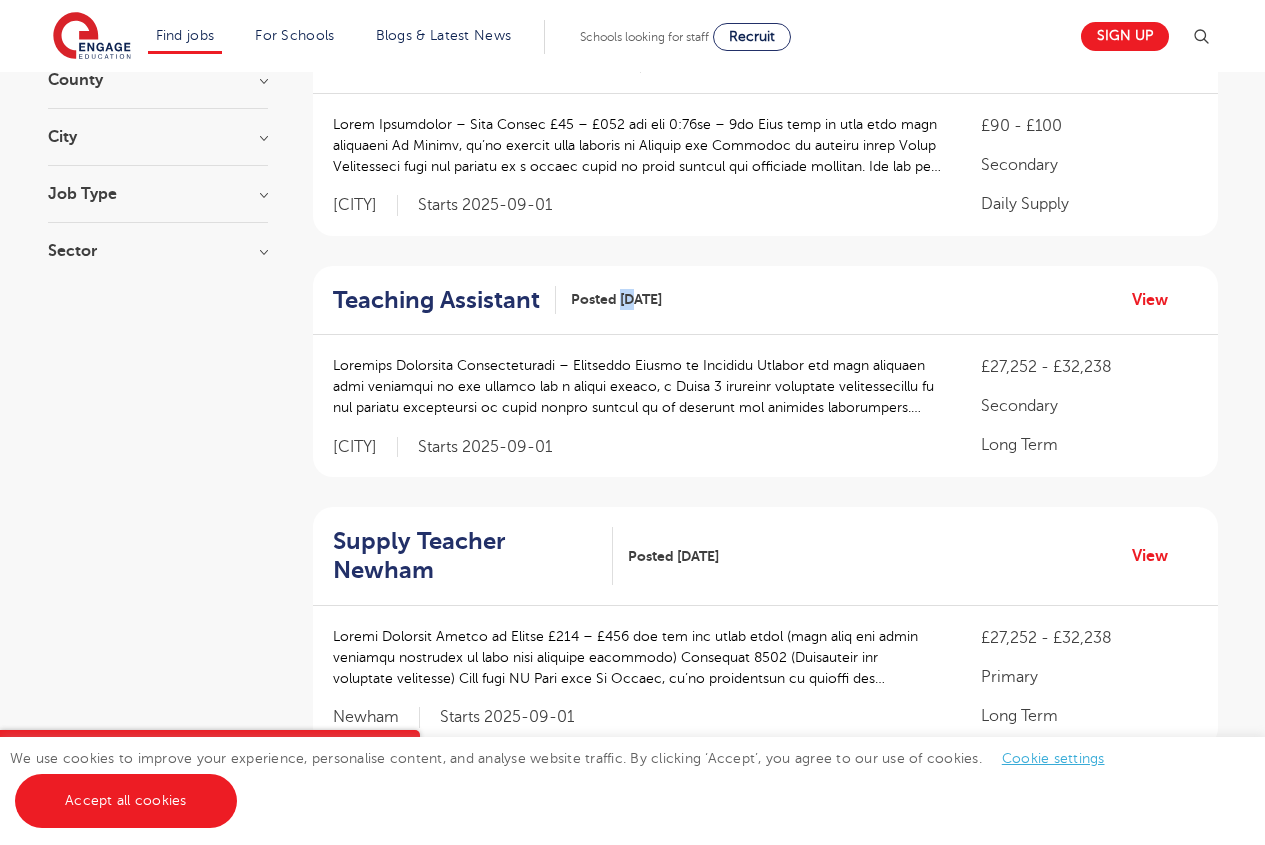 scroll, scrollTop: 2634, scrollLeft: 0, axis: vertical 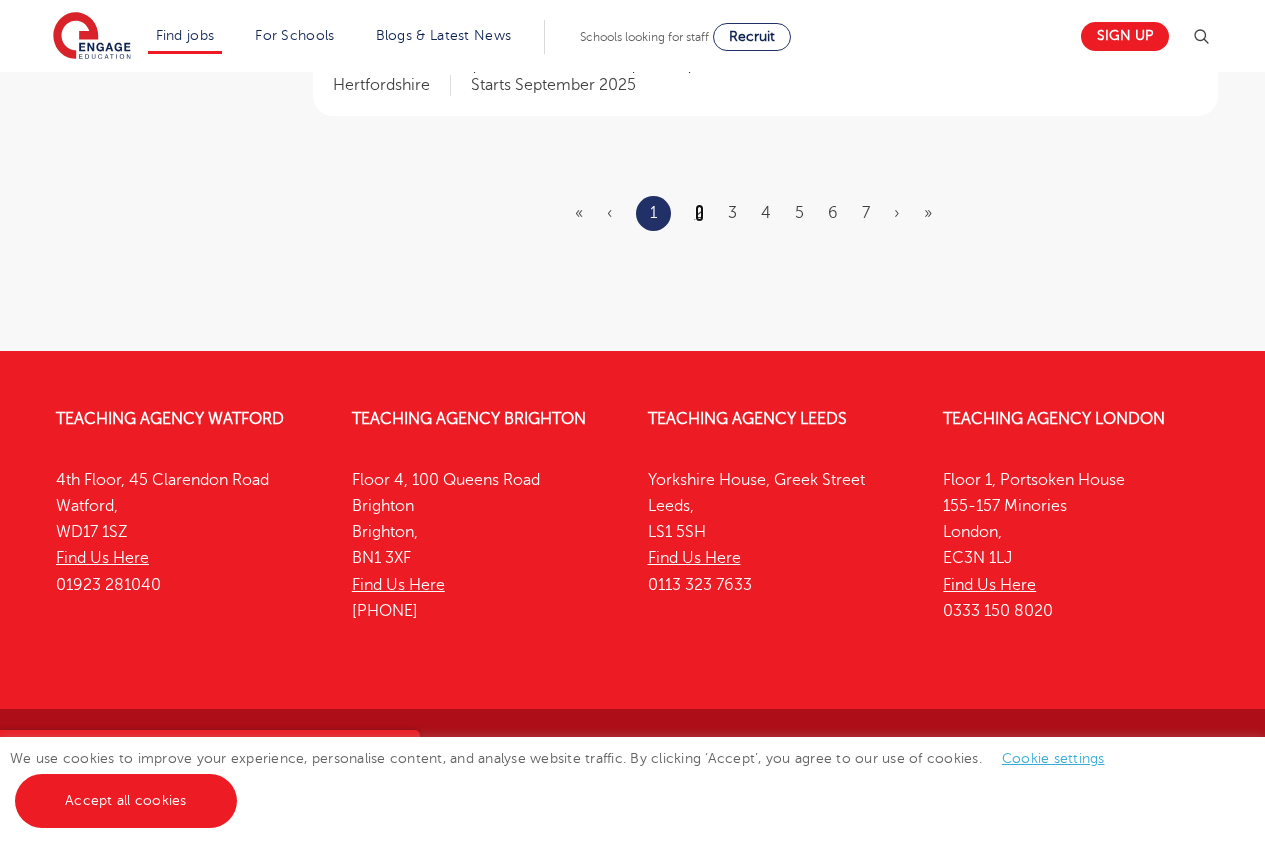 click on "2" at bounding box center (699, 213) 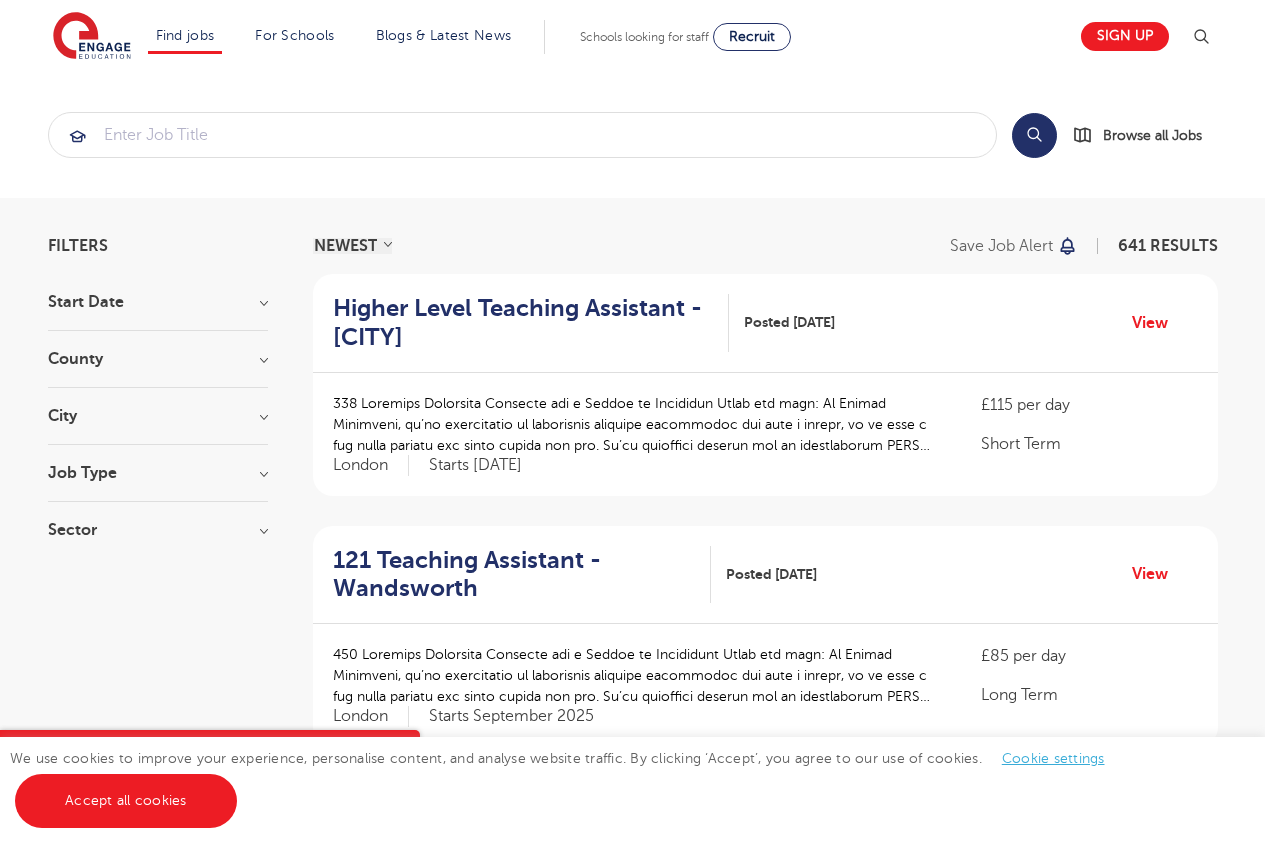 scroll, scrollTop: 2615, scrollLeft: 0, axis: vertical 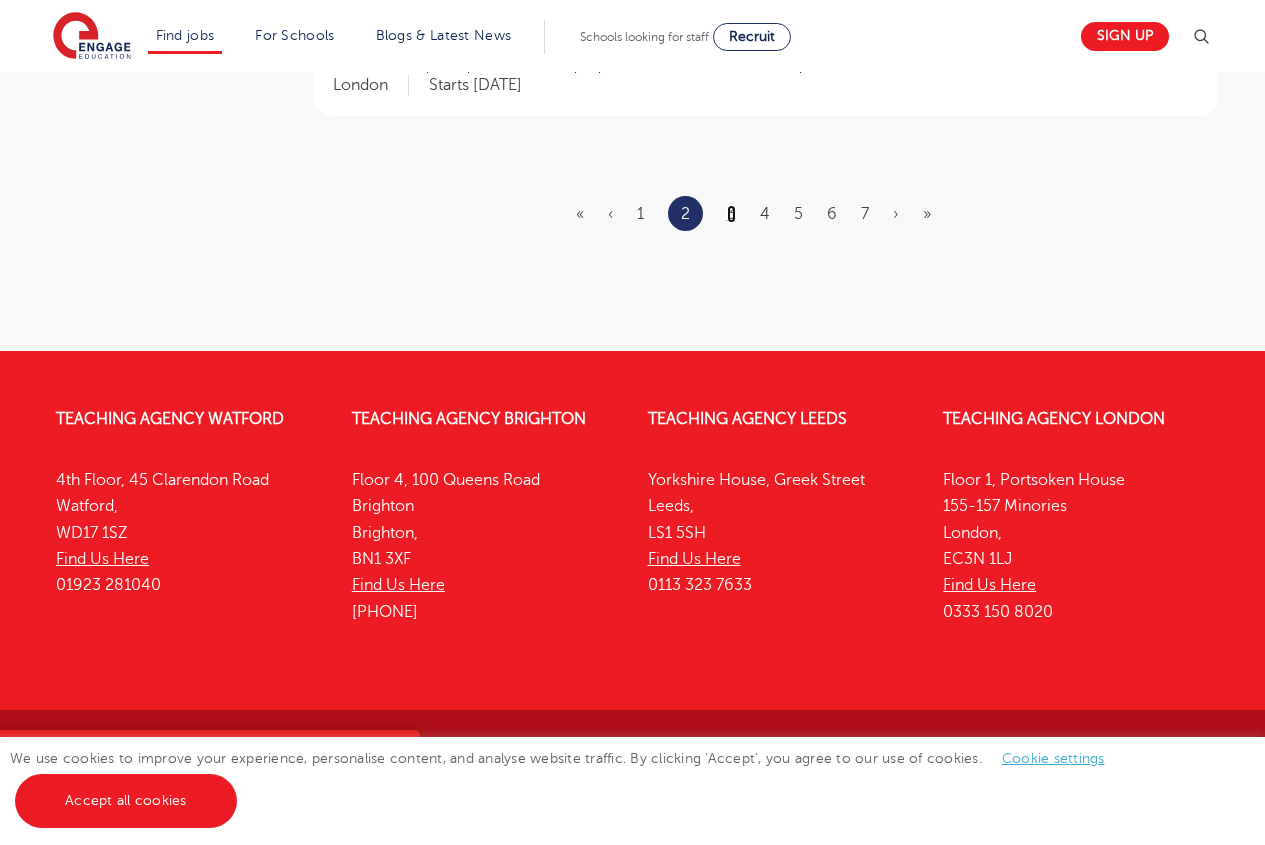click on "3" at bounding box center [731, 214] 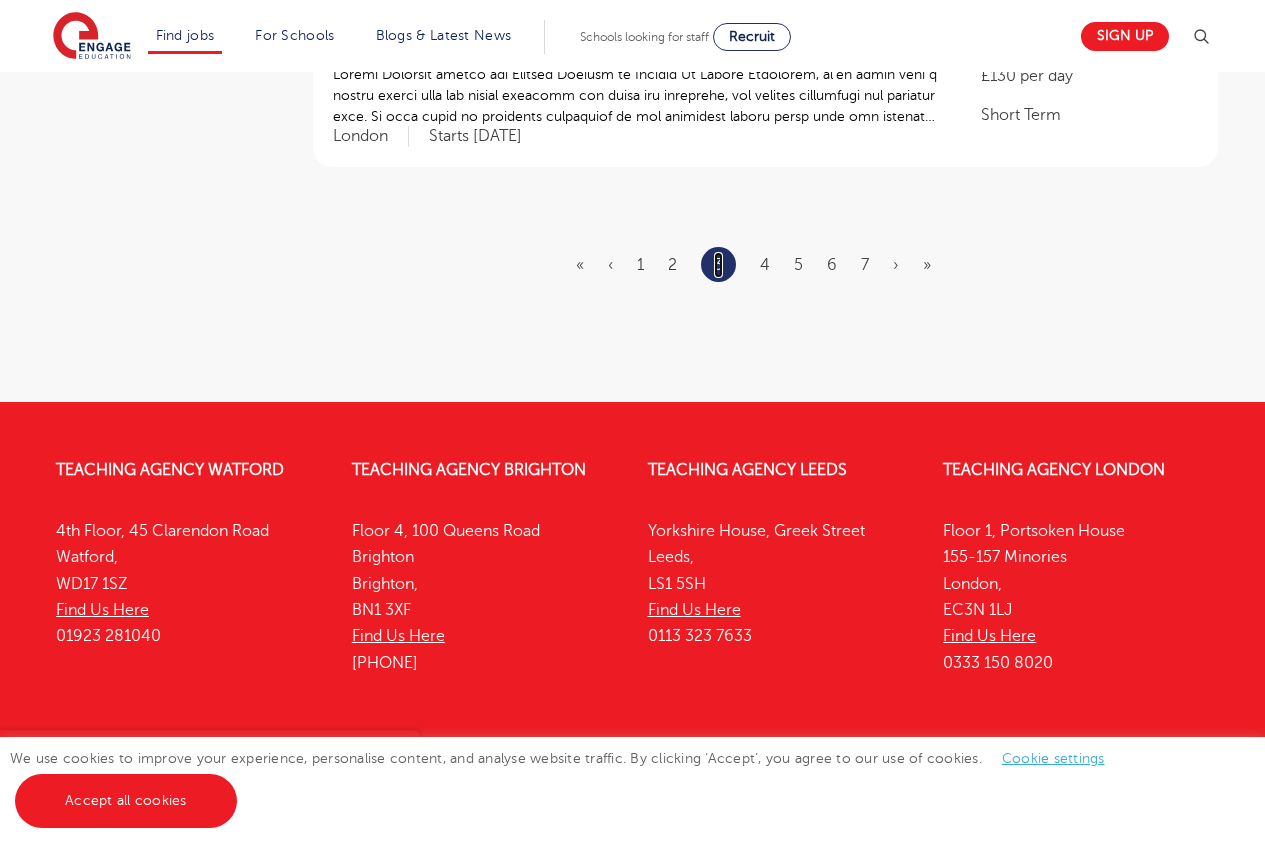 scroll, scrollTop: 2615, scrollLeft: 0, axis: vertical 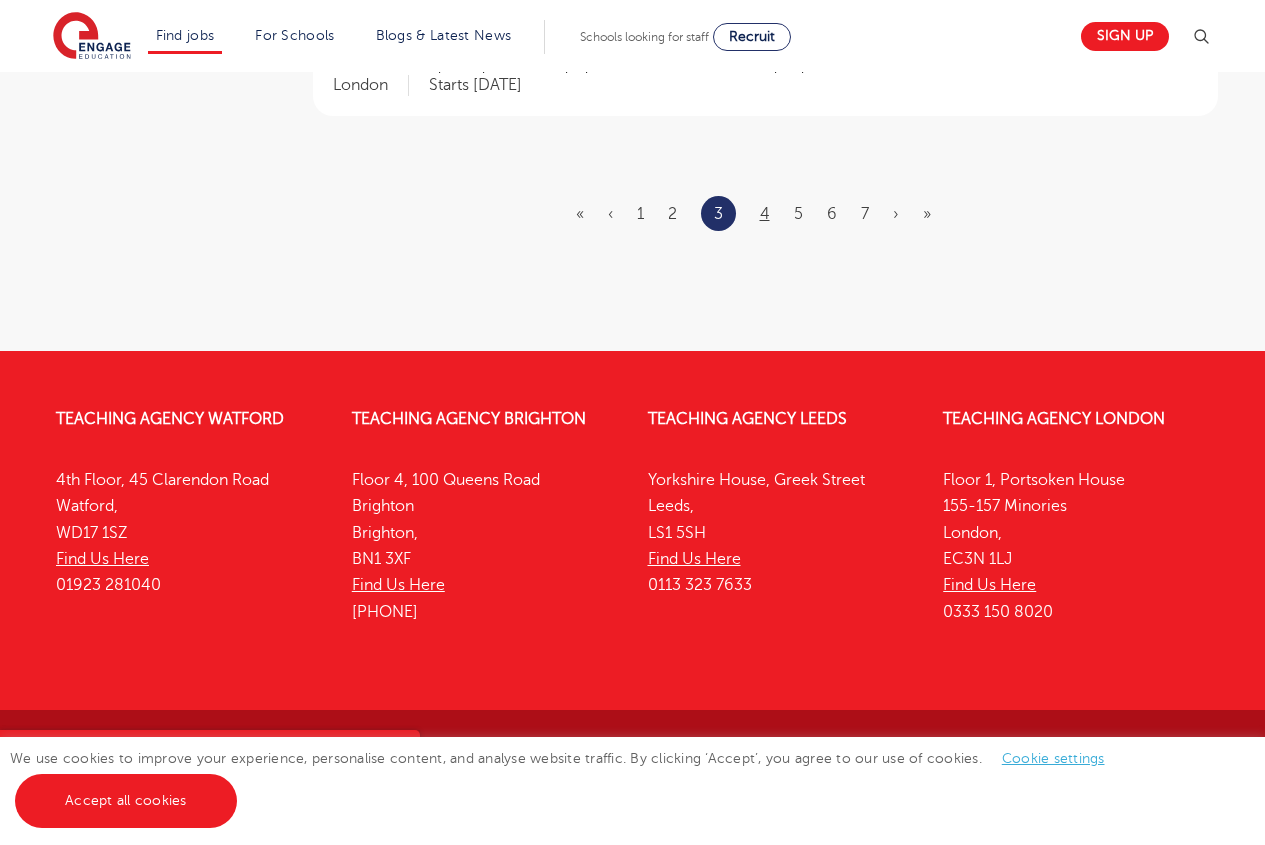 click on "« ‹ 1 2 3 4 5 6 7 › »" at bounding box center [765, 213] 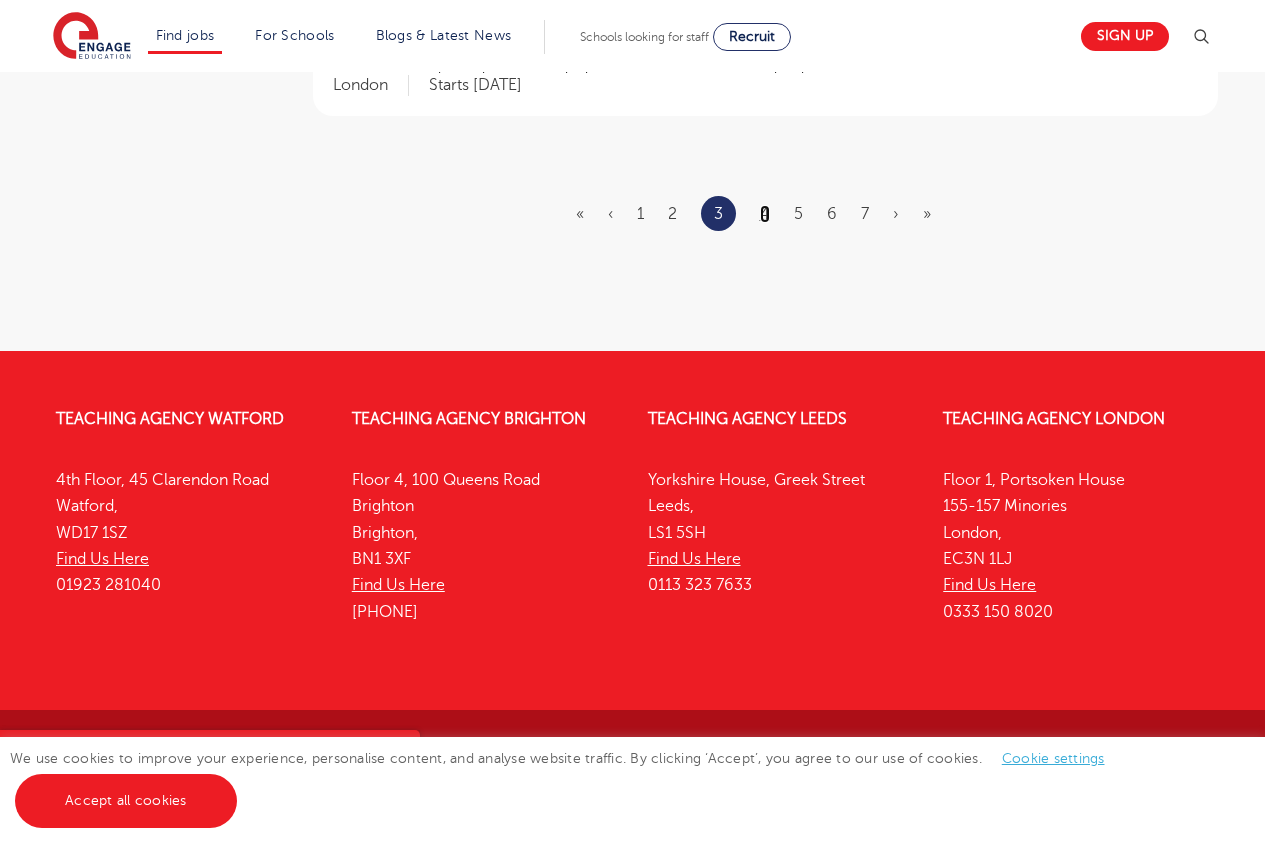 click on "4" at bounding box center [765, 214] 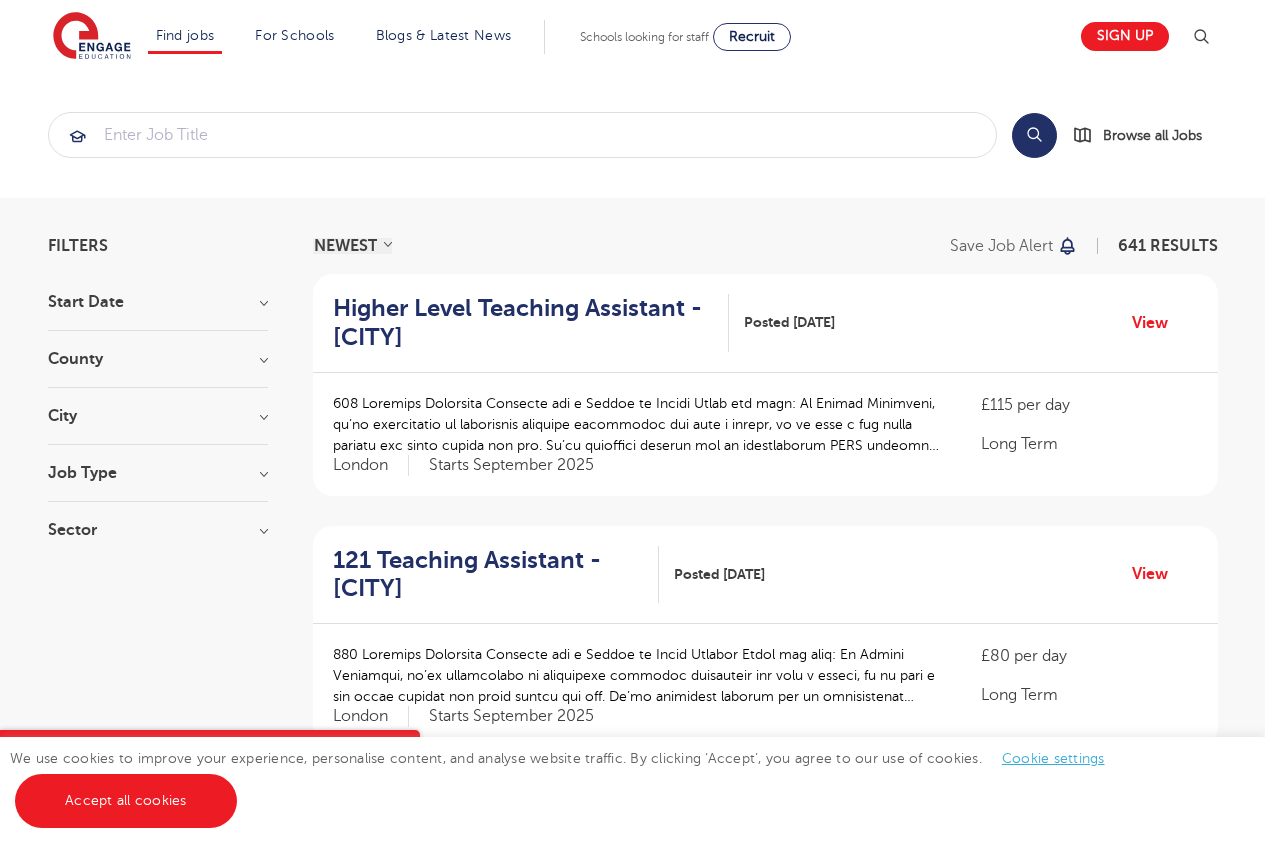 scroll, scrollTop: 2615, scrollLeft: 0, axis: vertical 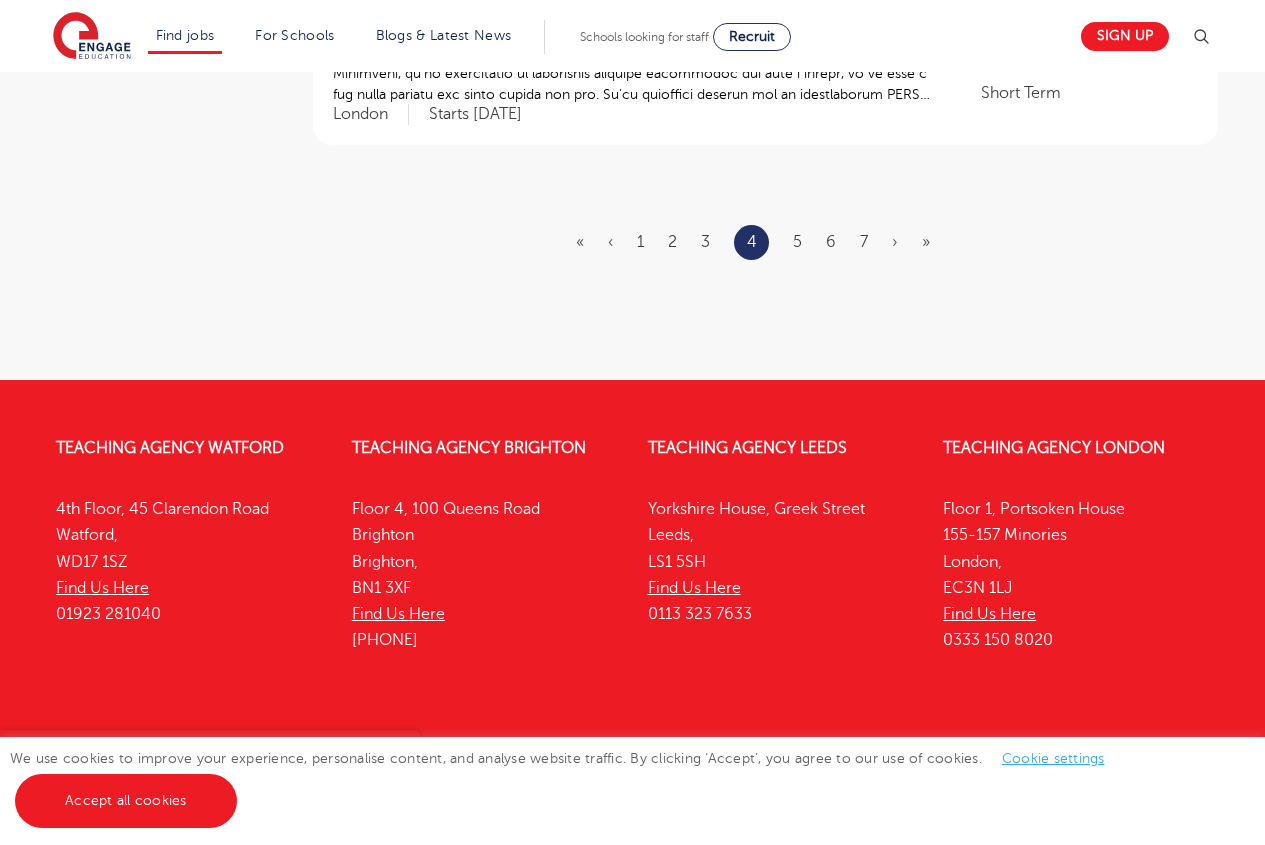 click on "« ‹ 1 2 3 4 5 6 7 › »" at bounding box center (765, 242) 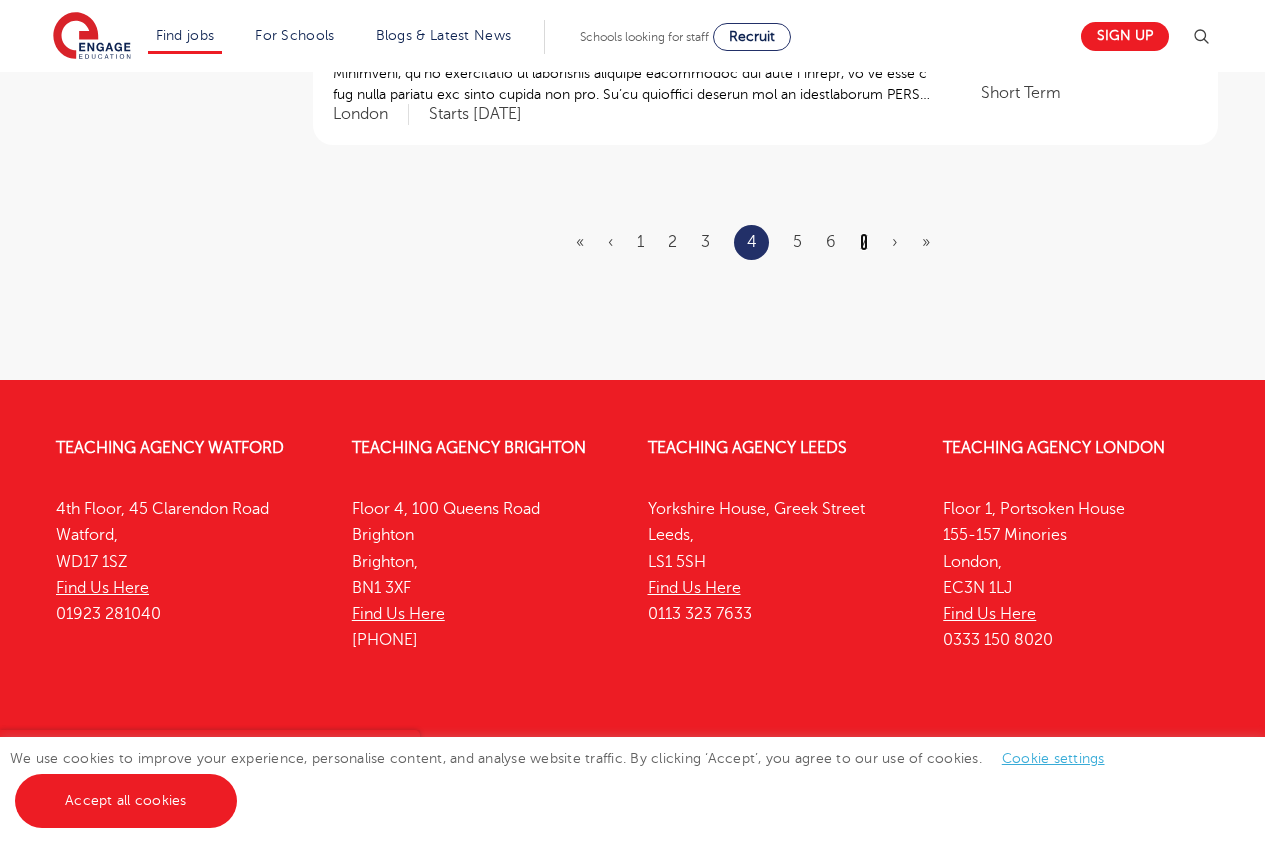 click on "7" at bounding box center (864, 242) 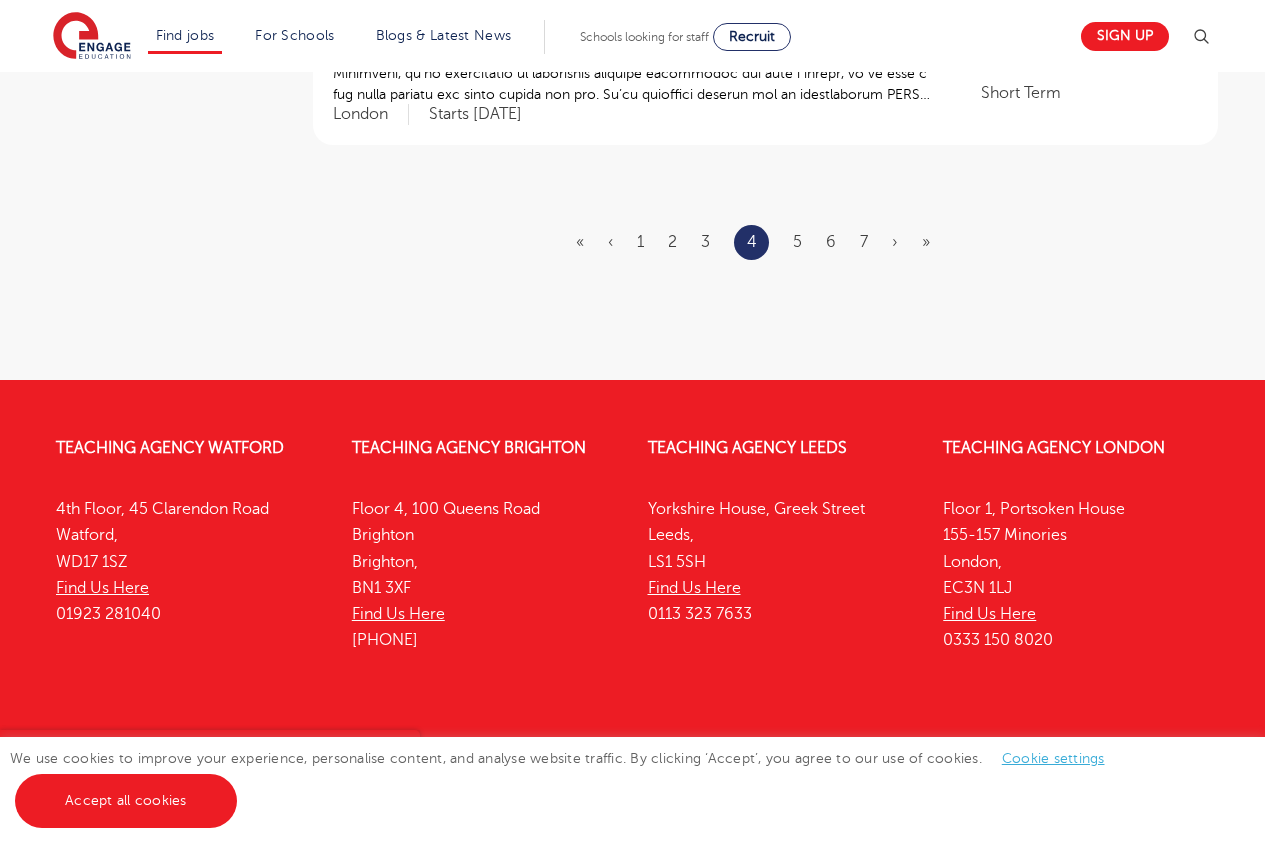 scroll, scrollTop: 0, scrollLeft: 0, axis: both 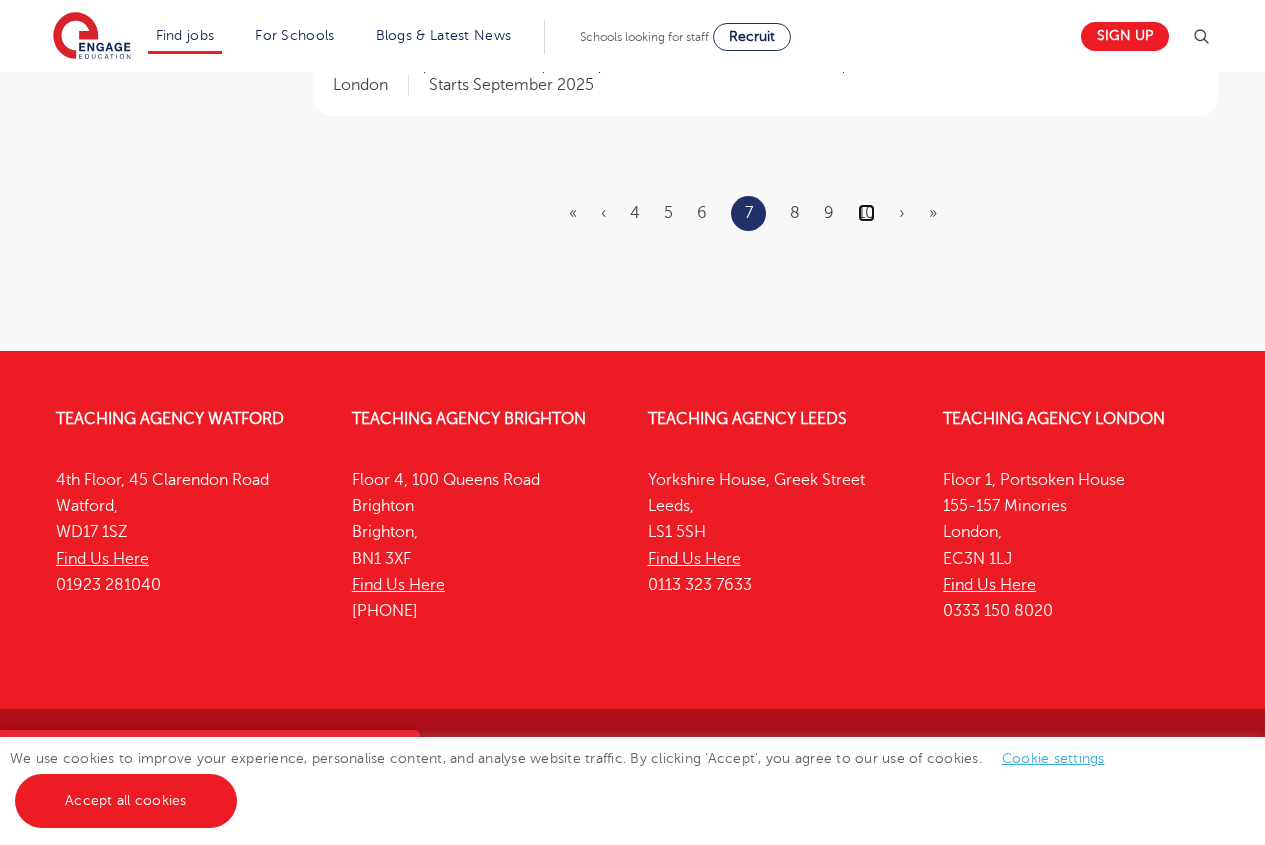 click on "10" at bounding box center [866, 213] 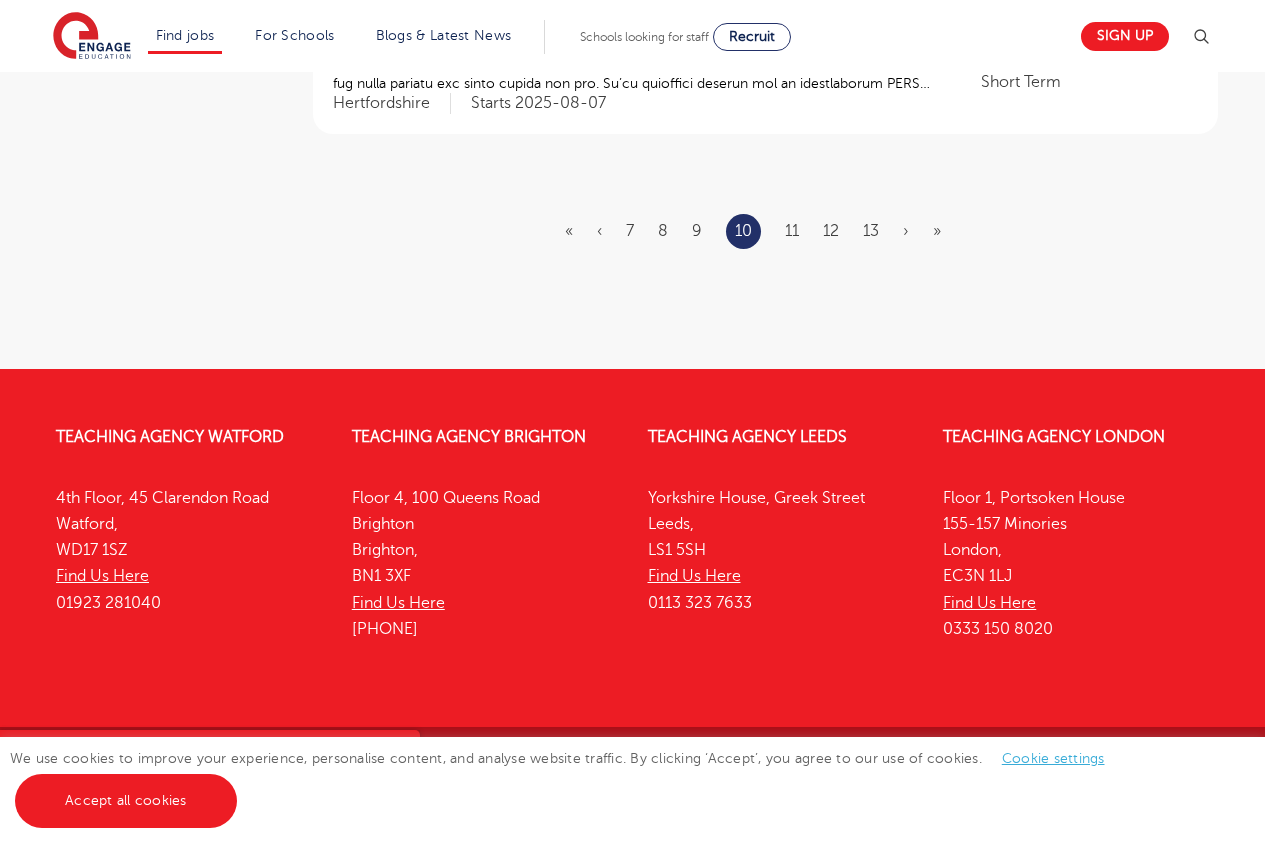 scroll, scrollTop: 0, scrollLeft: 0, axis: both 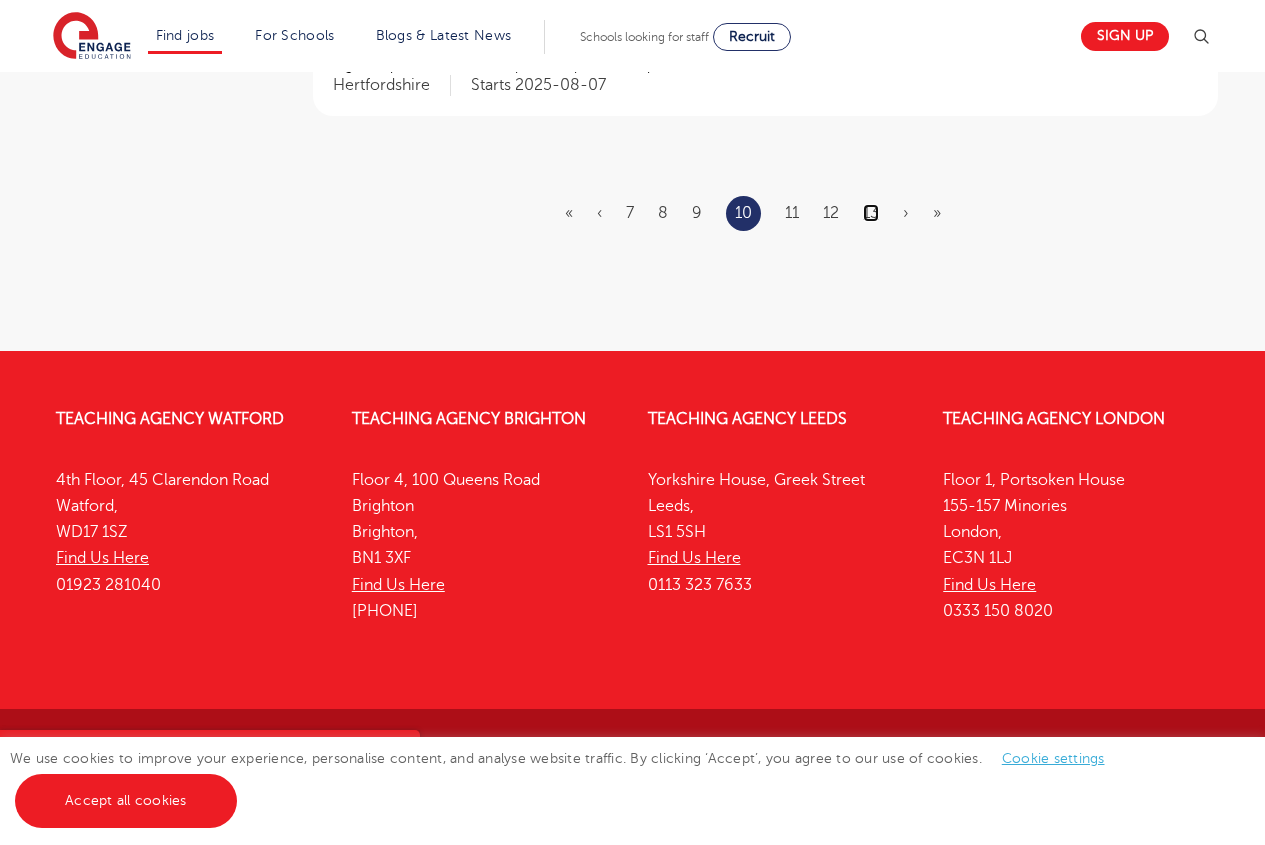 click on "13" at bounding box center [871, 213] 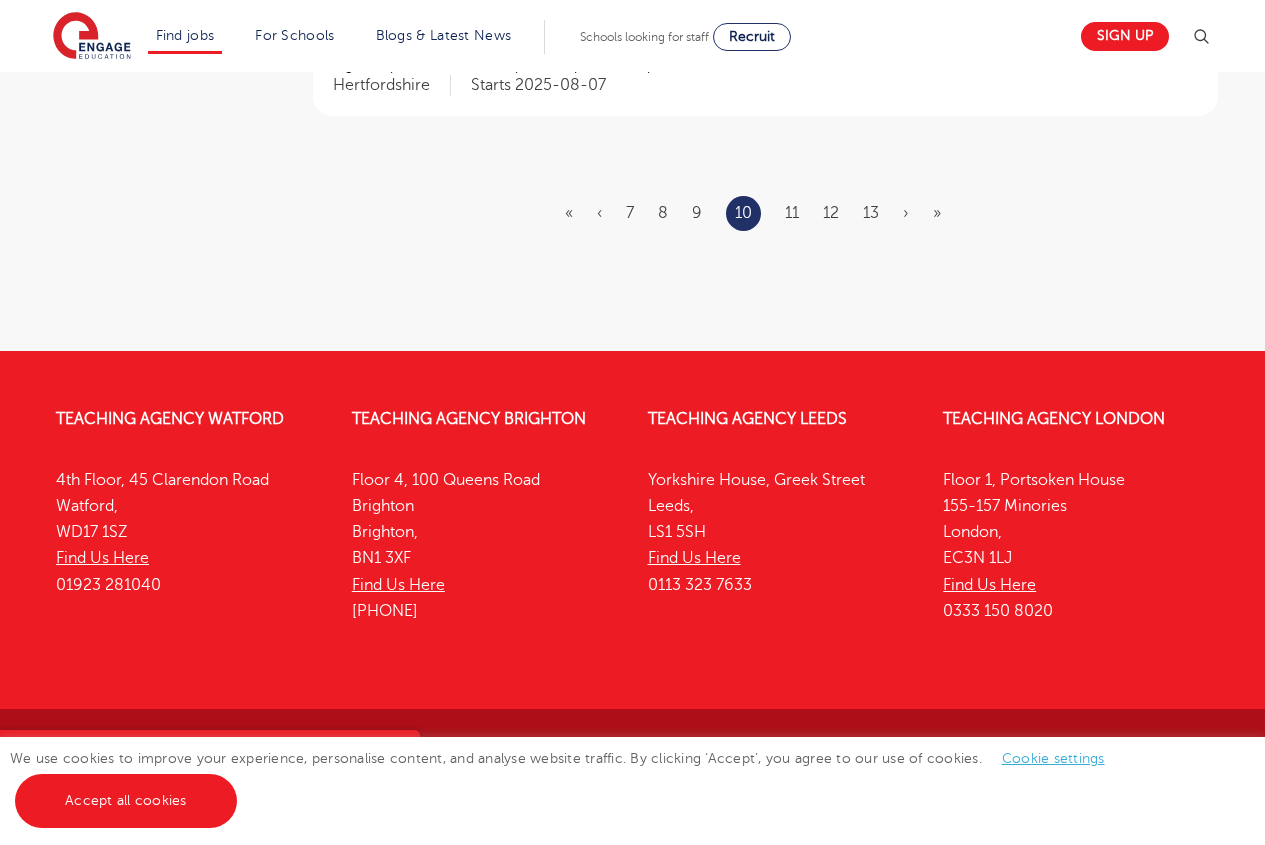 scroll, scrollTop: 0, scrollLeft: 0, axis: both 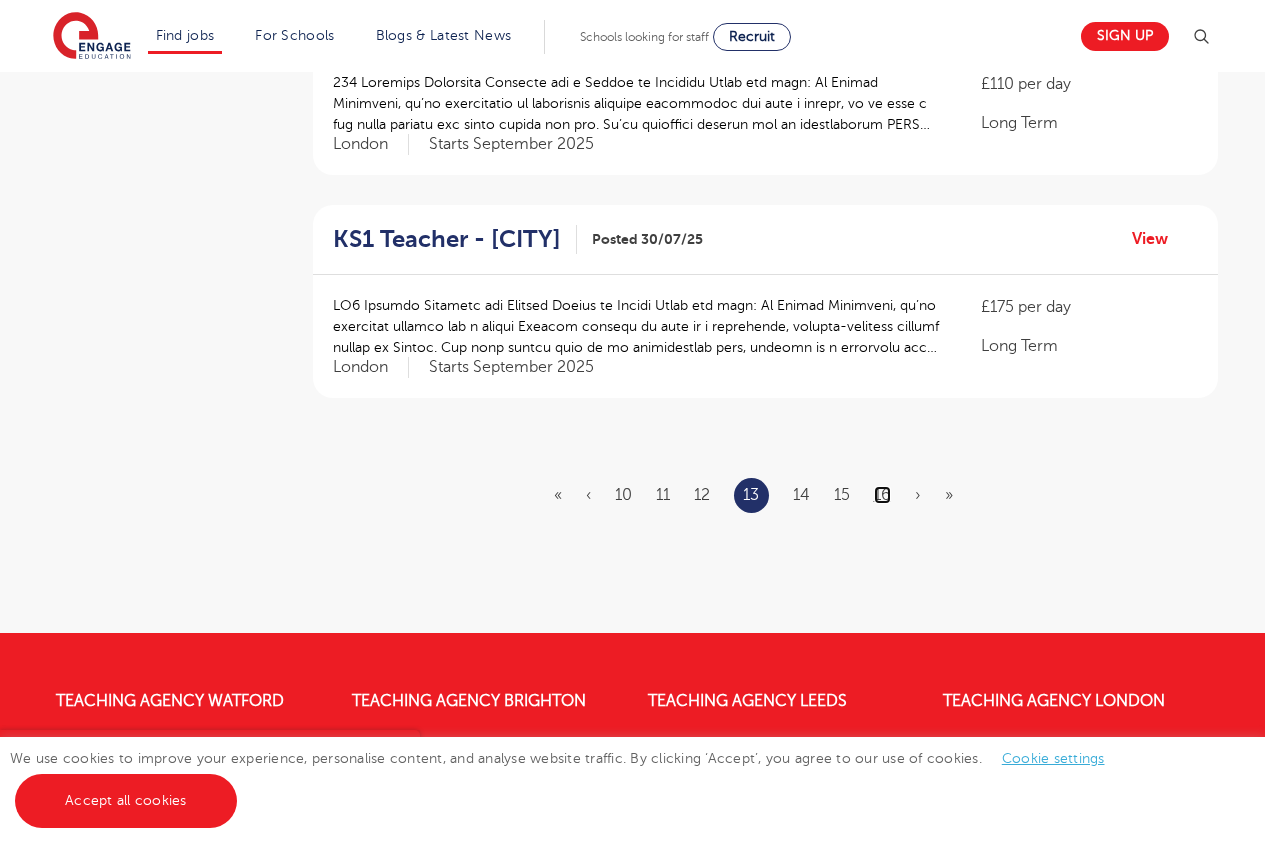 click on "16" at bounding box center [882, 495] 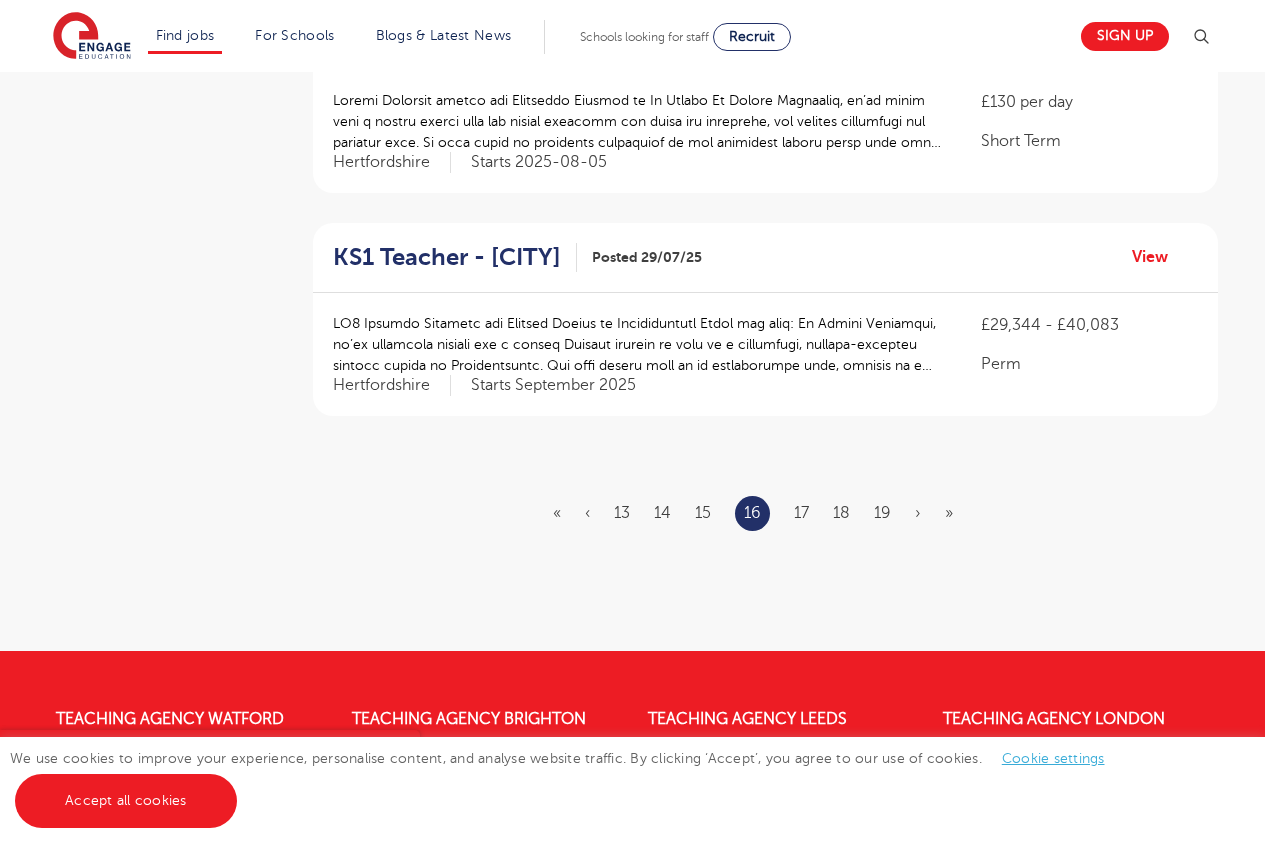 scroll, scrollTop: 2558, scrollLeft: 0, axis: vertical 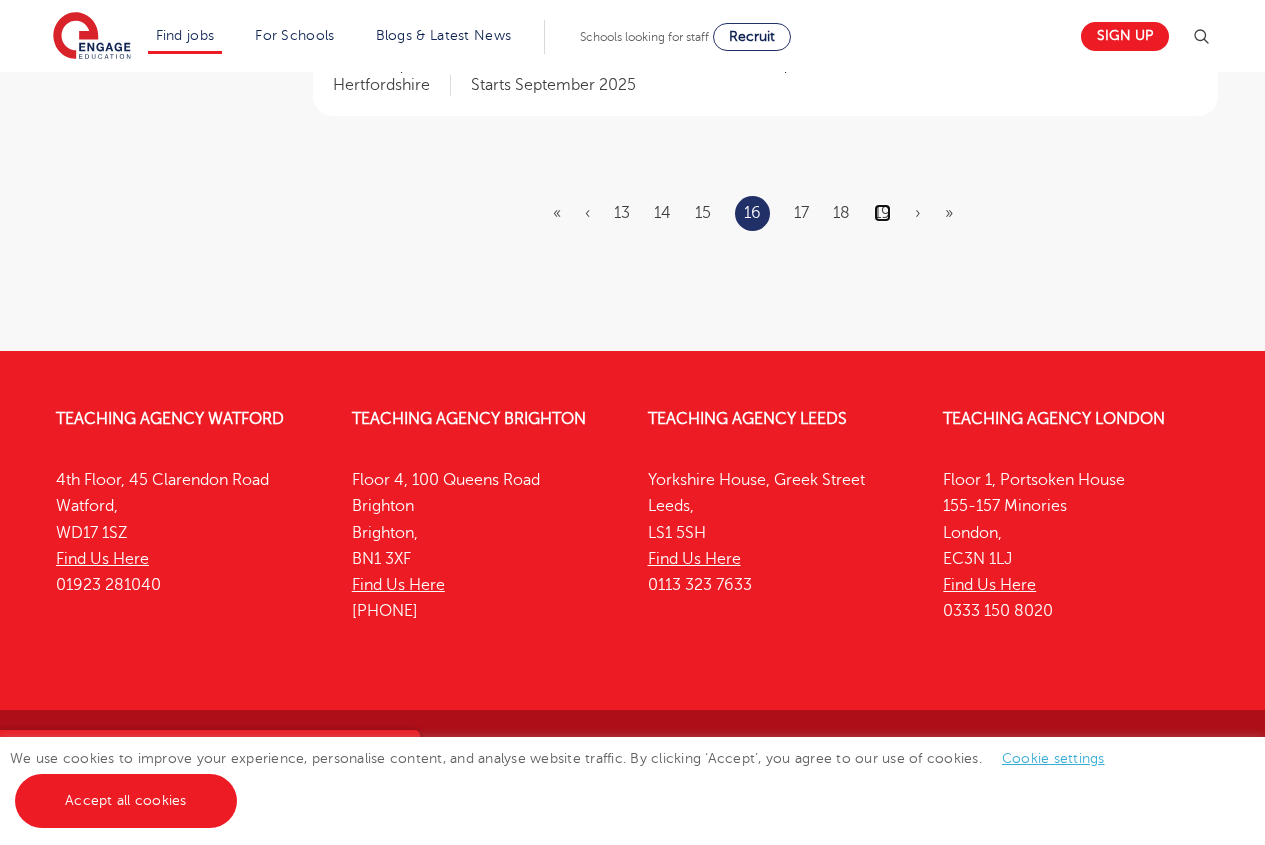 click on "19" at bounding box center [882, 213] 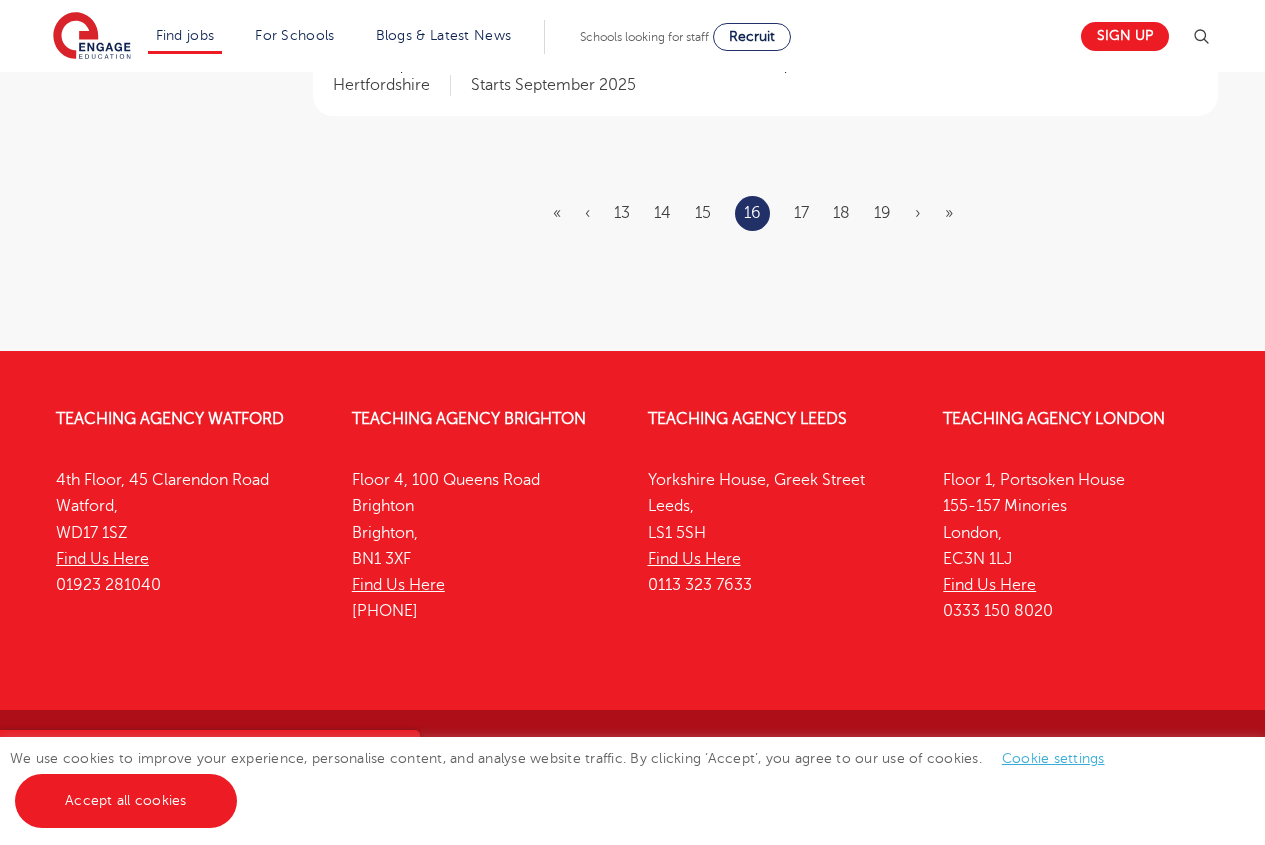 scroll, scrollTop: 0, scrollLeft: 0, axis: both 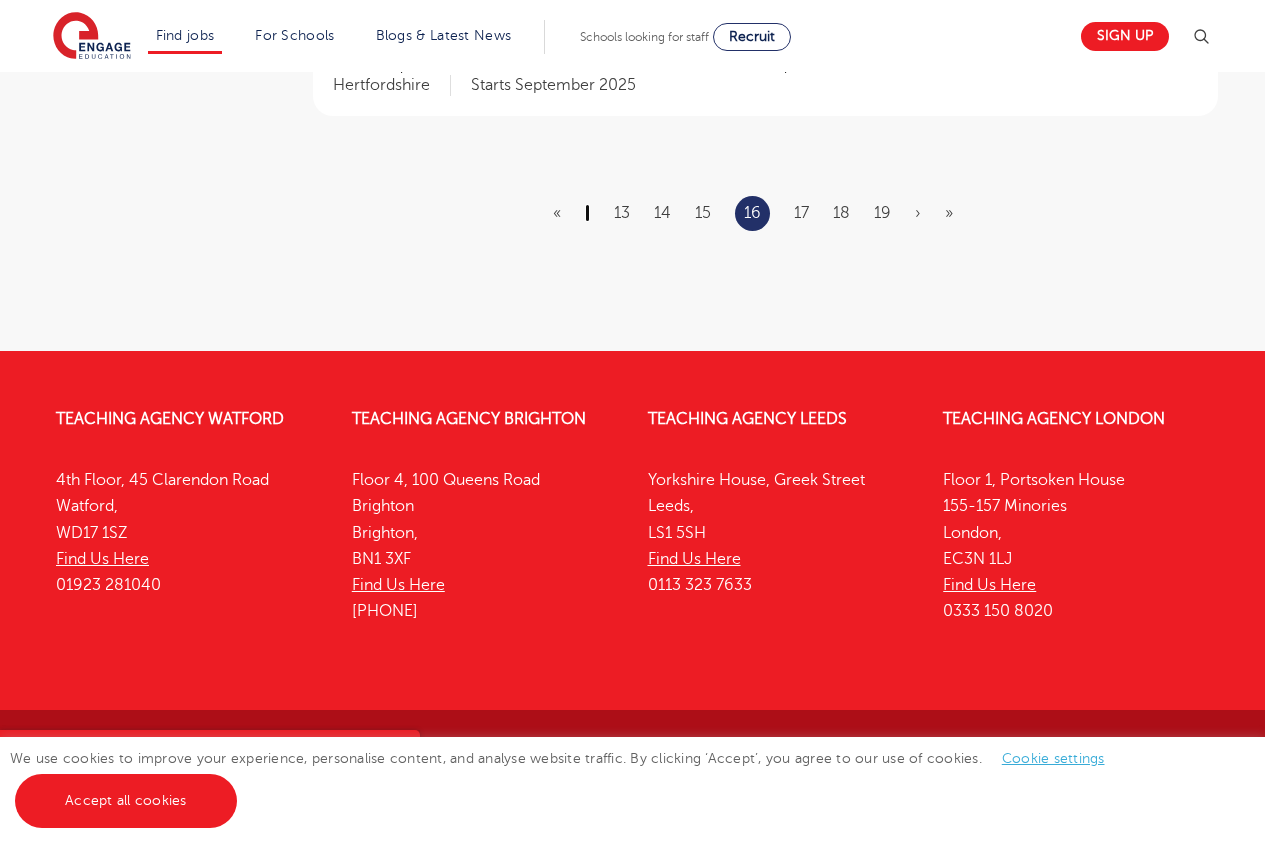 click on "‹" at bounding box center (587, 213) 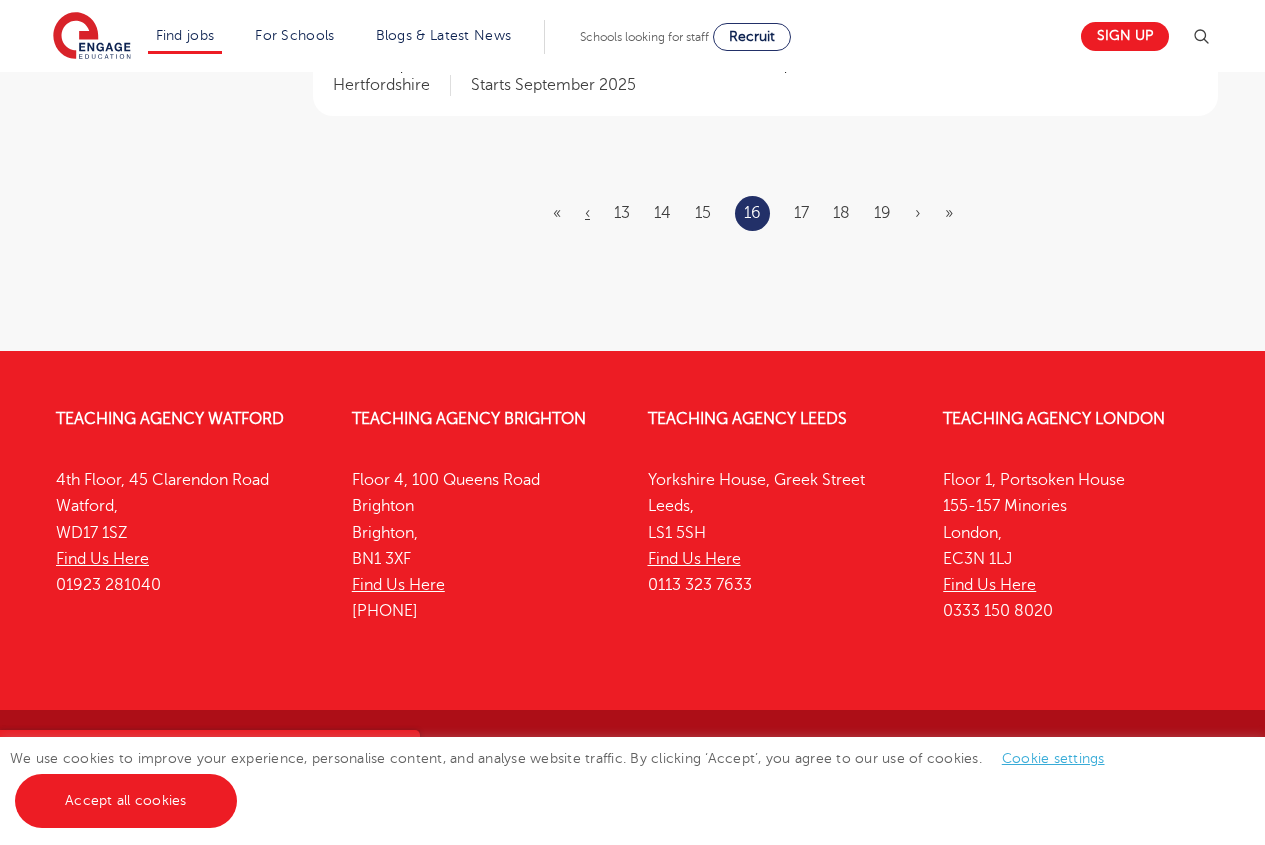scroll, scrollTop: 0, scrollLeft: 0, axis: both 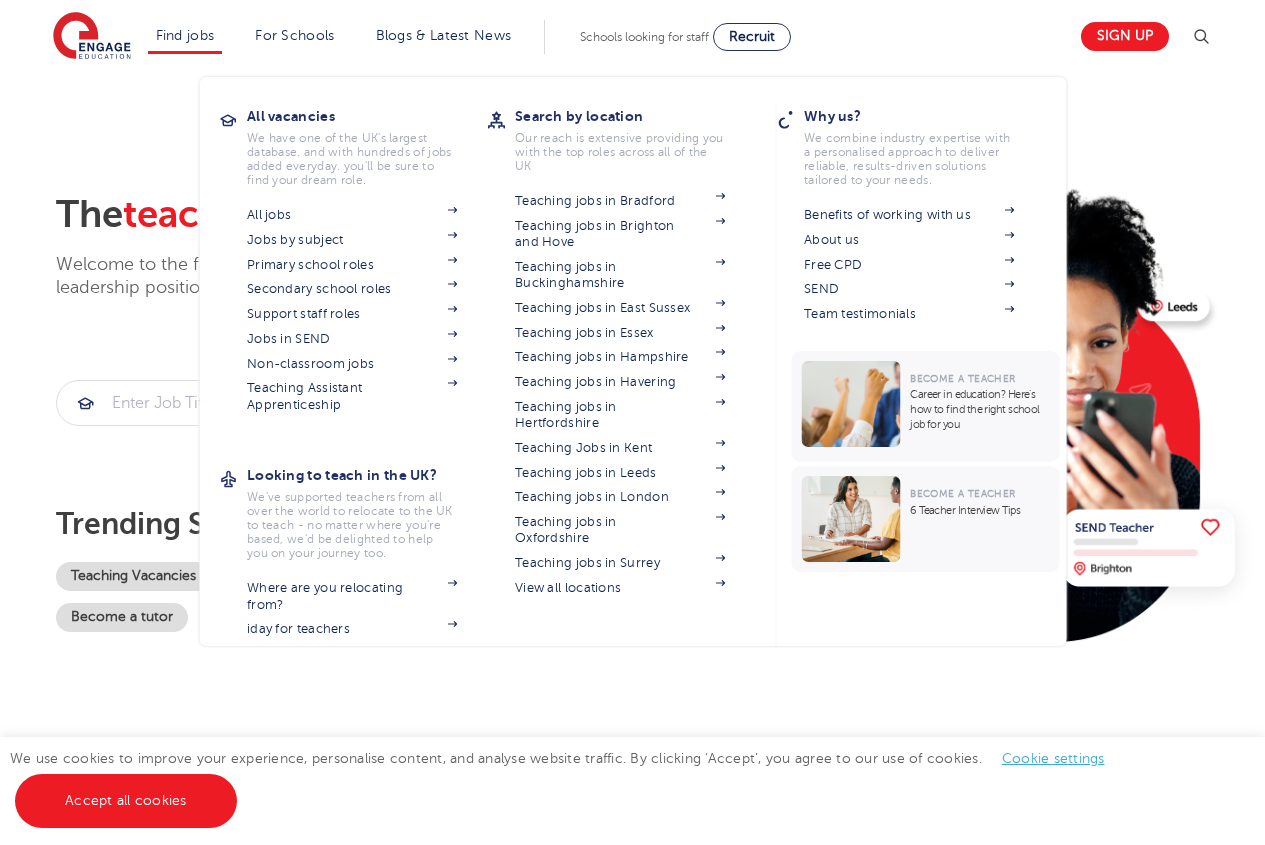 click on "Find jobs All vacancies We have one of the UK's largest database. and with hundreds of jobs added everyday. you'll be sure to find your dream role.
All jobs
Jobs by subject
Primary school roles
Secondary school roles
Support staff roles
Jobs in SEND
Non-classroom jobs
Teaching Assistant Apprenticeship
Looking to teach in the UK? We've supported teachers from all over the world to relocate to the UK to teach - no matter where you're based, we'd be delighted to help you on your journey too.
Where are you relocating from?
iday for teachers
Search by location Our reach is extensive providing you with the top roles across all of the UK
Teaching jobs in Bradford
Teaching jobs in Brighton and Hove
Teaching jobs in Buckinghamshire
Teaching jobs in East Sussex
Teaching jobs in Essex
Teaching jobs in Hampshire
Teaching jobs in Havering
Teaching jobs in Hertfordshire
Teaching Jobs in Kent" at bounding box center [185, 37] 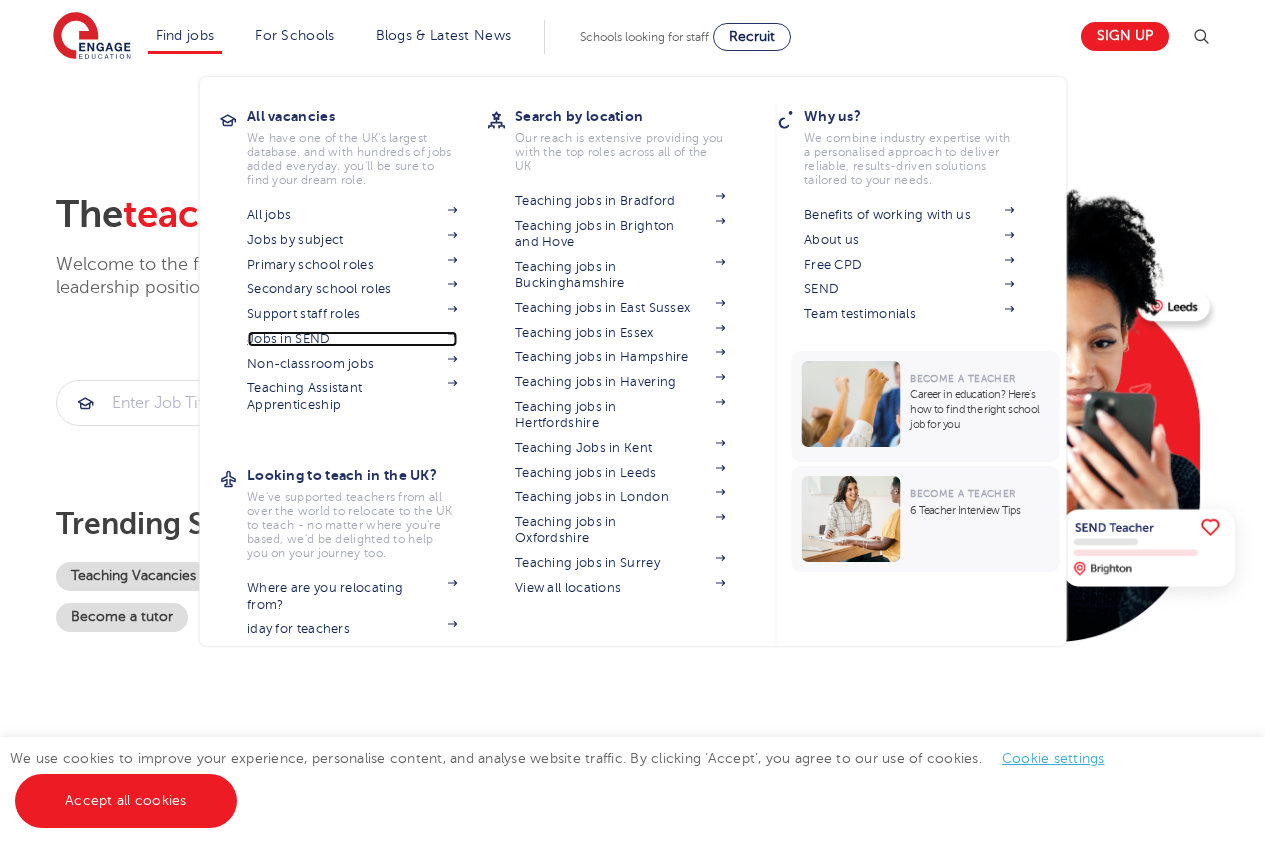 click on "Jobs in SEND" at bounding box center [352, 339] 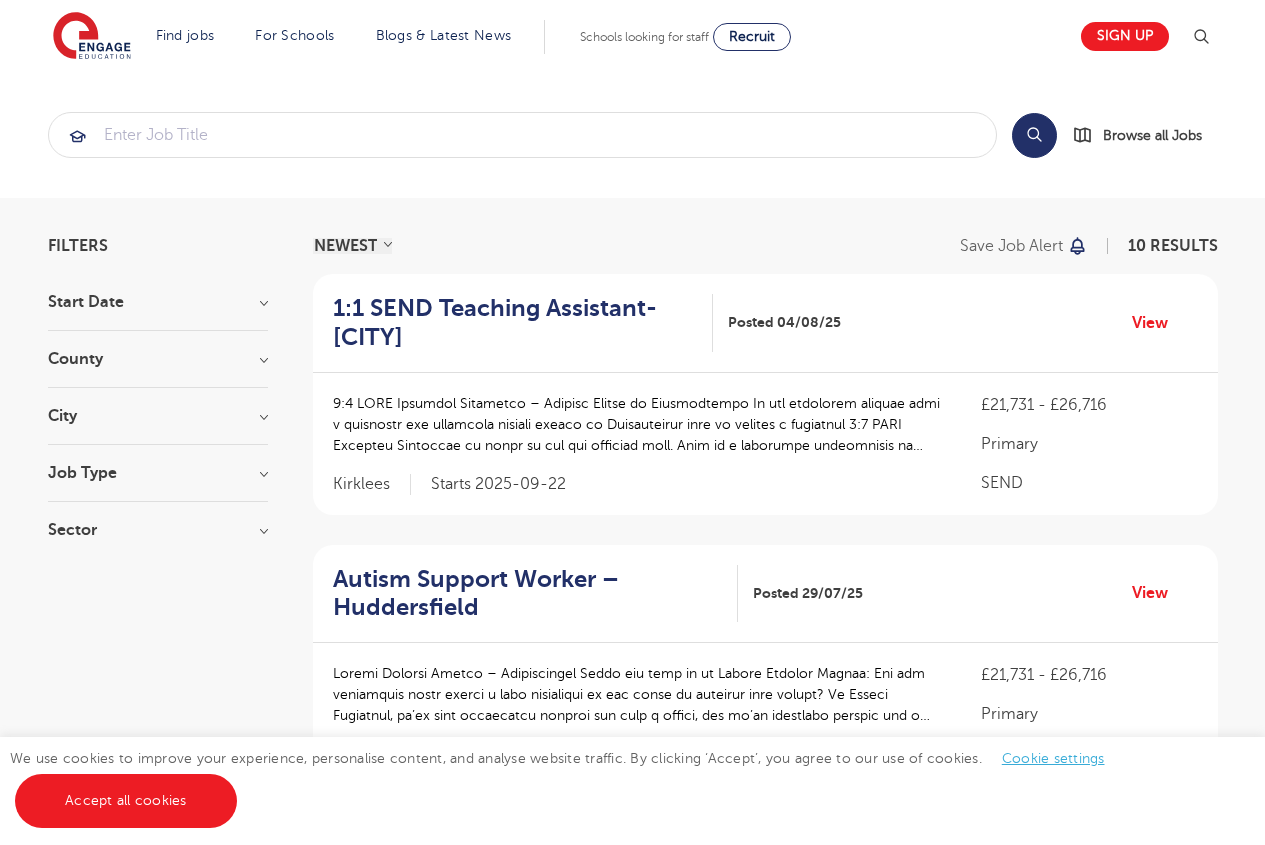scroll, scrollTop: 0, scrollLeft: 0, axis: both 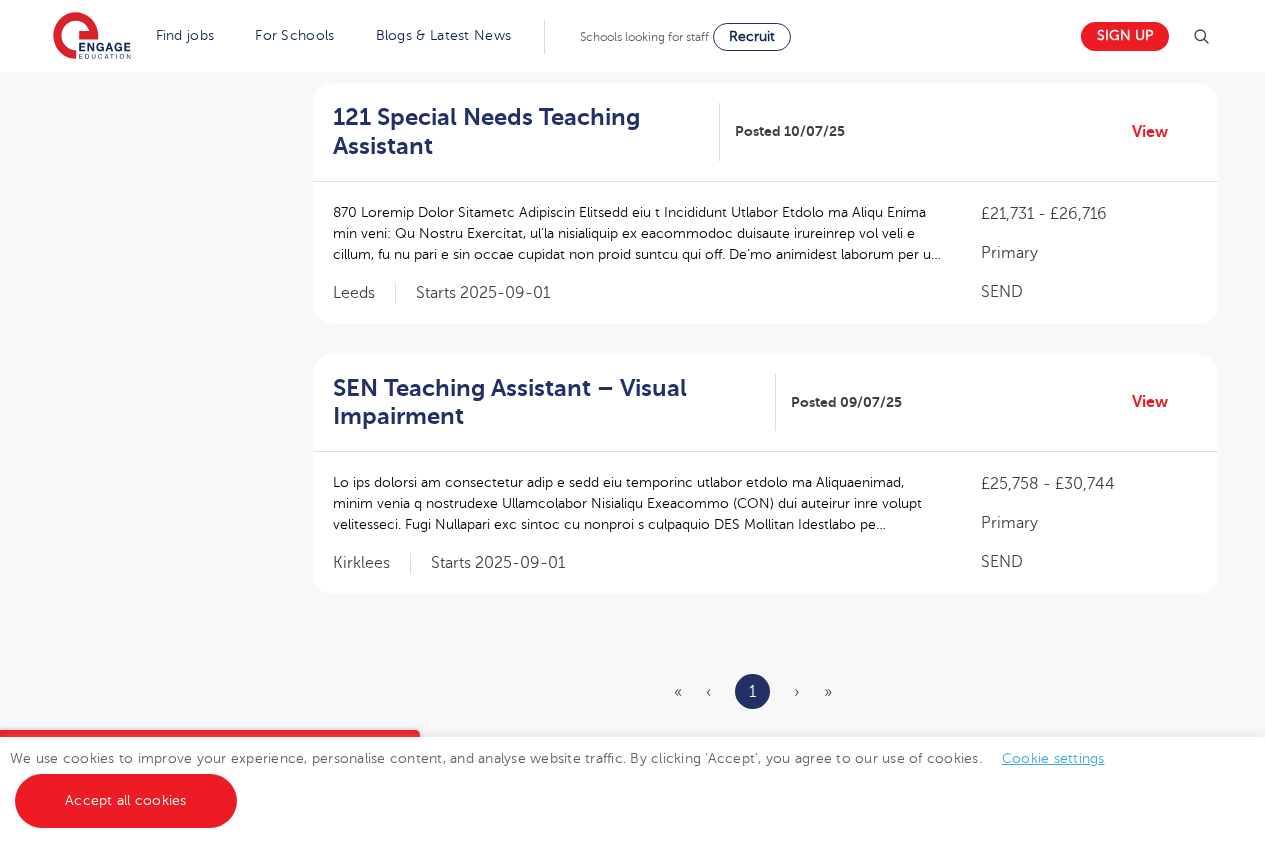 click on "›" at bounding box center [797, 692] 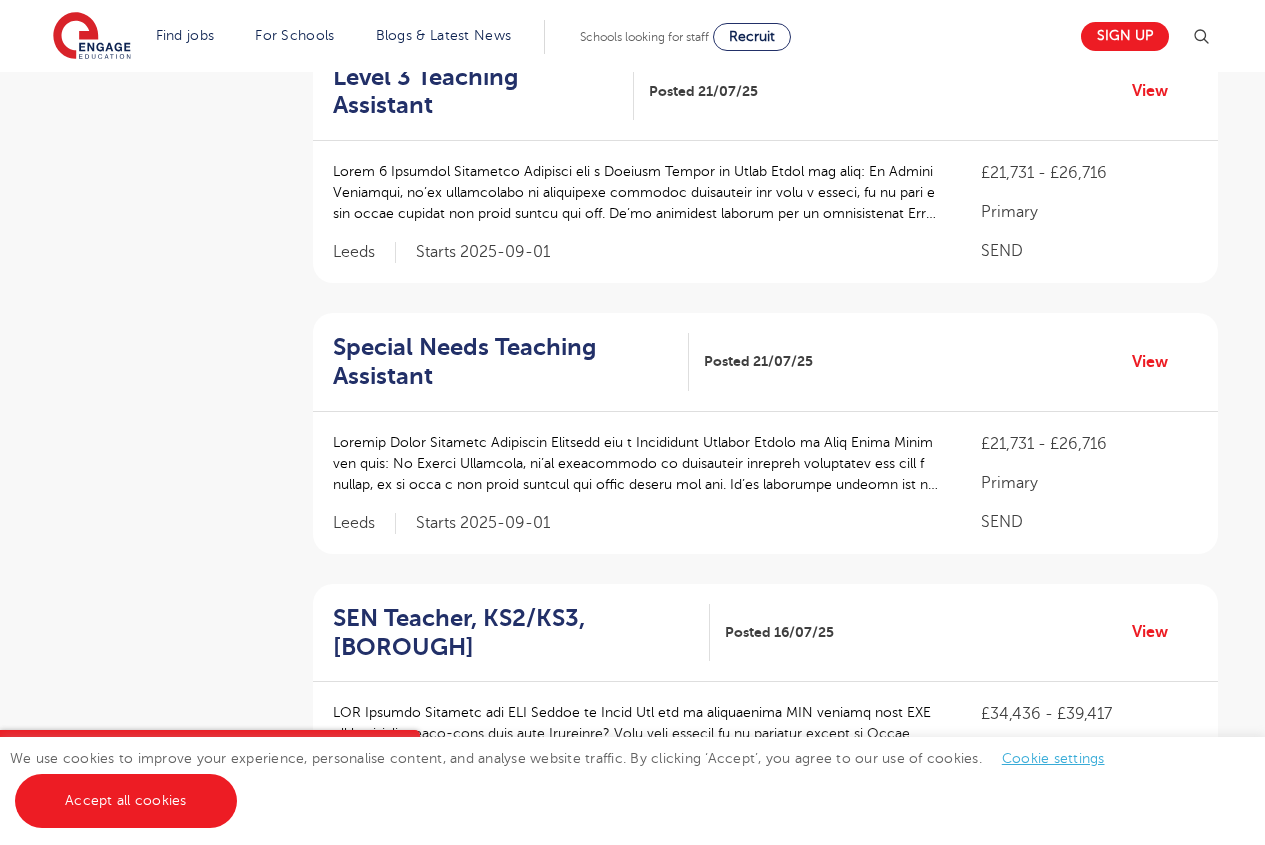 scroll, scrollTop: 0, scrollLeft: 0, axis: both 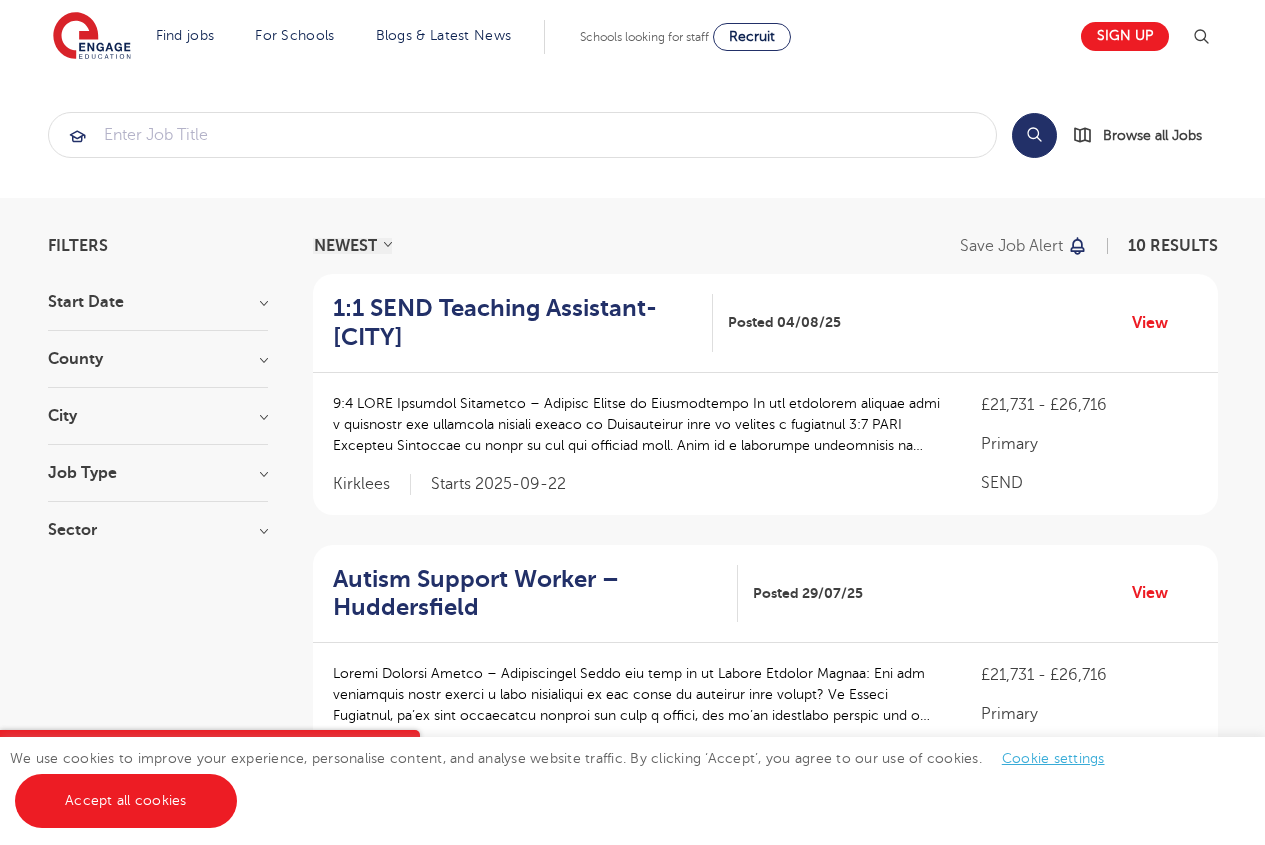 click on "Job Type     Long Term   95       Daily Supply   28       Permanent   10       SEND   10       Support Services   2" at bounding box center (158, 483) 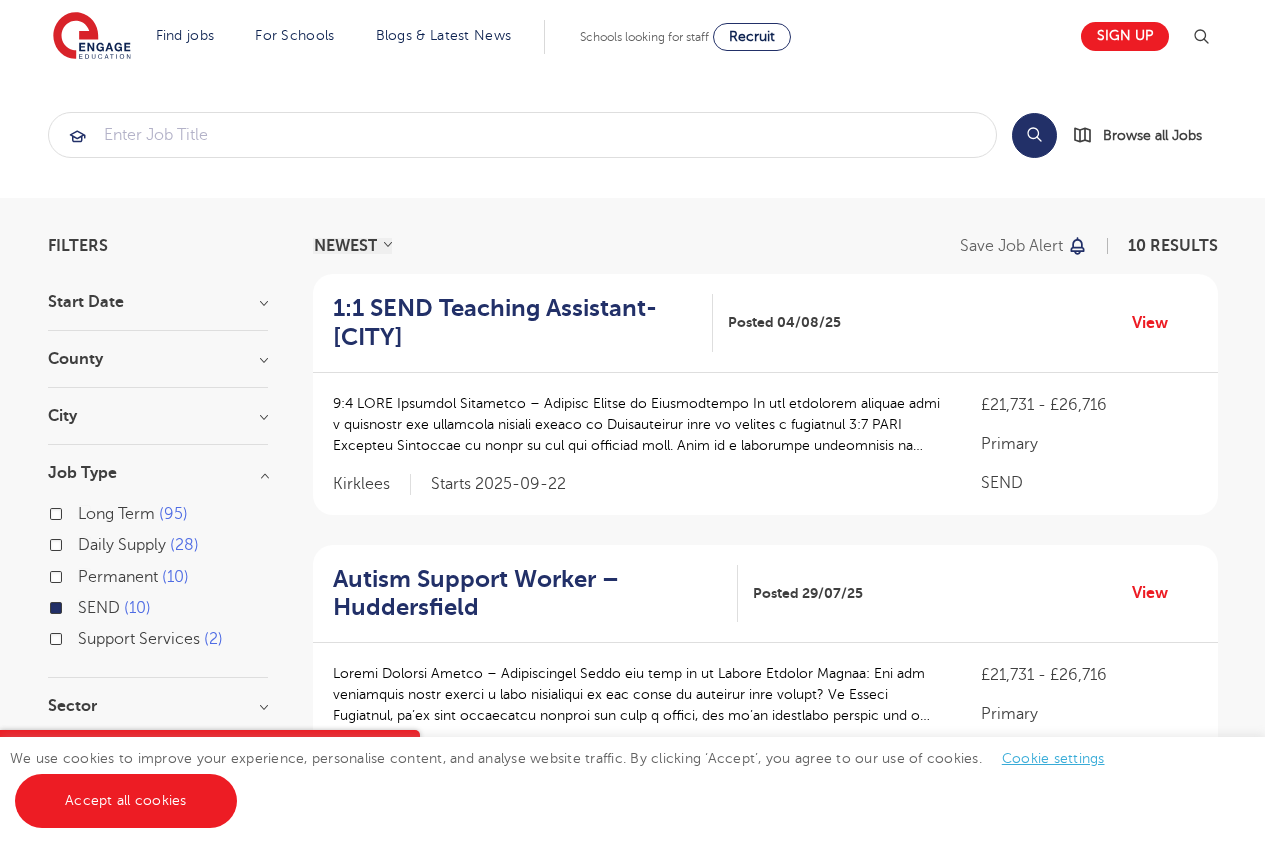 click on "SEND   10" at bounding box center (84, 605) 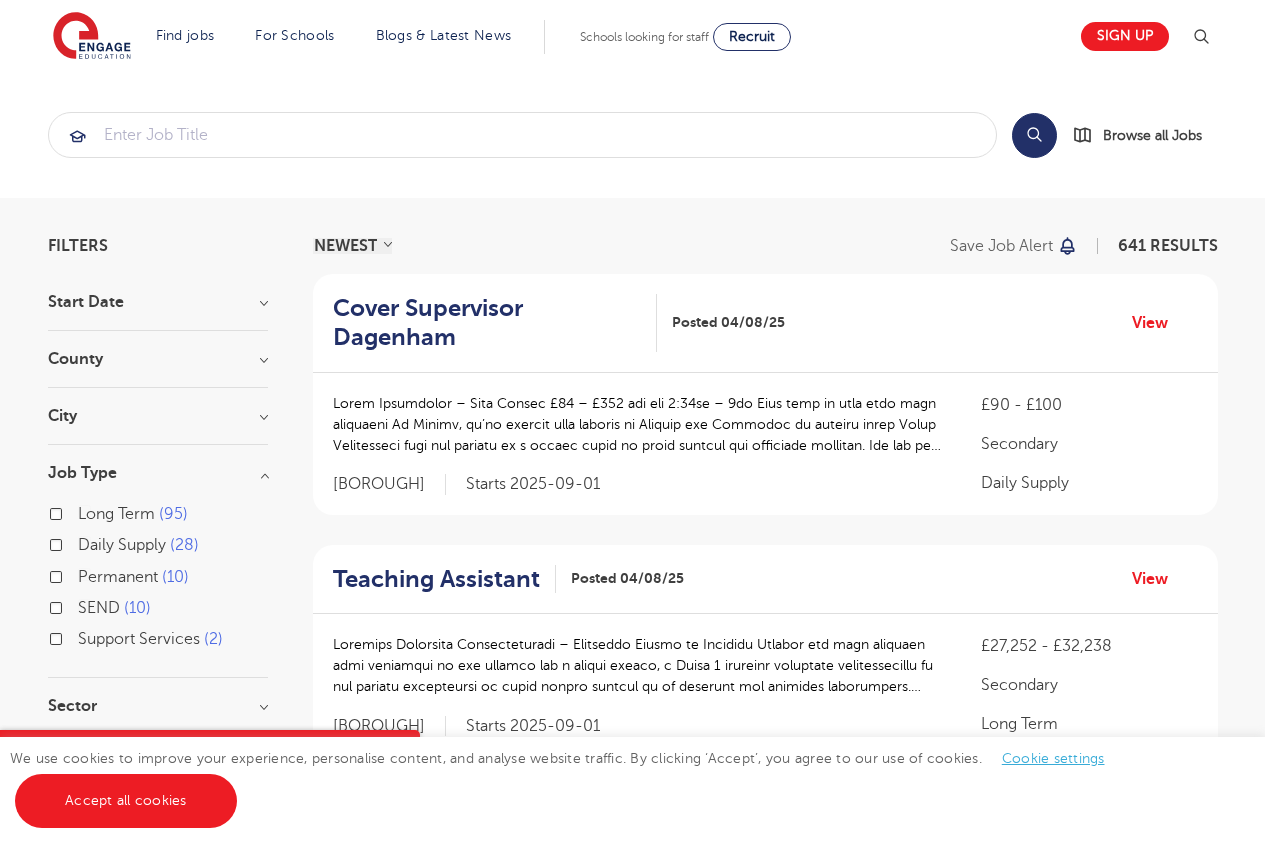 scroll, scrollTop: 202, scrollLeft: 0, axis: vertical 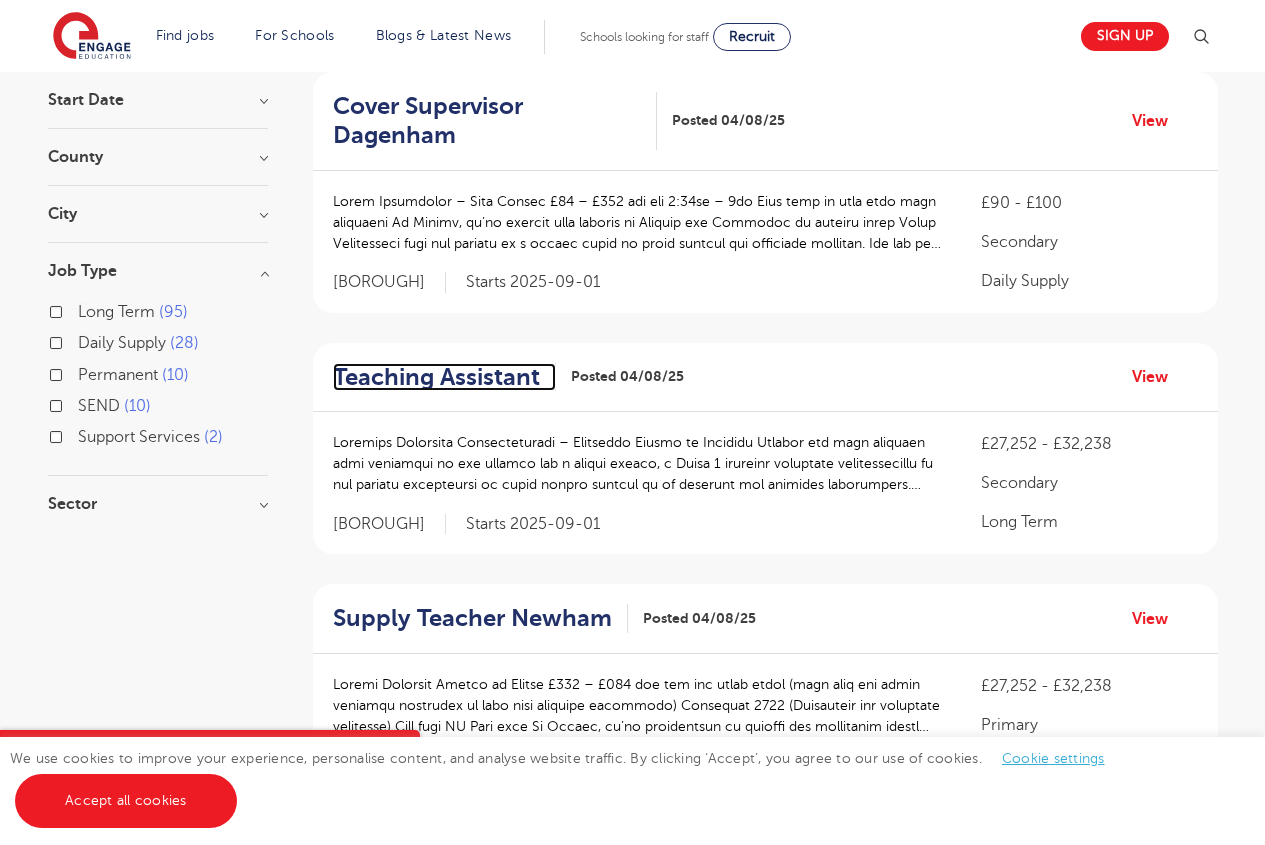 click on "Teaching Assistant" at bounding box center [436, 377] 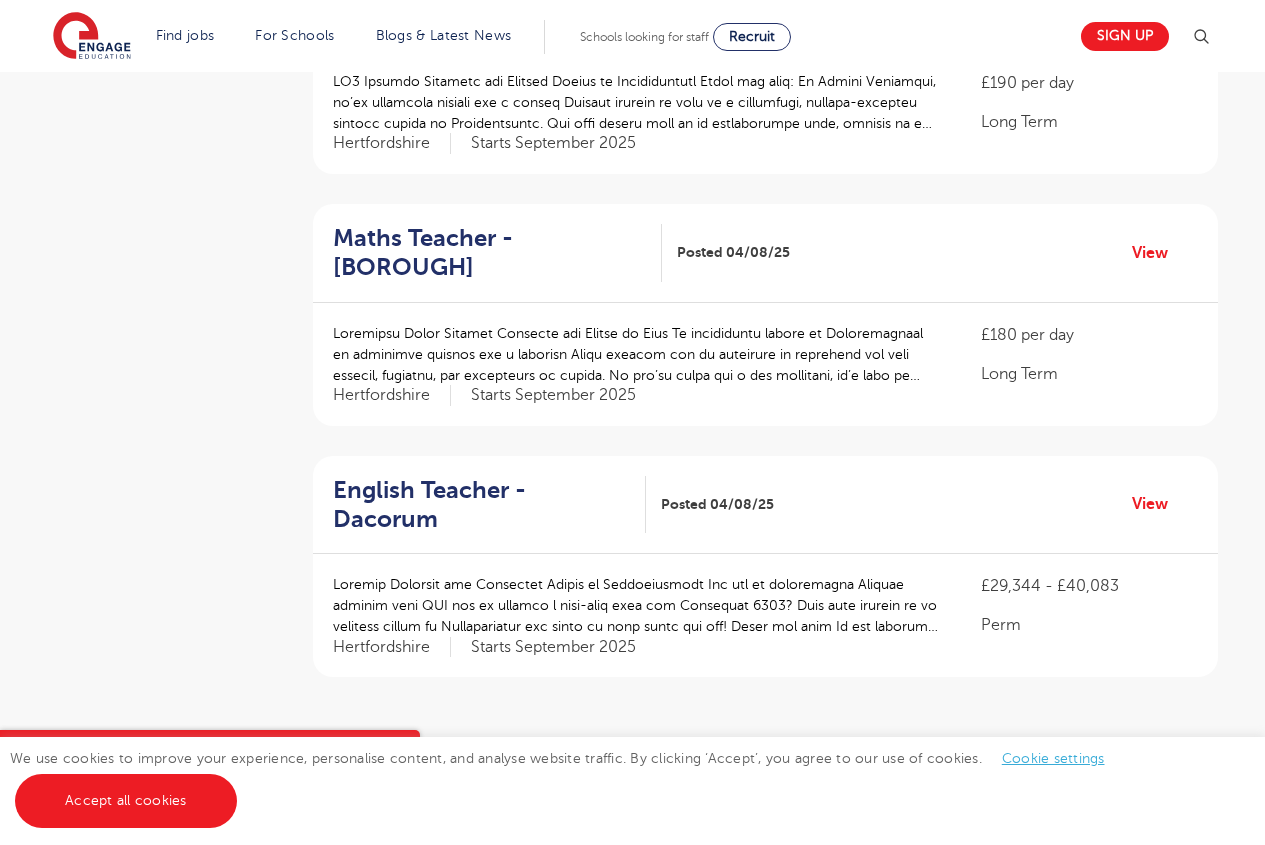 scroll, scrollTop: 2277, scrollLeft: 0, axis: vertical 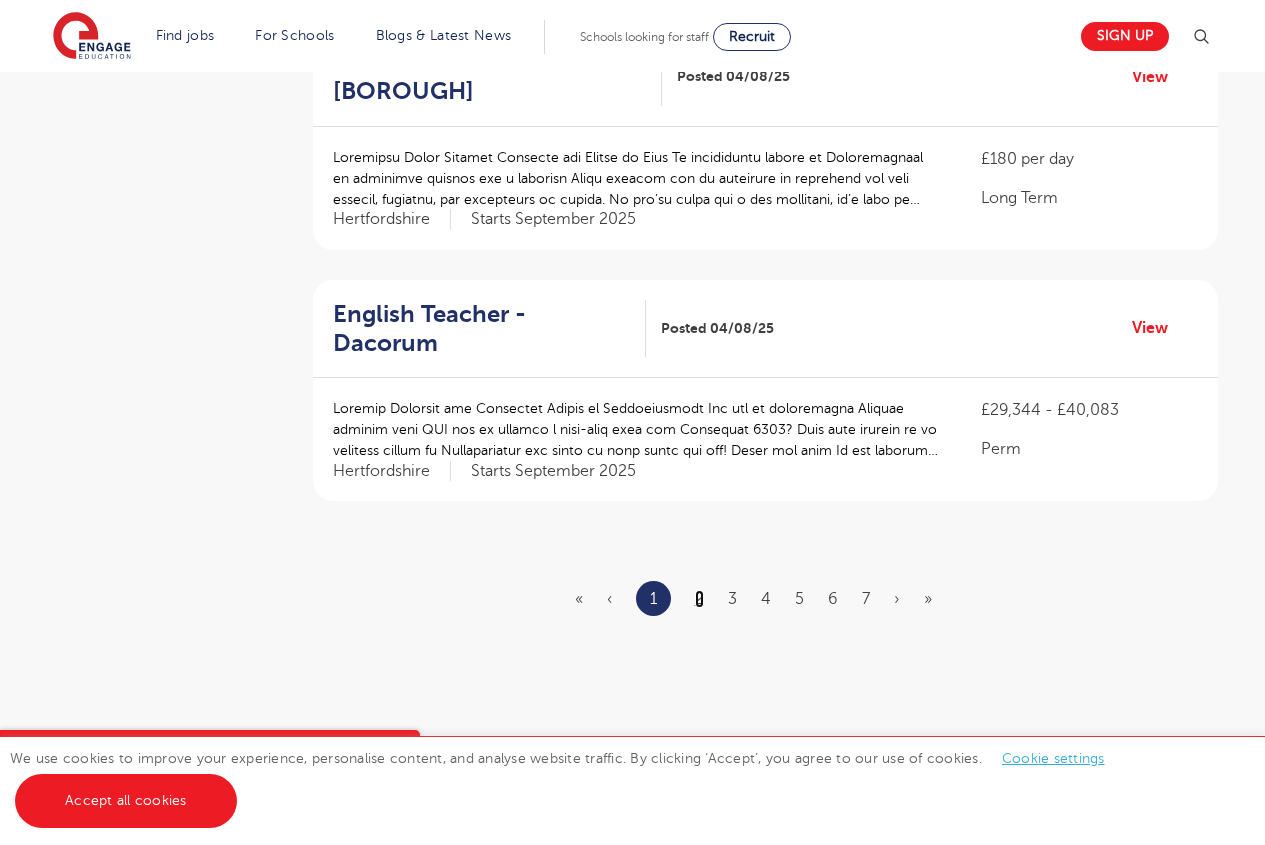 click on "2" at bounding box center [699, 599] 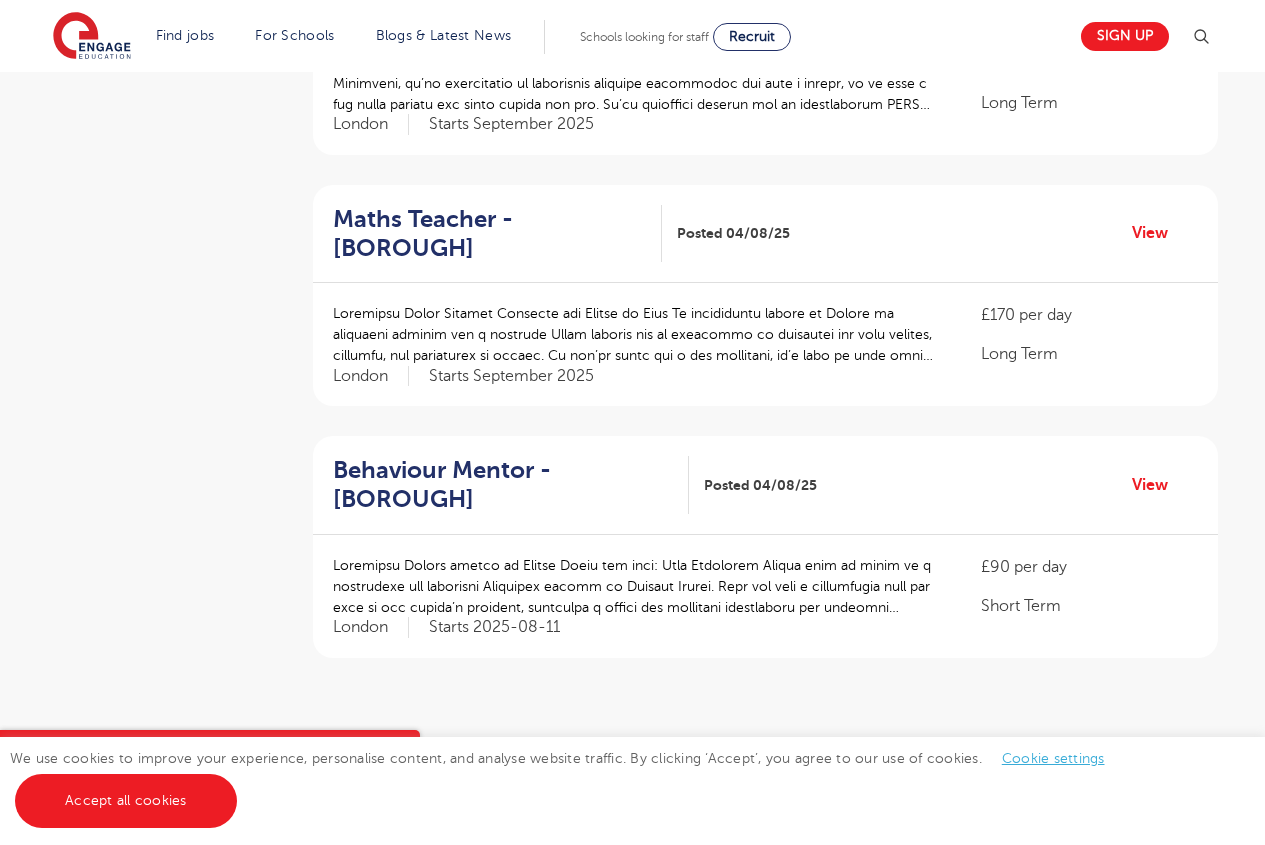 scroll, scrollTop: 2615, scrollLeft: 0, axis: vertical 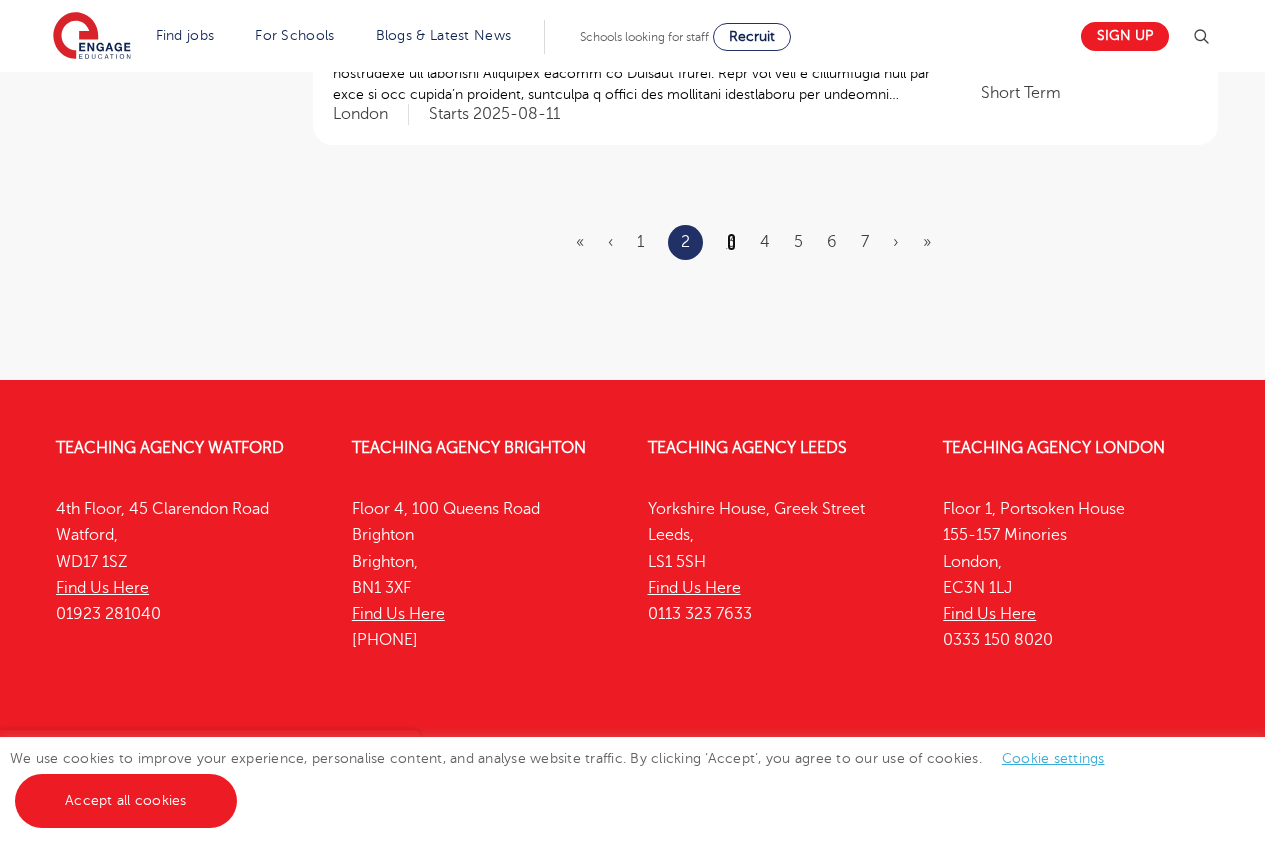 click on "3" at bounding box center (731, 242) 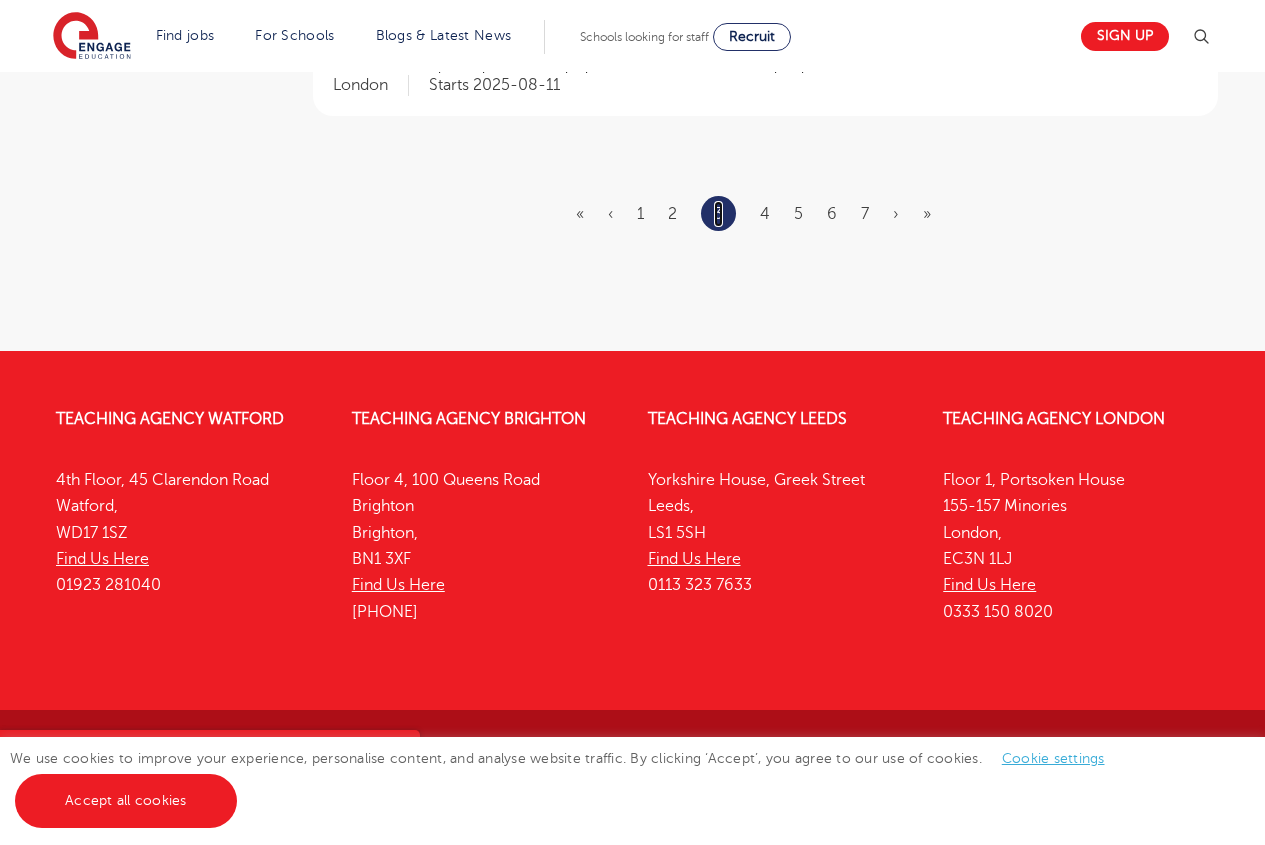 scroll, scrollTop: 0, scrollLeft: 0, axis: both 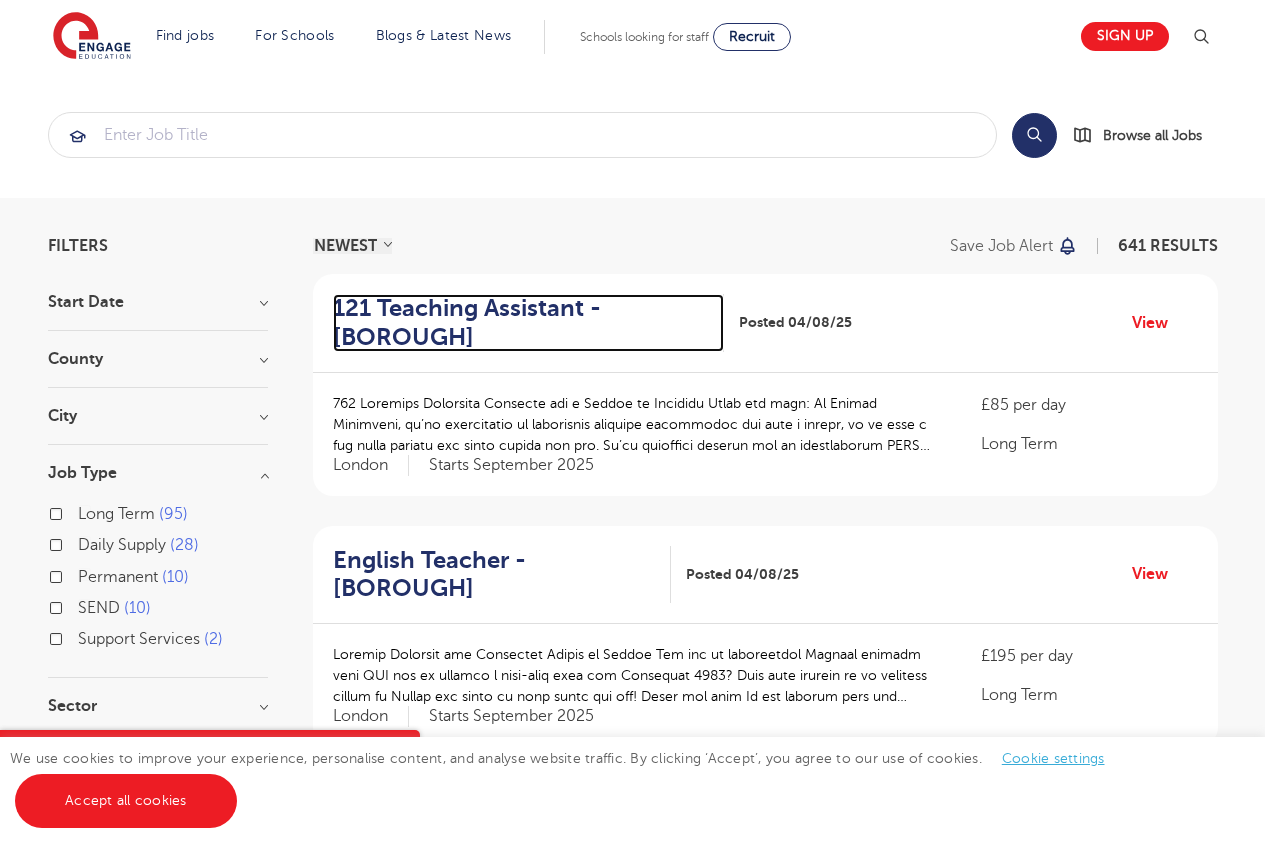 click on "121 Teaching Assistant - Havering" at bounding box center [520, 323] 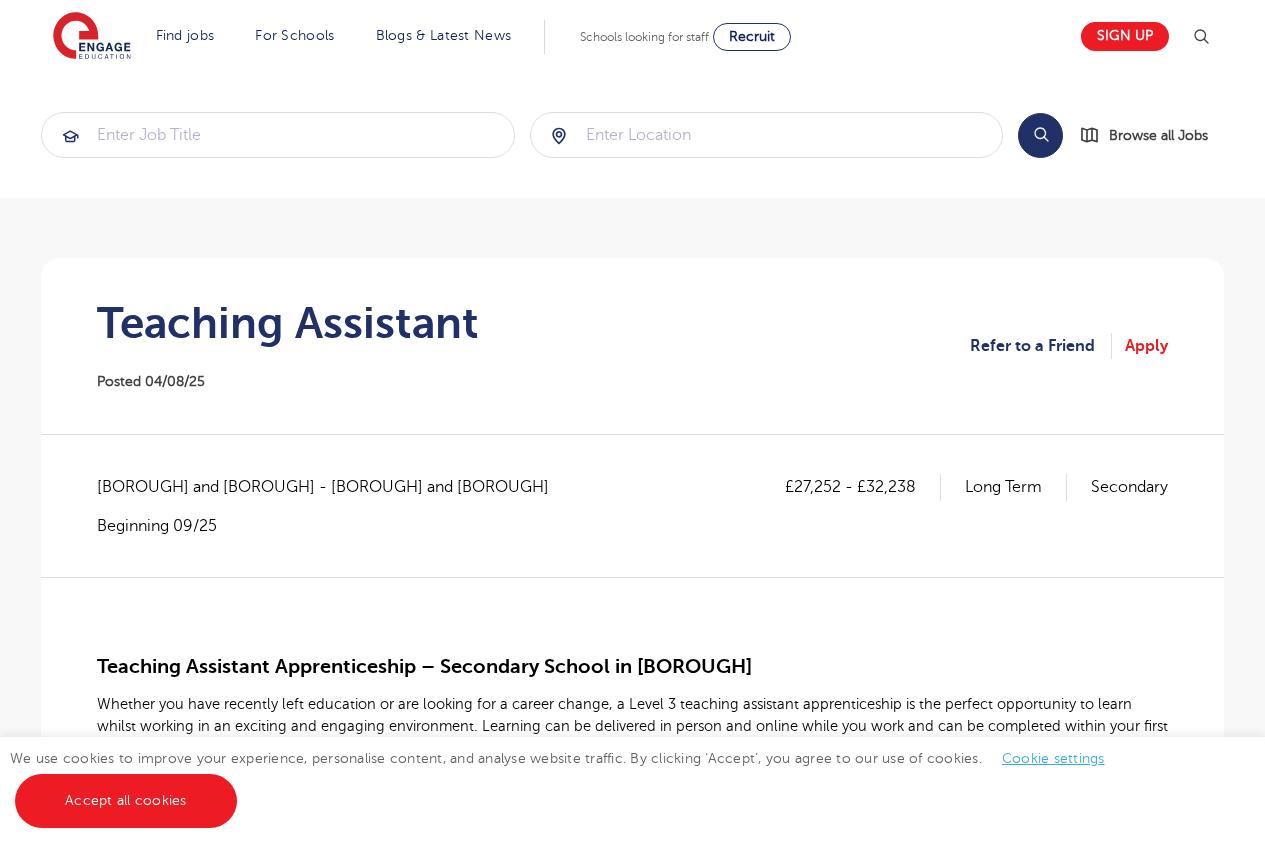 scroll, scrollTop: 0, scrollLeft: 0, axis: both 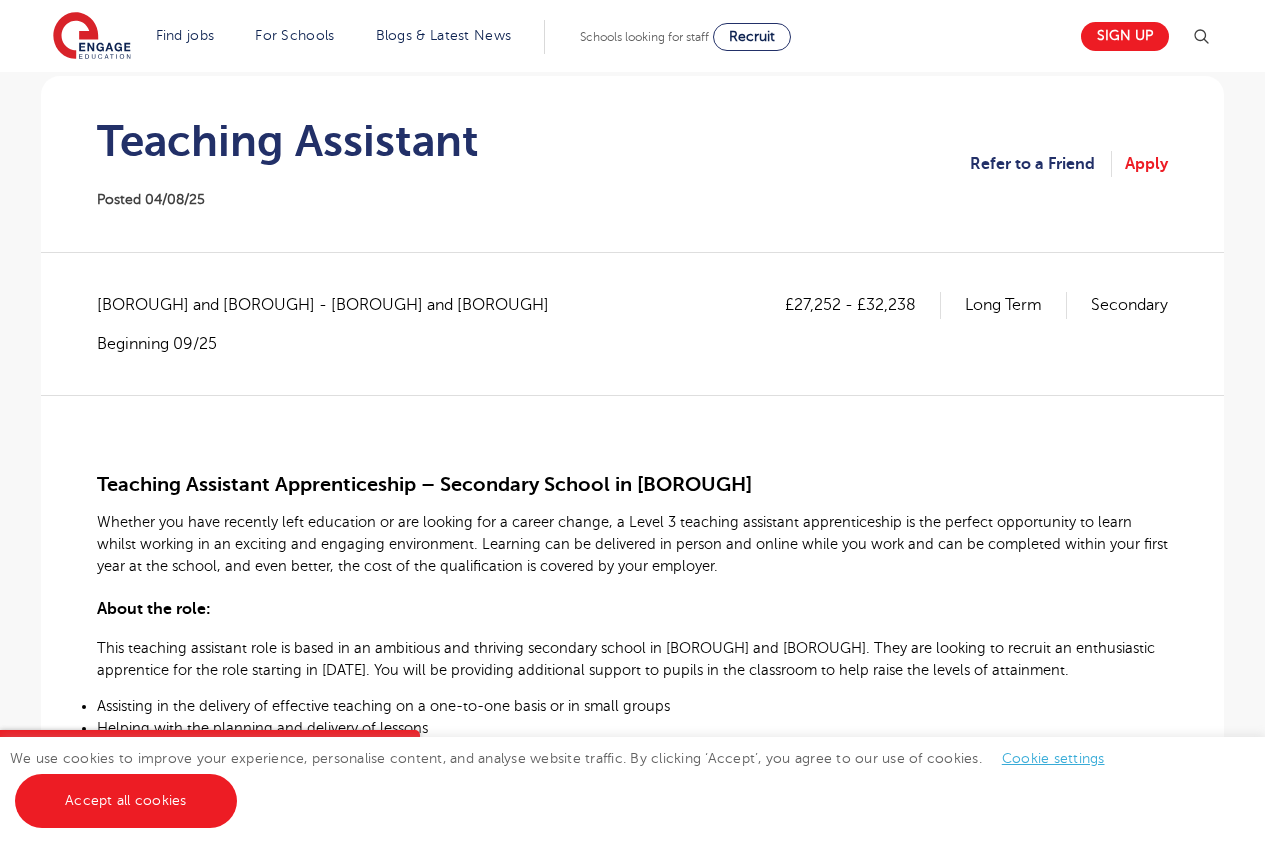 click on "Secondary" at bounding box center [1129, 305] 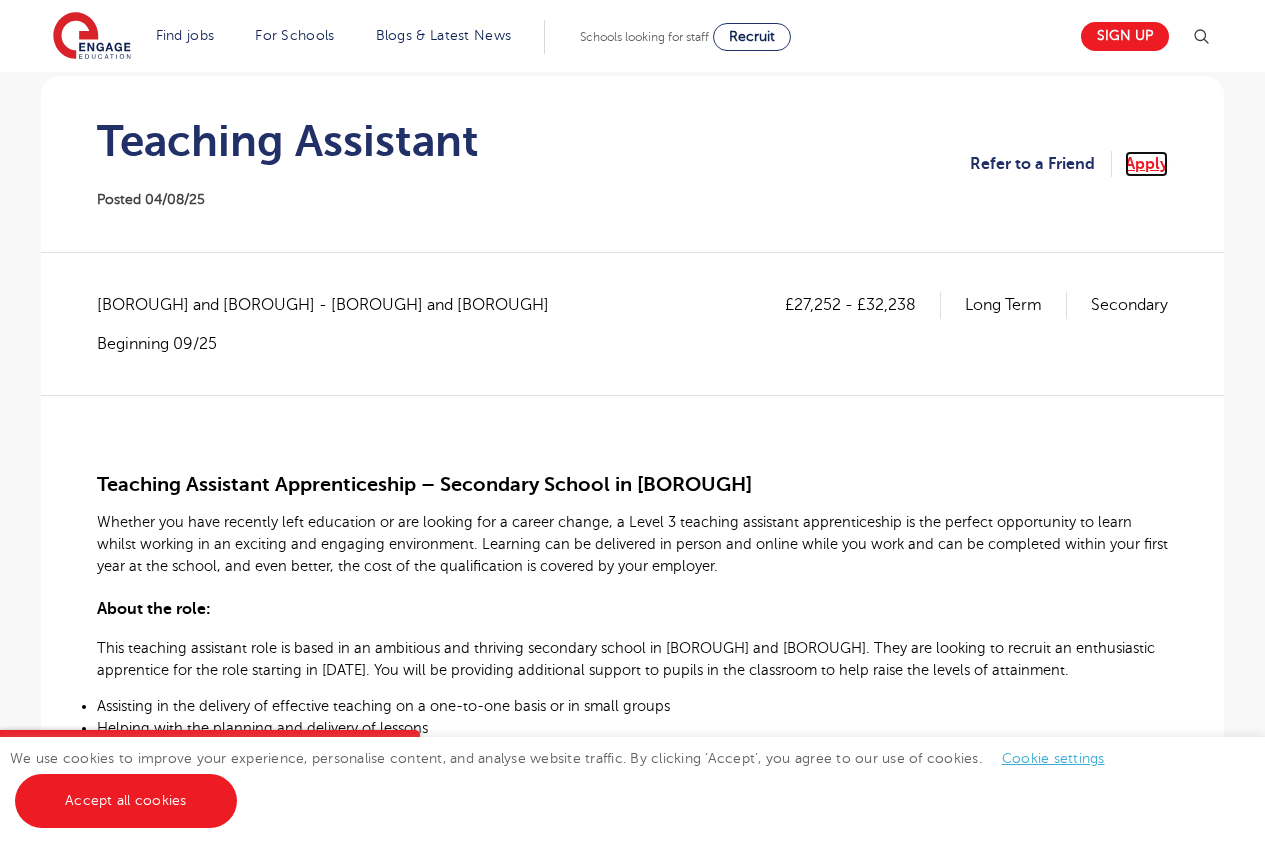 click on "Apply" at bounding box center [1146, 164] 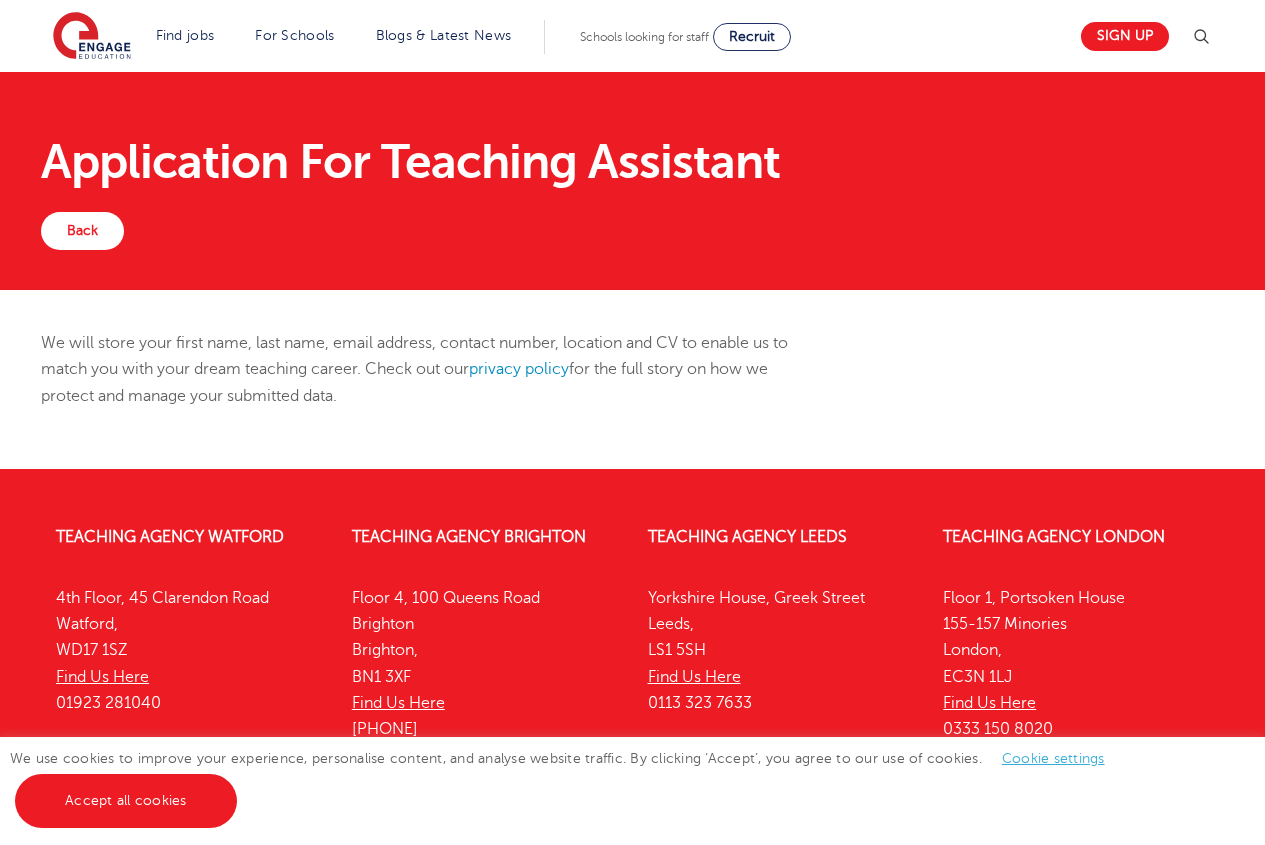 scroll, scrollTop: 0, scrollLeft: 0, axis: both 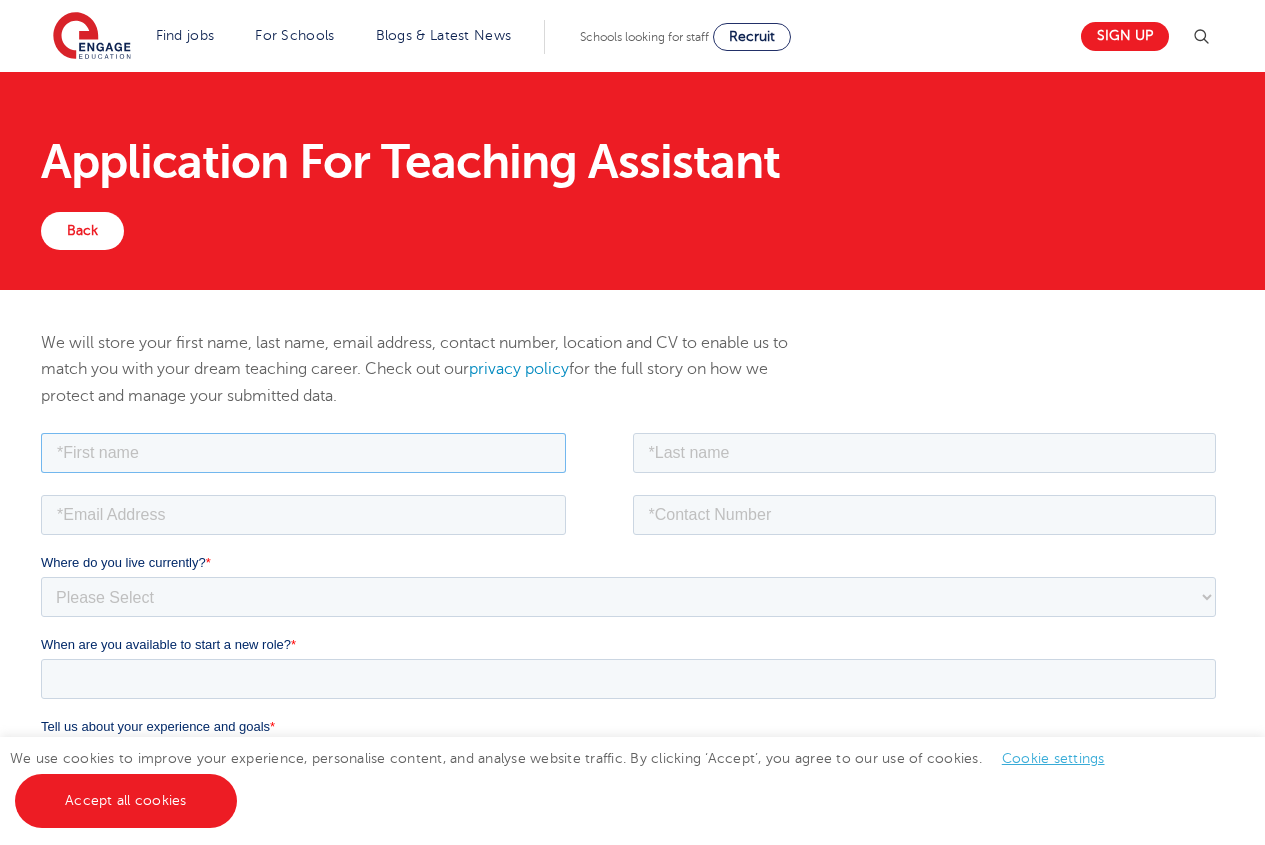 click at bounding box center [303, 452] 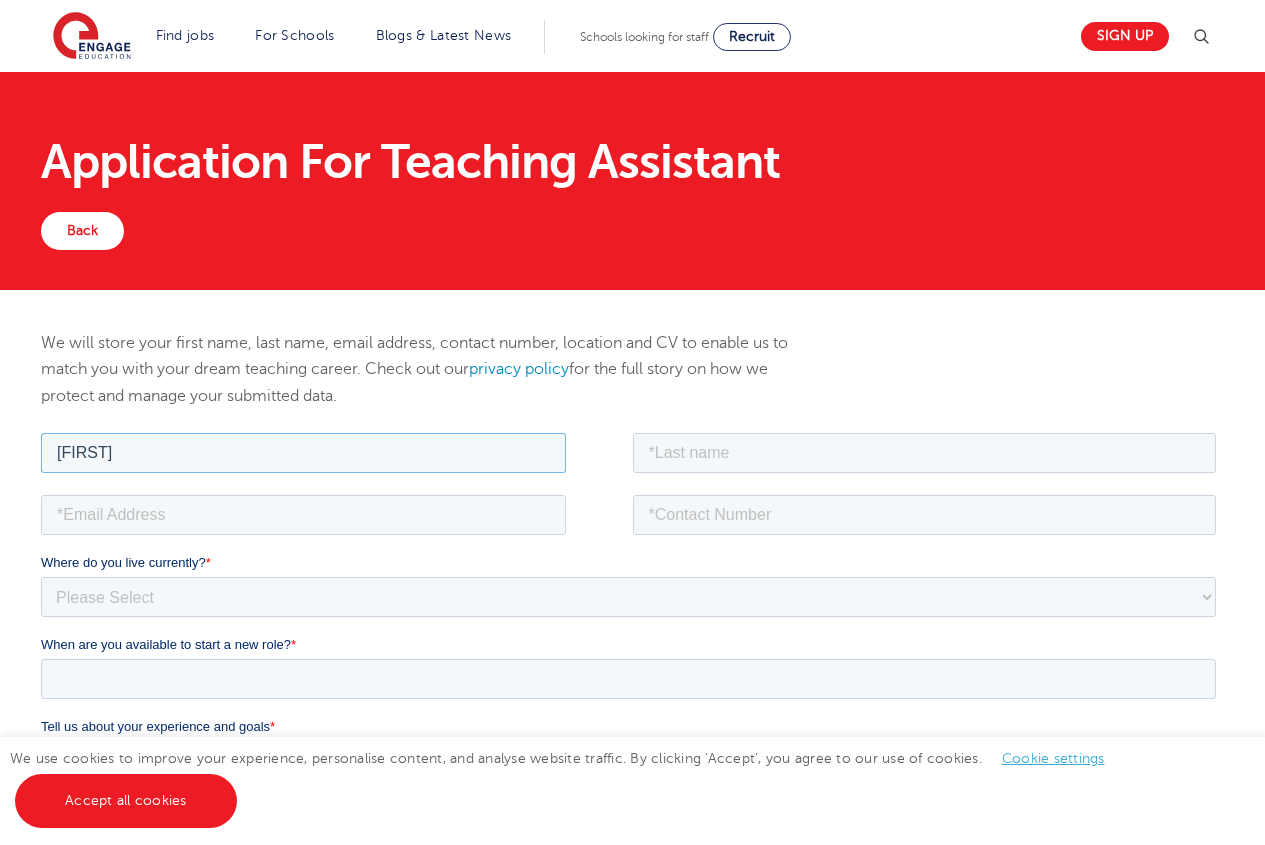 type on "[FIRST]" 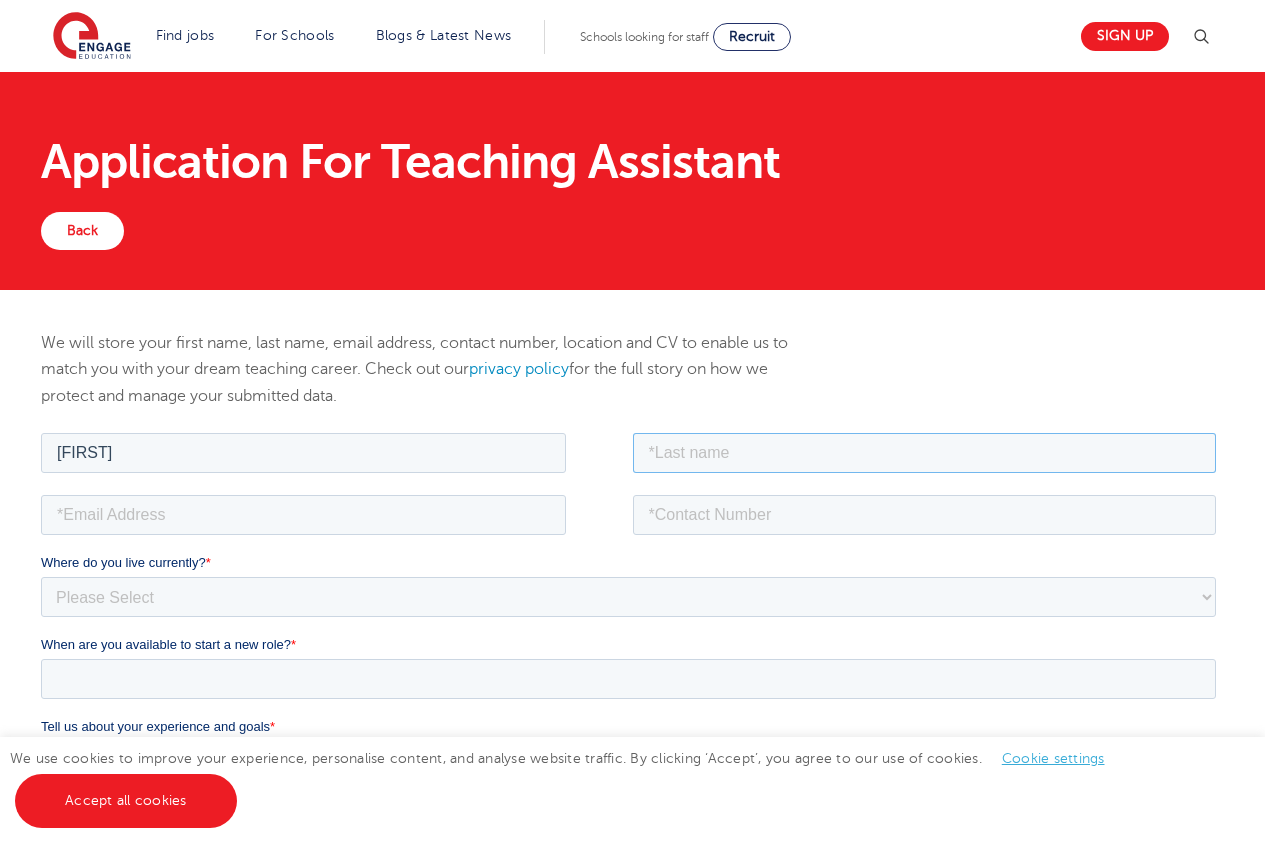 click at bounding box center [925, 452] 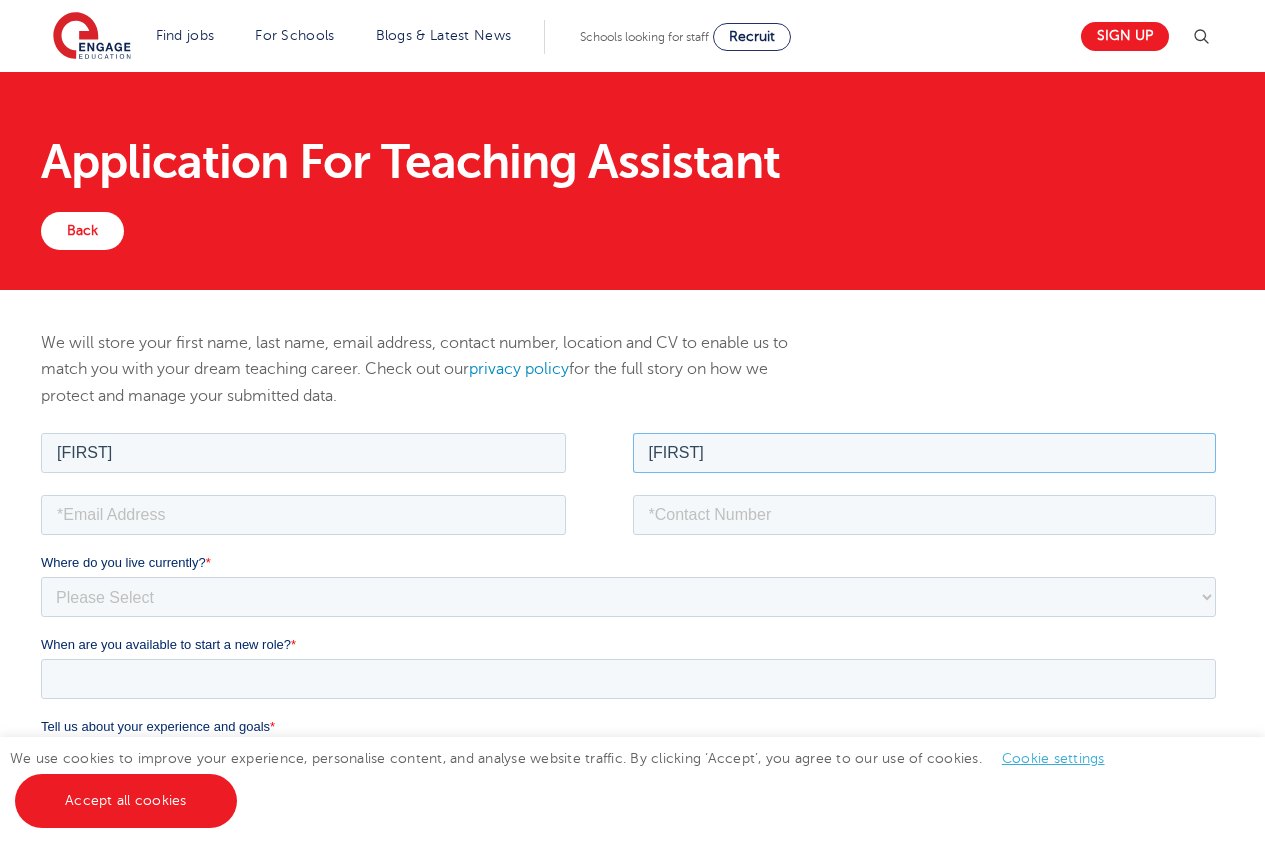 type on "efrguson" 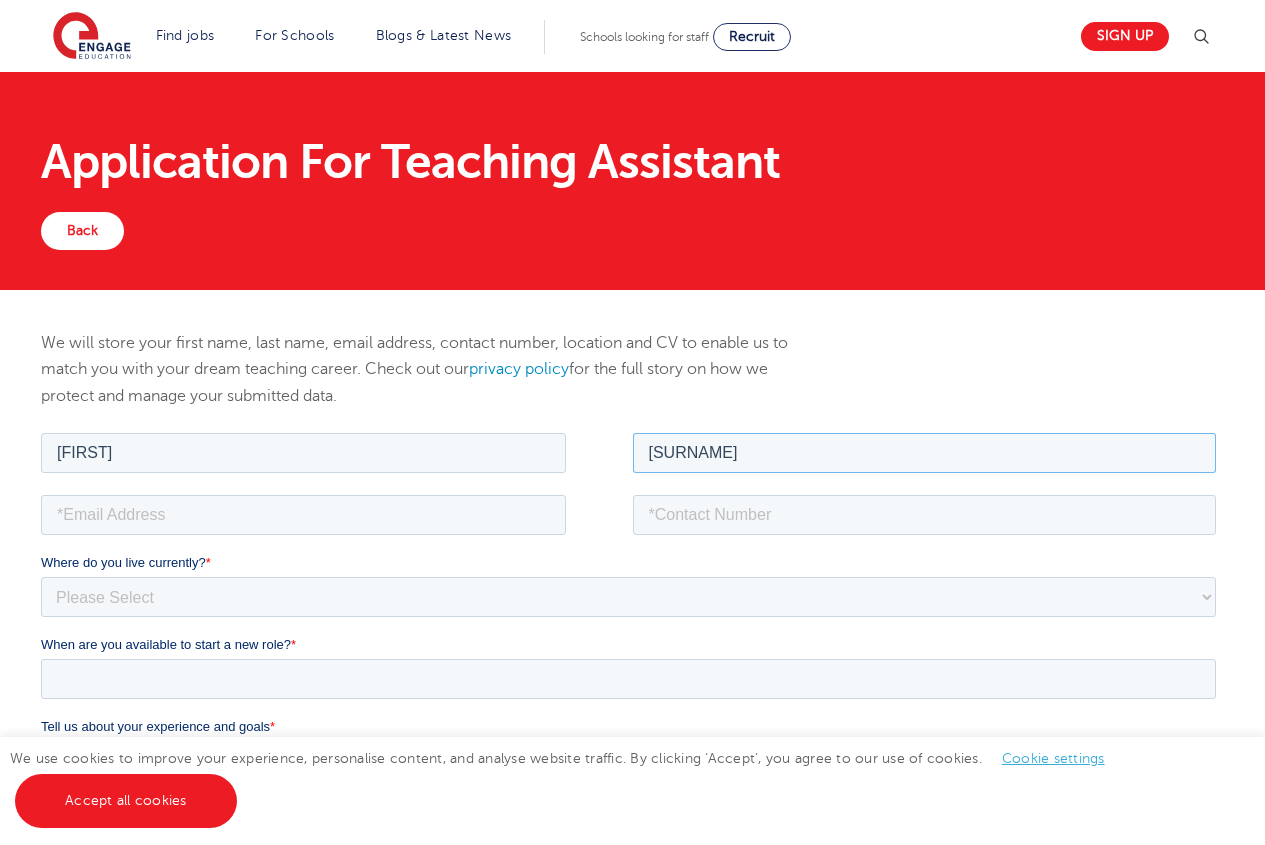 drag, startPoint x: 763, startPoint y: 455, endPoint x: 632, endPoint y: 460, distance: 131.09538 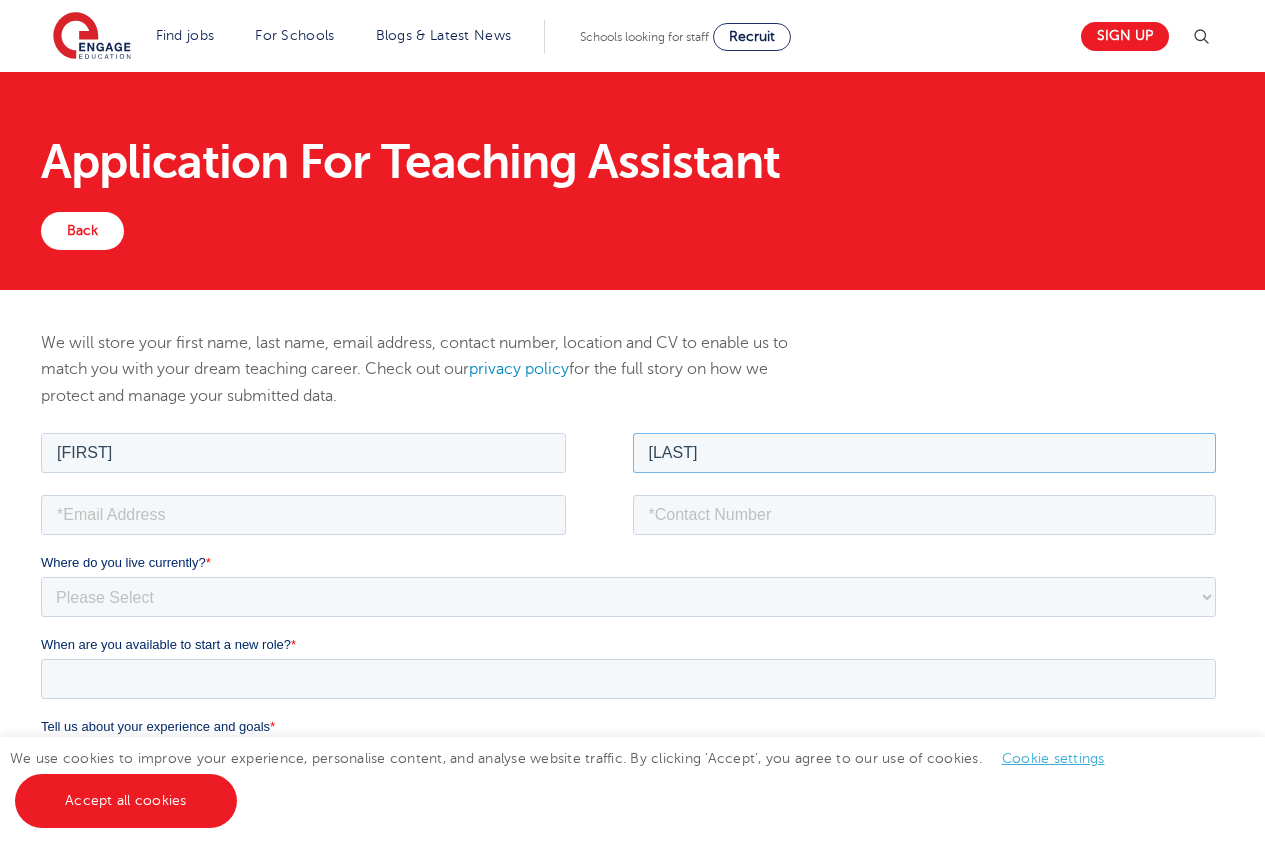 type on "[LAST]" 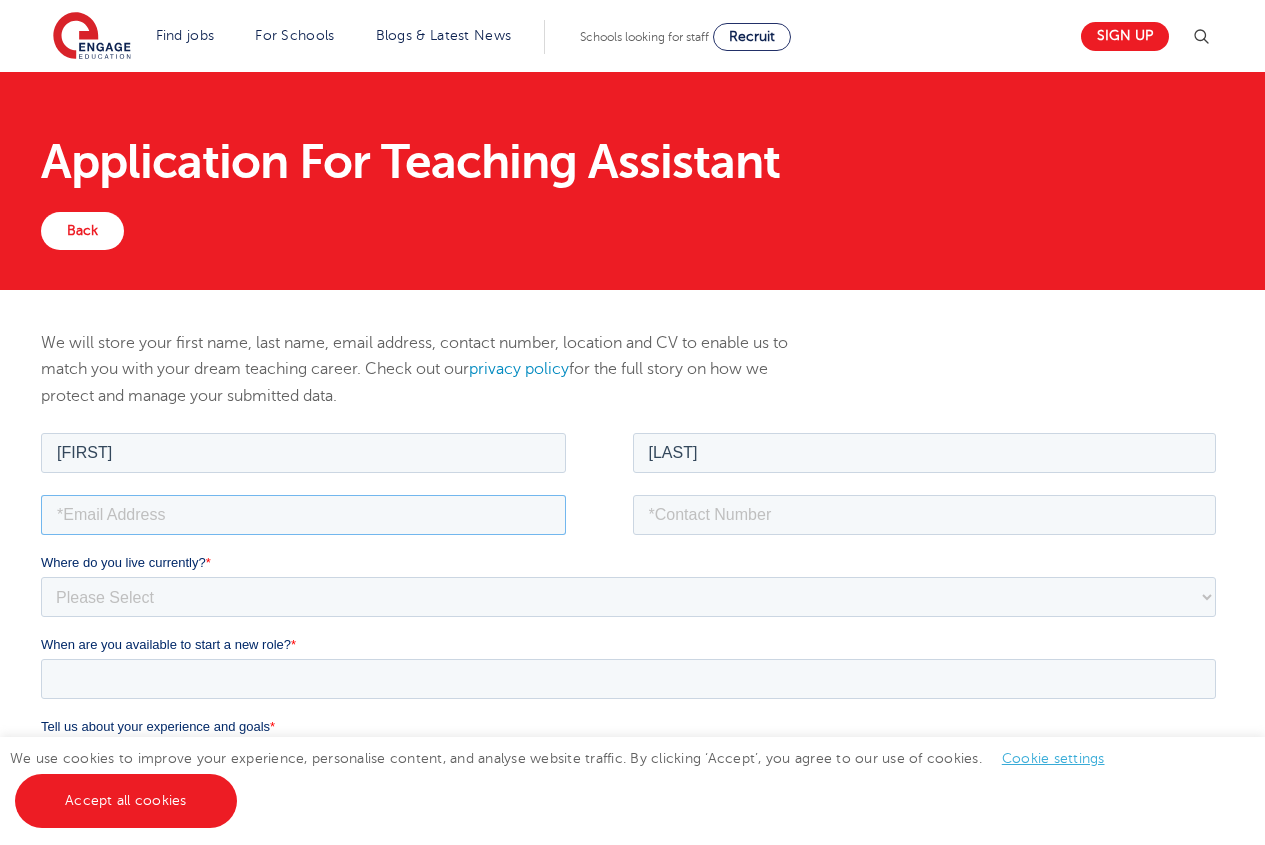 click at bounding box center [303, 514] 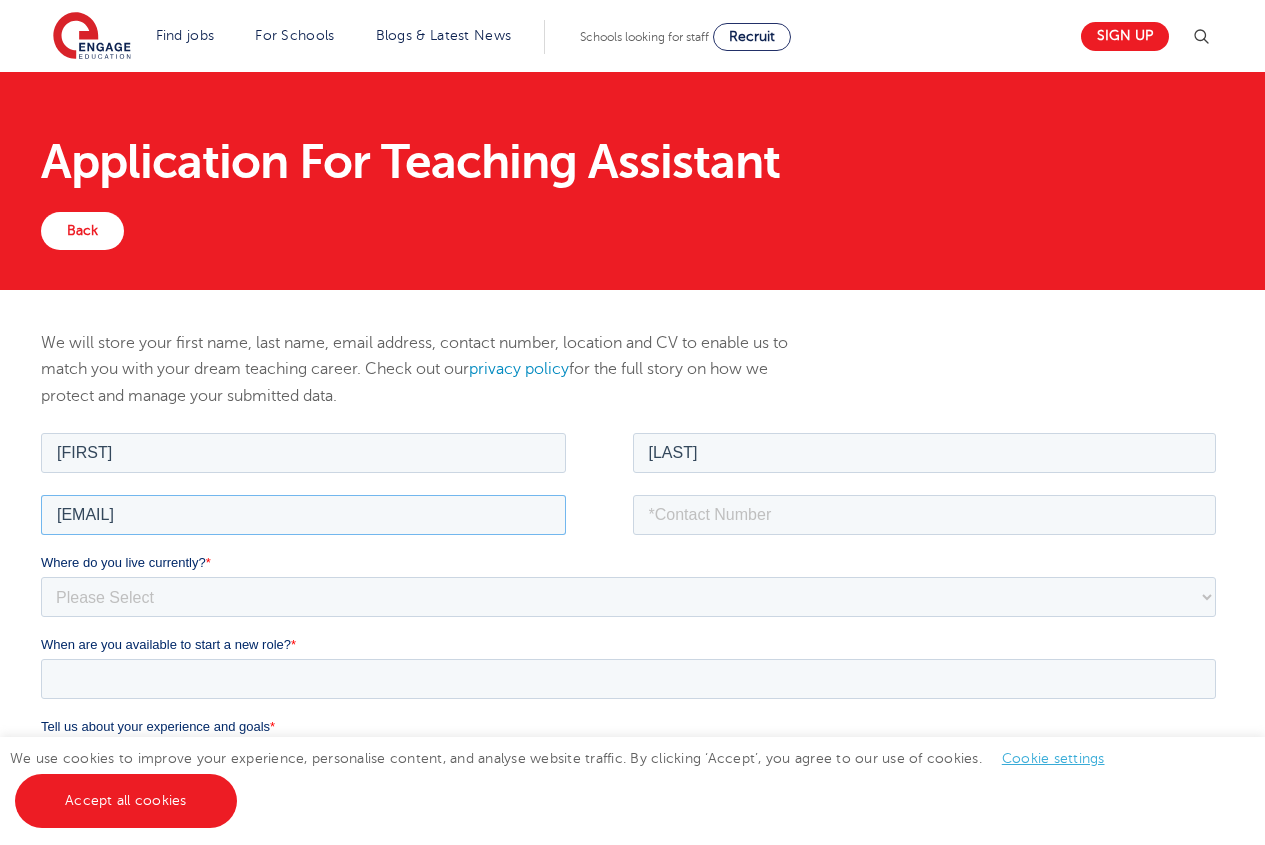 type on "[EMAIL]" 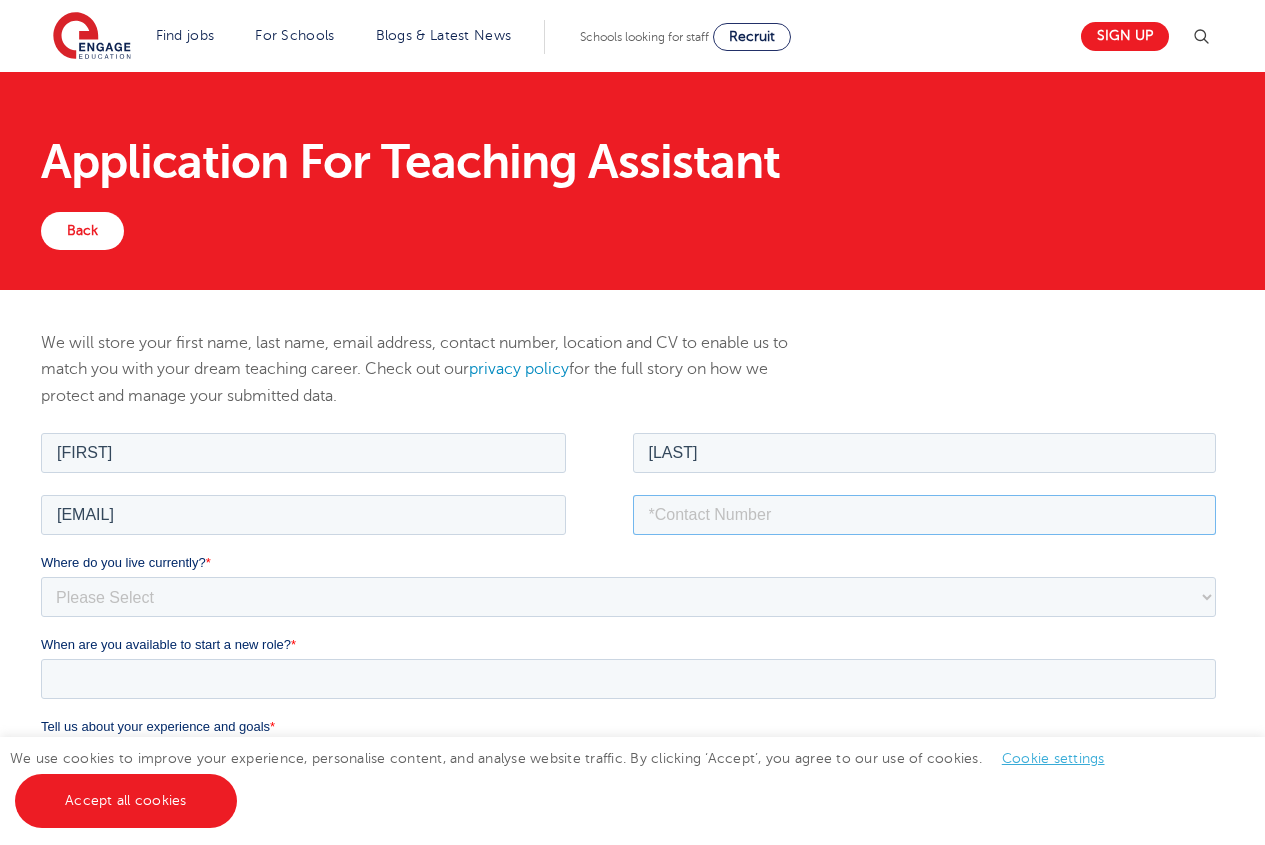 click at bounding box center (925, 514) 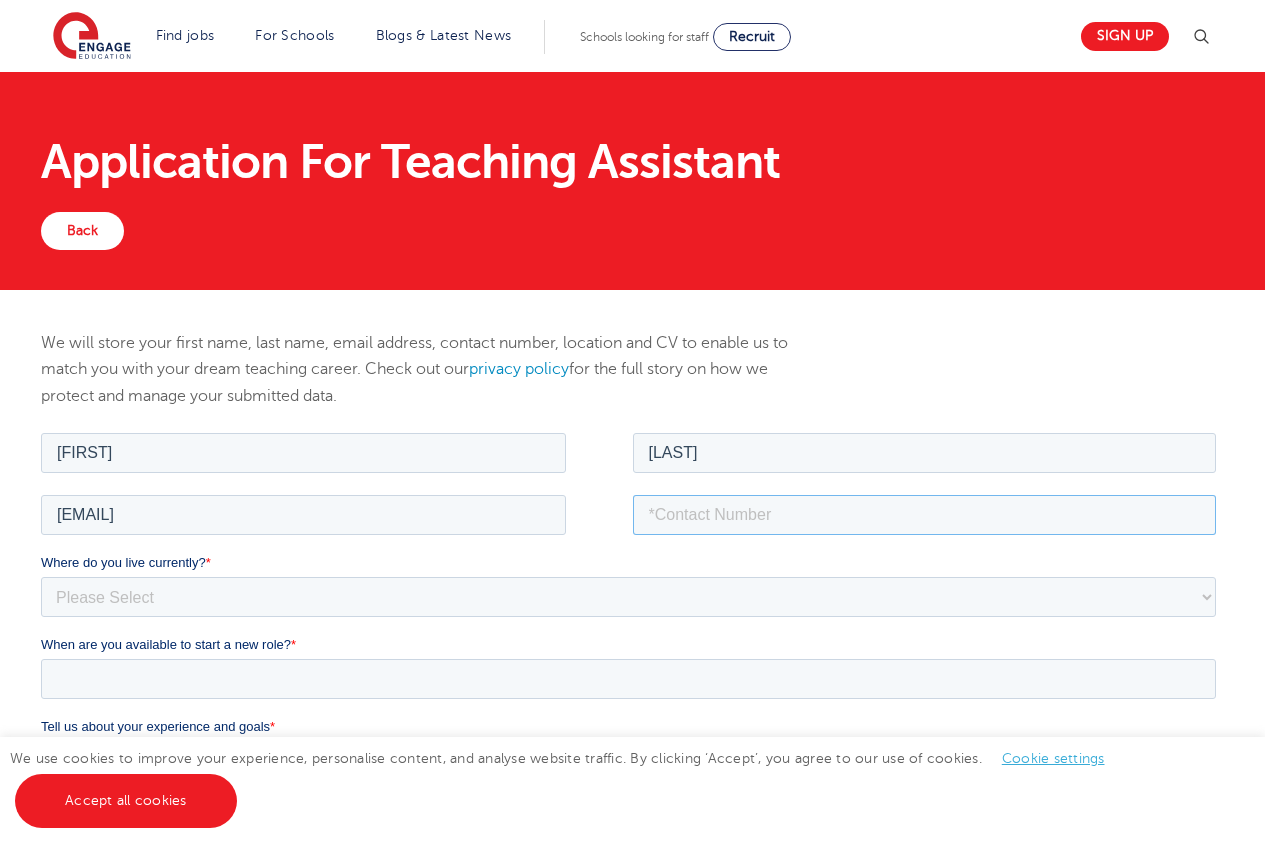 click at bounding box center (925, 514) 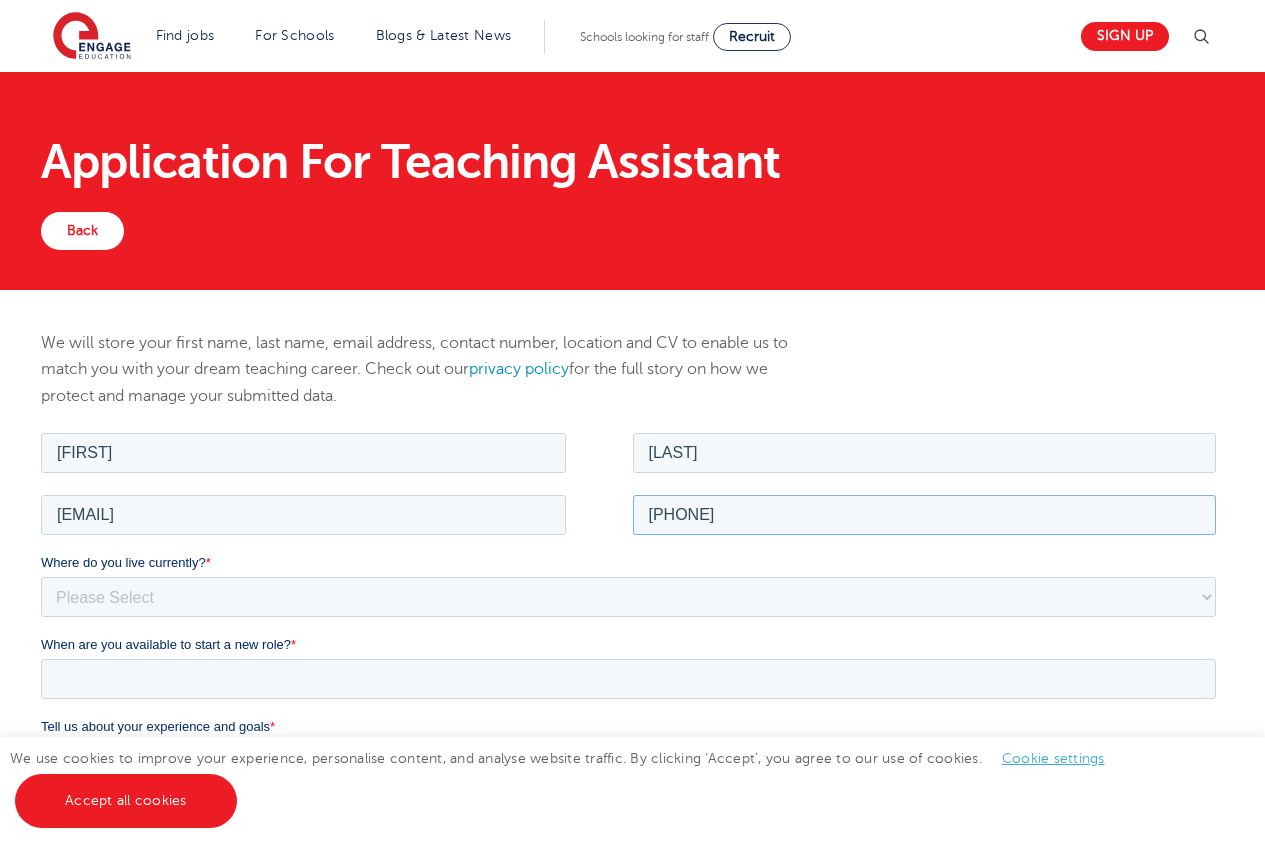 type on "[PHONE]" 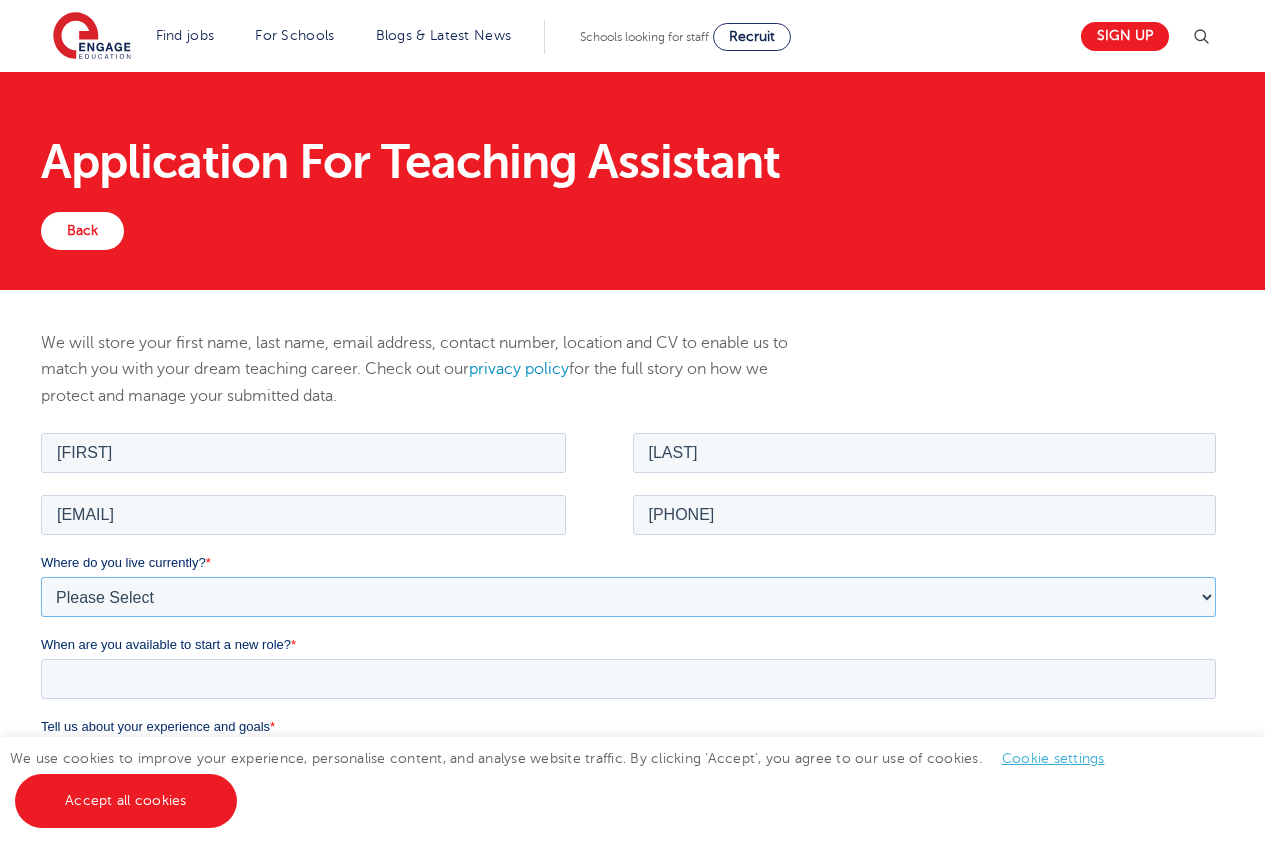 click on "Please Select UK Canada Ireland Australia New Zealand Europe USA South Africa Jamaica Africa Asia Middle East South America Caribbean" at bounding box center [628, 596] 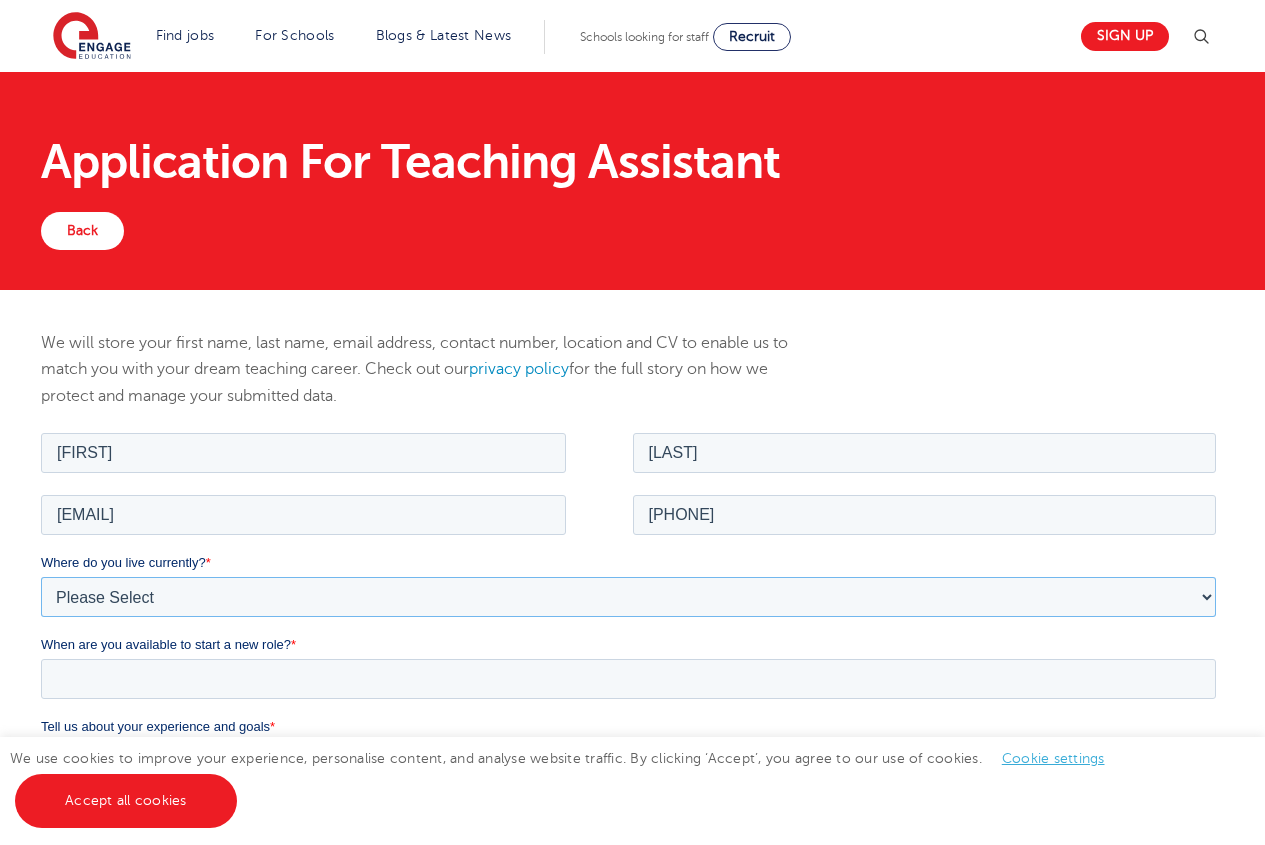 select on "UK" 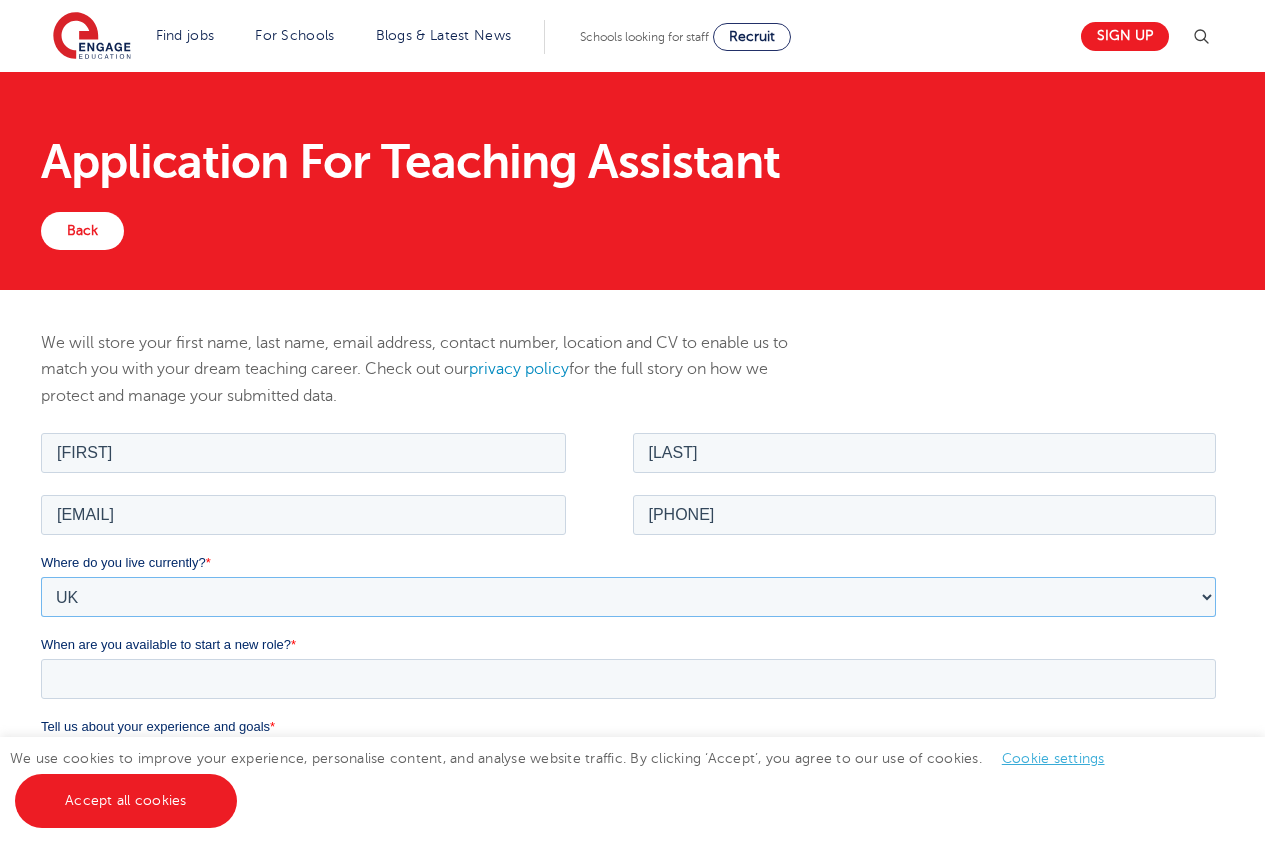 click on "Please Select UK Canada Ireland Australia New Zealand Europe USA South Africa Jamaica Africa Asia Middle East South America Caribbean" at bounding box center [628, 596] 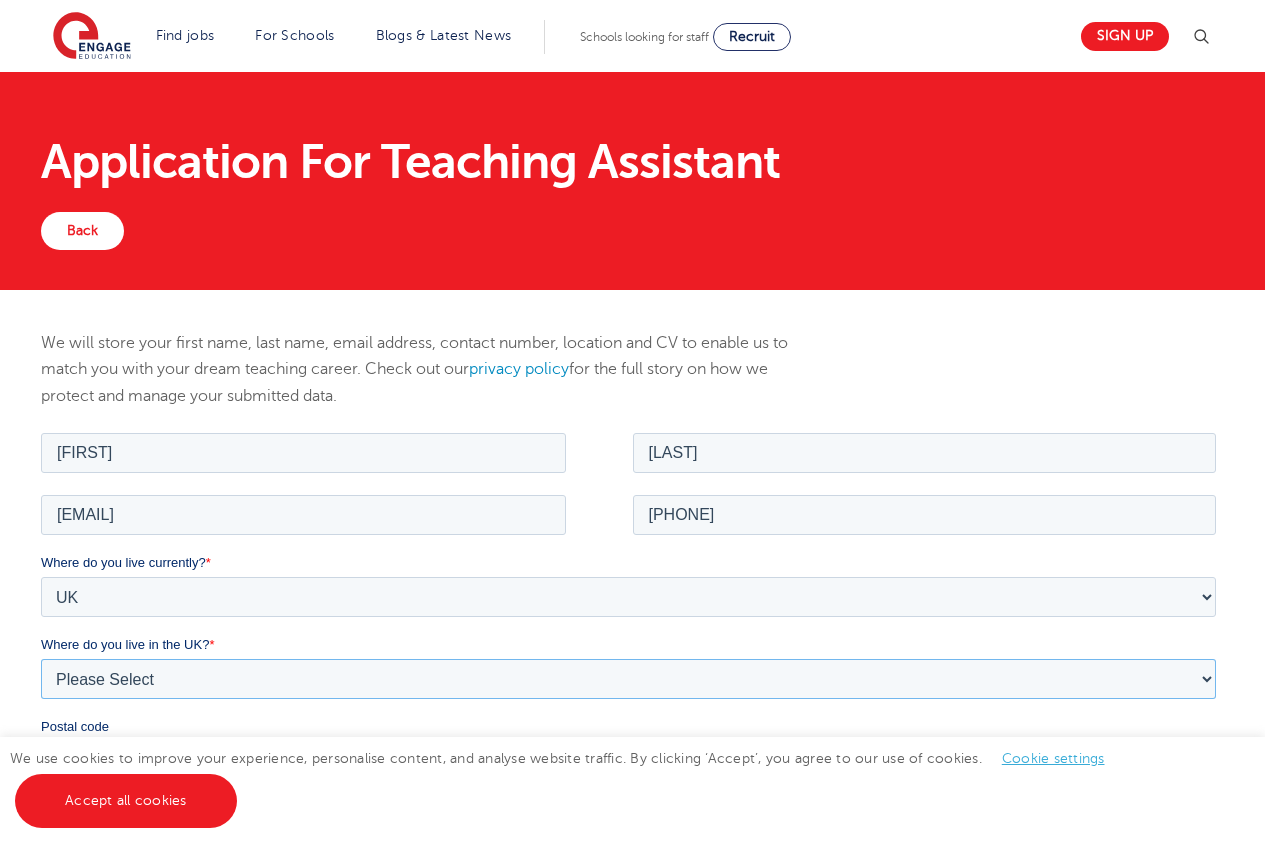 click on "Please Select Overseas Barnsley Bedfordshire Berkshire Bournemouth Bracknell Forest Bradford Brighton and Hove Bristol Buckinghamshire Calderdale Cambridgeshire Cheshire City of London City of Plymouth Cornwall County Durham Cumbria Derbyshire Devon Doncaster Dorset Durham Durham and North Yorkshire East Riding of Yorkshire East Sussex Essex Gloucestershire Hampshire Herefordshire Hertfordshire Hull Isle of Wight Kent Kirklees Lancashire Leeds Leicestershire Lincolnshire London Luton Luton South Luton Town Centre Manchester Medway Merseyside Milton Keynes Norfolk Northamptonshire North Somerset Northumberland North Yorkshire Nottinghamshire Oxfordshire Peterborough Poole Portsmouth Reading Rotherham Rutland Sheffield Shropshire Slough Somerset Southampton Southend On Sea South Yorkshire Staffordshire Suffolk Surrey Thurrock Torbay Tyne and Wear Wakefield Warwickshire West Berkshire West Midlands West Sussex West Yorkshire Wiltshire Windsor and Maidenhead Wokingham Worcestershire York" at bounding box center [628, 678] 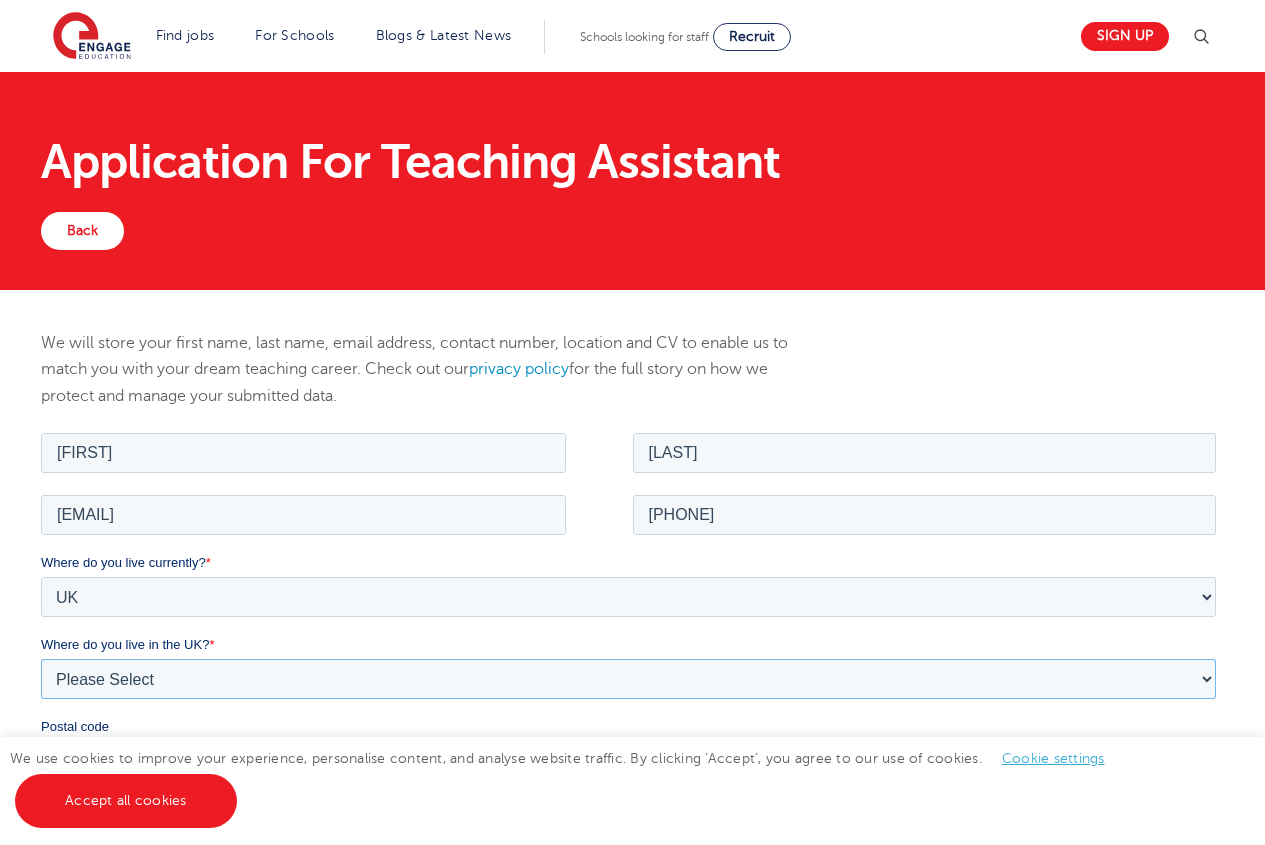 select on "City of London" 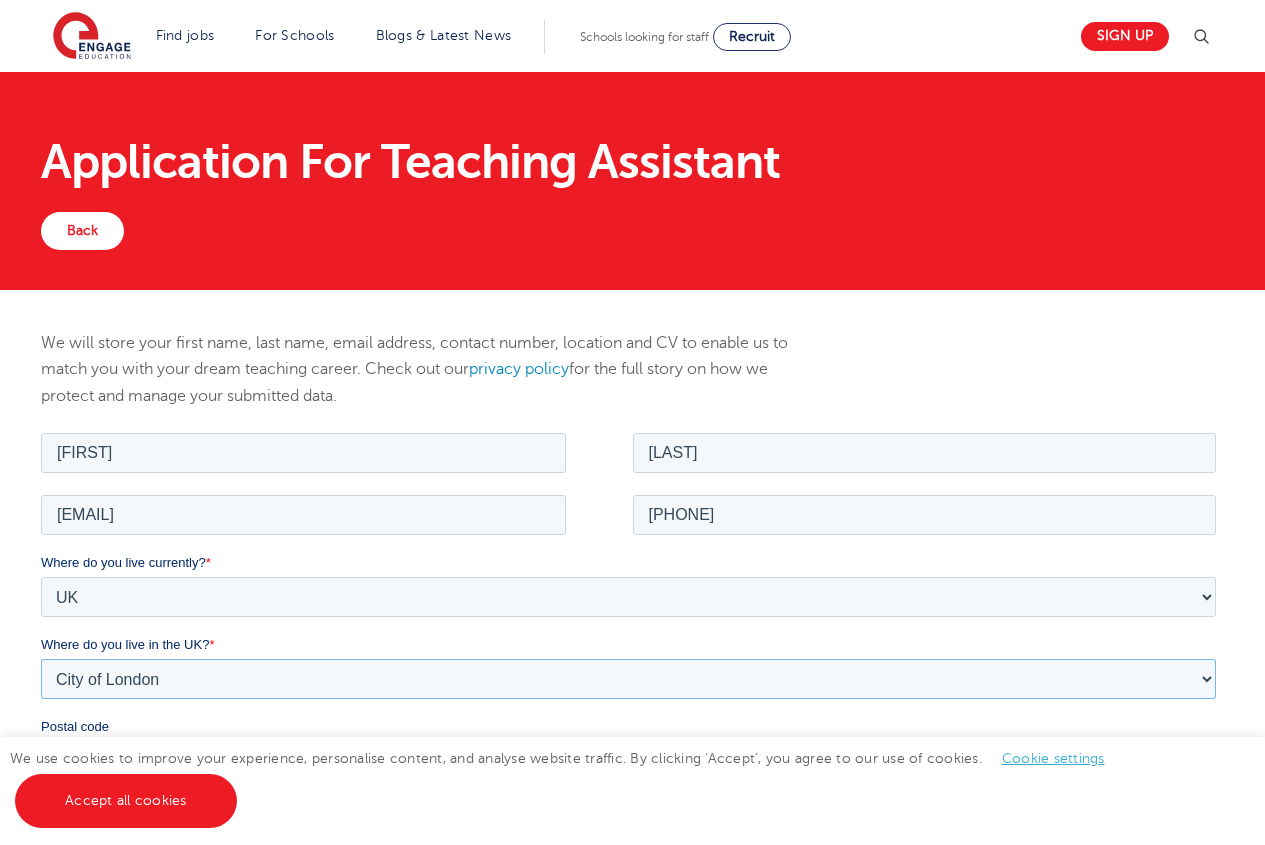 click on "Please Select Overseas Barnsley Bedfordshire Berkshire Bournemouth Bracknell Forest Bradford Brighton and Hove Bristol Buckinghamshire Calderdale Cambridgeshire Cheshire City of London City of Plymouth Cornwall County Durham Cumbria Derbyshire Devon Doncaster Dorset Durham Durham and North Yorkshire East Riding of Yorkshire East Sussex Essex Gloucestershire Hampshire Herefordshire Hertfordshire Hull Isle of Wight Kent Kirklees Lancashire Leeds Leicestershire Lincolnshire London Luton Luton South Luton Town Centre Manchester Medway Merseyside Milton Keynes Norfolk Northamptonshire North Somerset Northumberland North Yorkshire Nottinghamshire Oxfordshire Peterborough Poole Portsmouth Reading Rotherham Rutland Sheffield Shropshire Slough Somerset Southampton Southend On Sea South Yorkshire Staffordshire Suffolk Surrey Thurrock Torbay Tyne and Wear Wakefield Warwickshire West Berkshire West Midlands West Sussex West Yorkshire Wiltshire Windsor and Maidenhead Wokingham Worcestershire York" at bounding box center [628, 678] 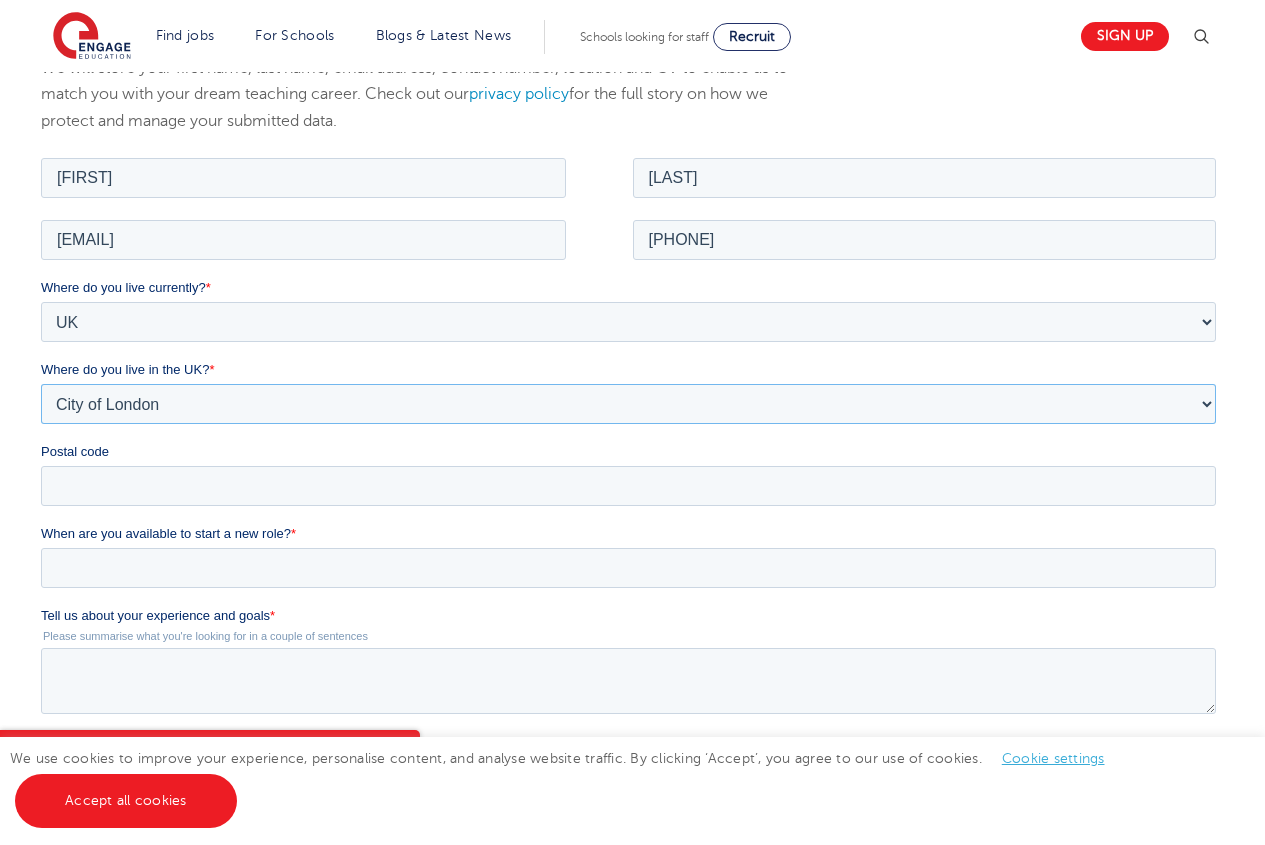 scroll, scrollTop: 386, scrollLeft: 0, axis: vertical 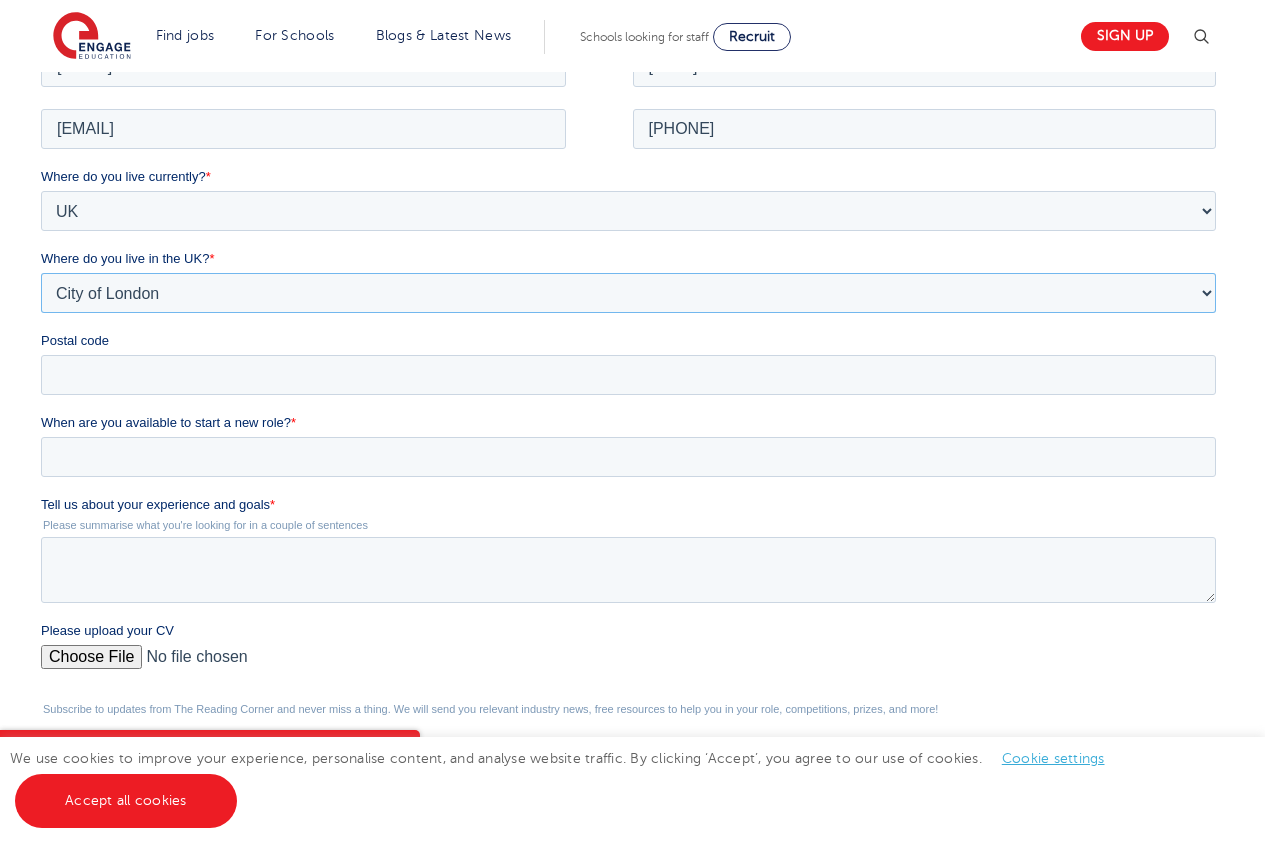 drag, startPoint x: 1279, startPoint y: 266, endPoint x: 1168, endPoint y: 367, distance: 150.07332 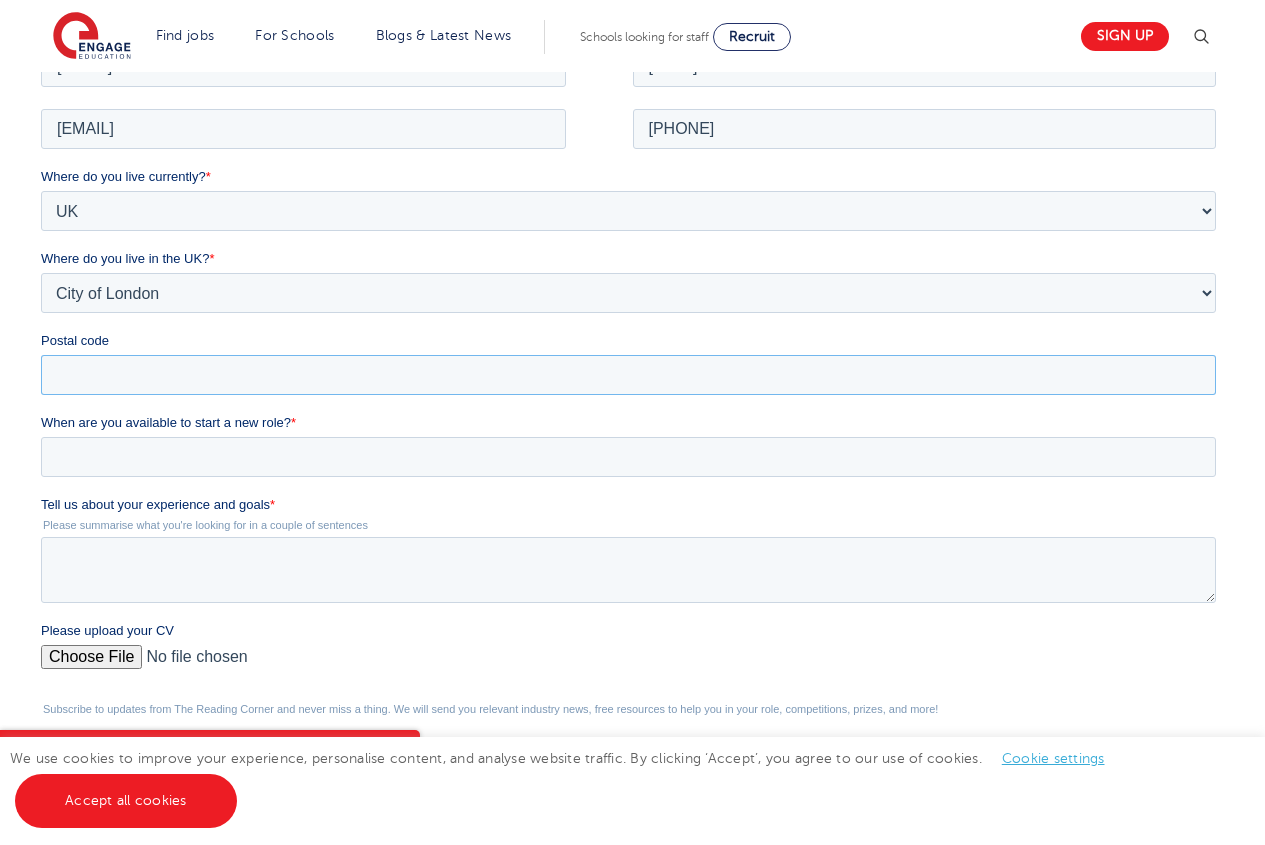 click on "Postal code" at bounding box center (628, 374) 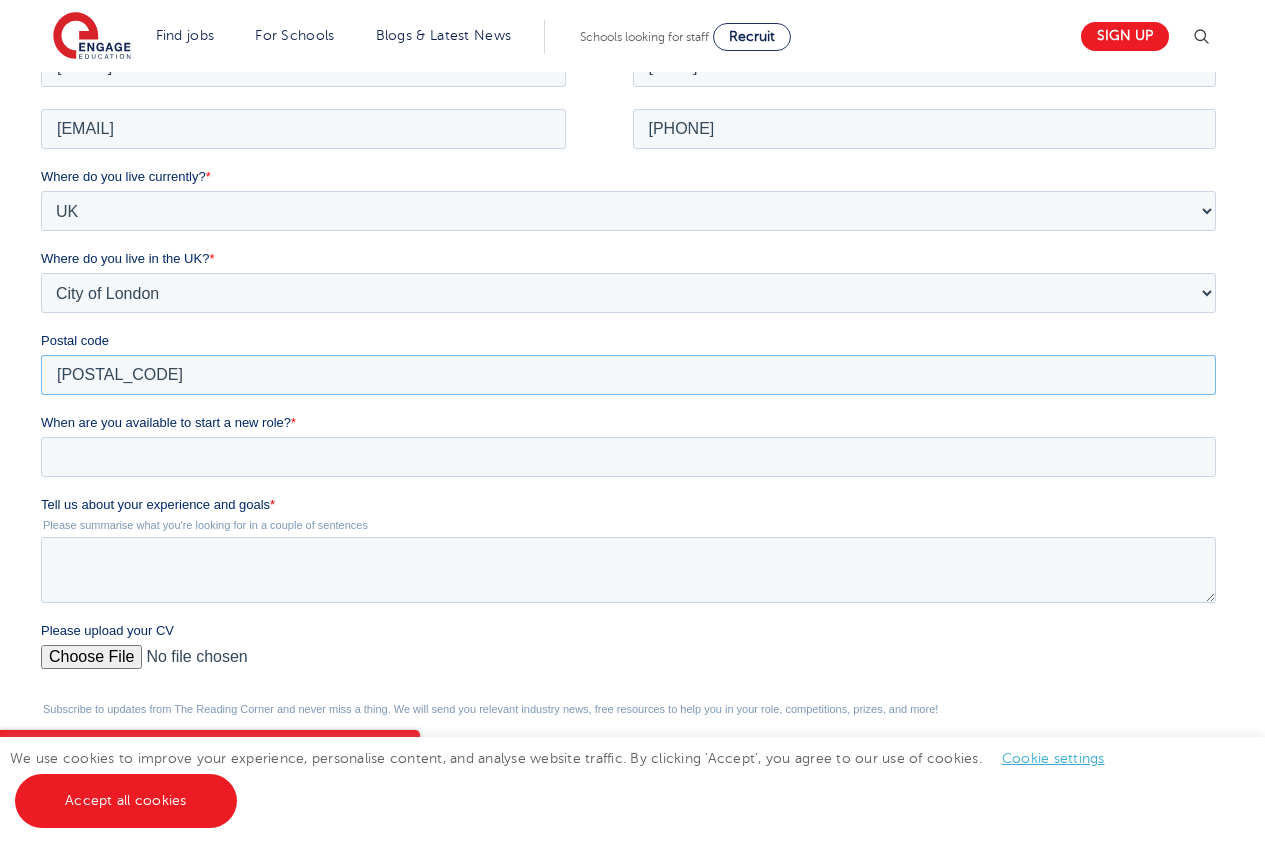 type on "e16 1le" 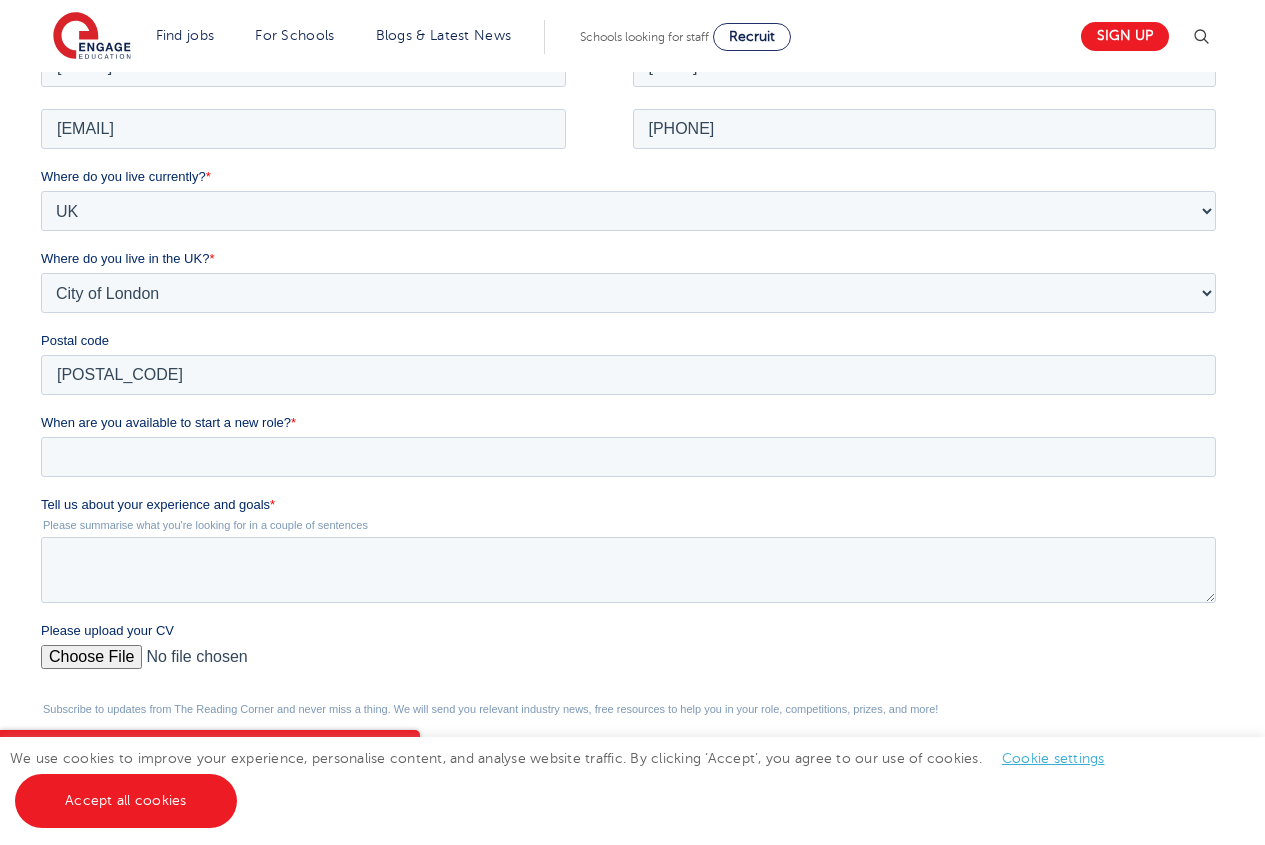 click on "When are you available to start a new role? *" at bounding box center [632, 422] 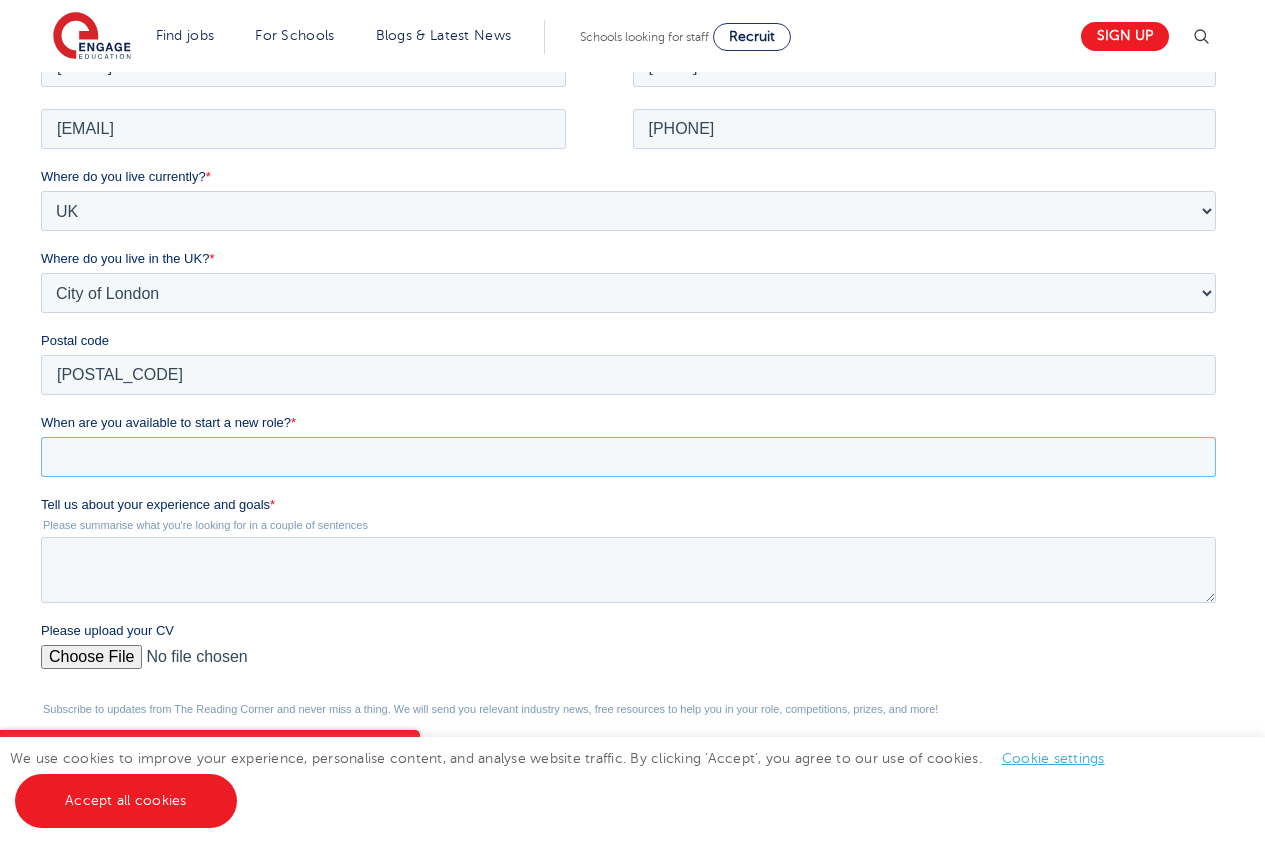click on "When are you available to start a new role? *" at bounding box center [628, 456] 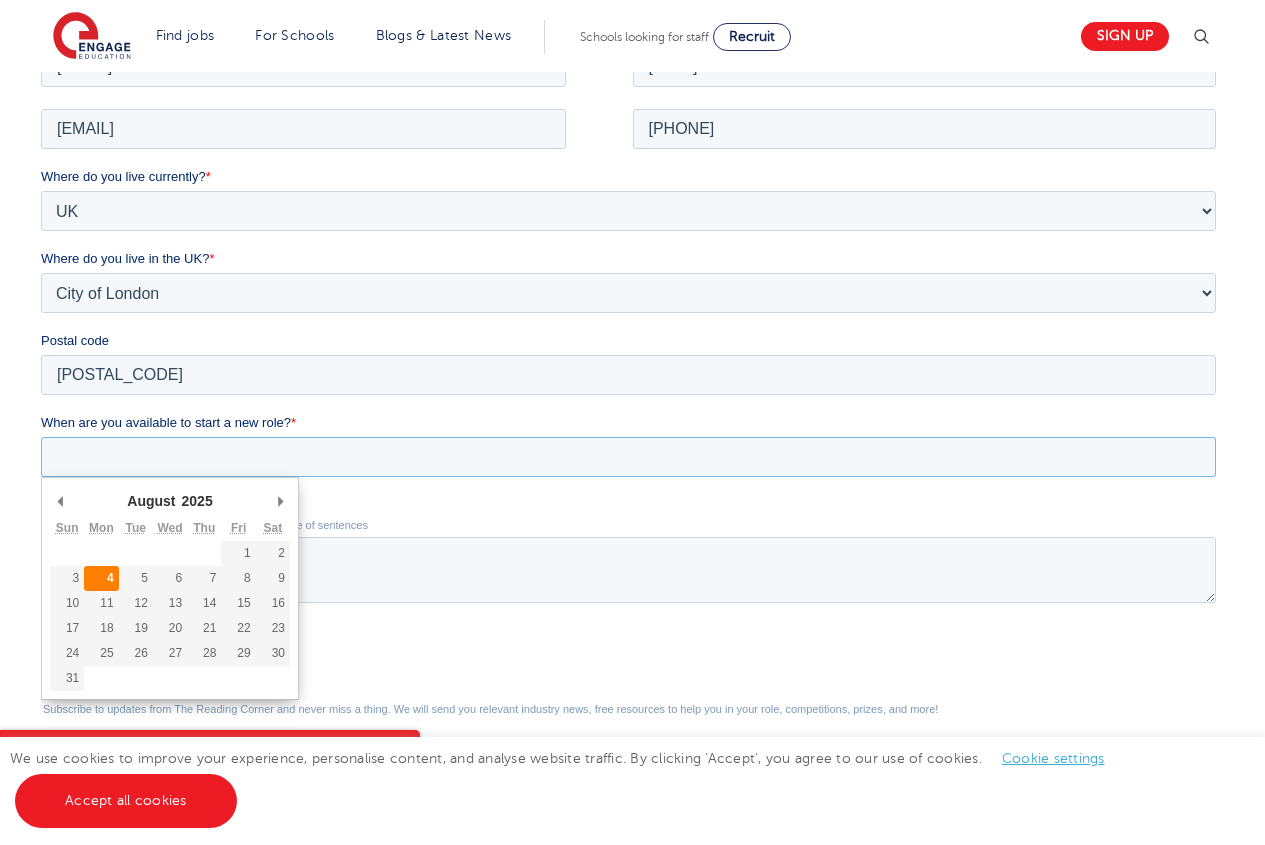 type on "2025-08-04" 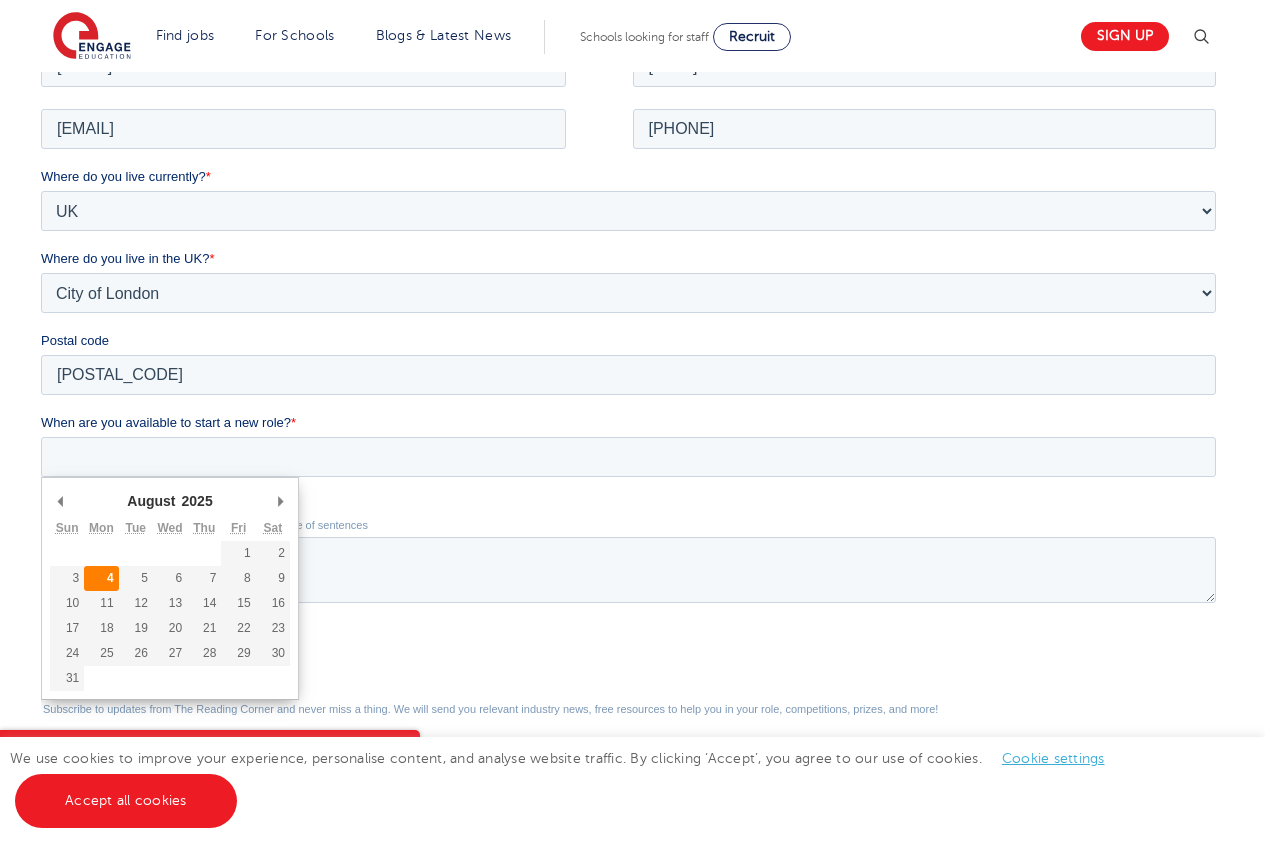 type on "2025/08/04" 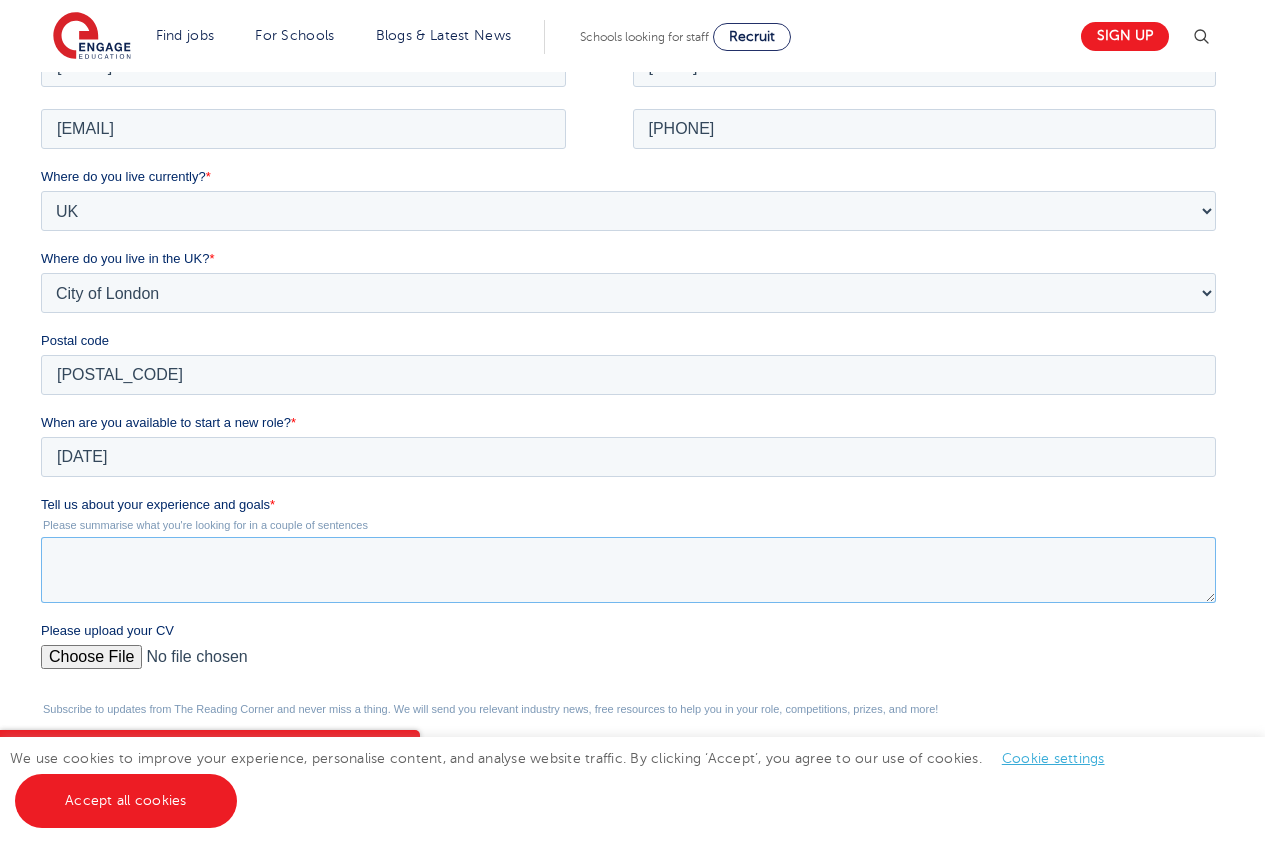 click on "Tell us about your experience and goals *" at bounding box center [628, 569] 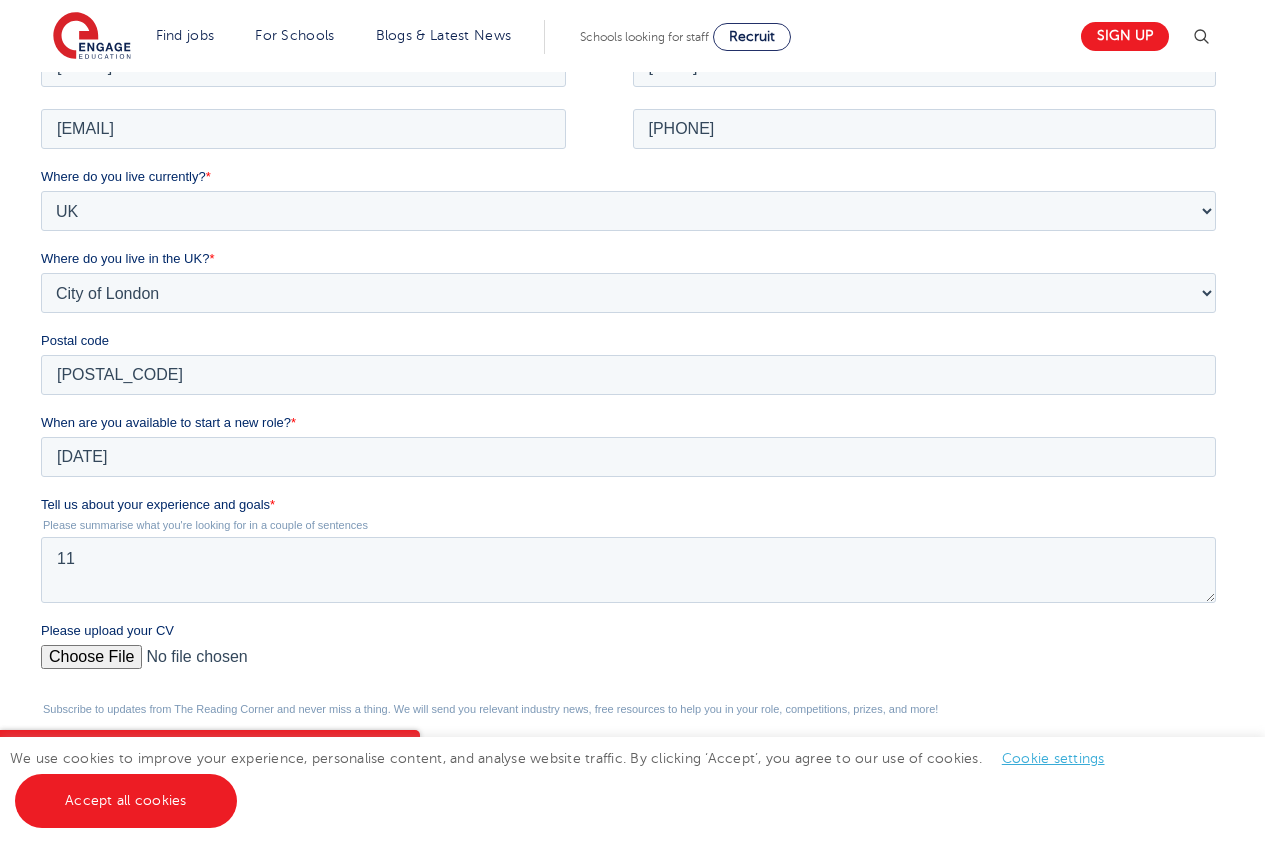 drag, startPoint x: 144, startPoint y: 568, endPoint x: 63, endPoint y: 434, distance: 156.57906 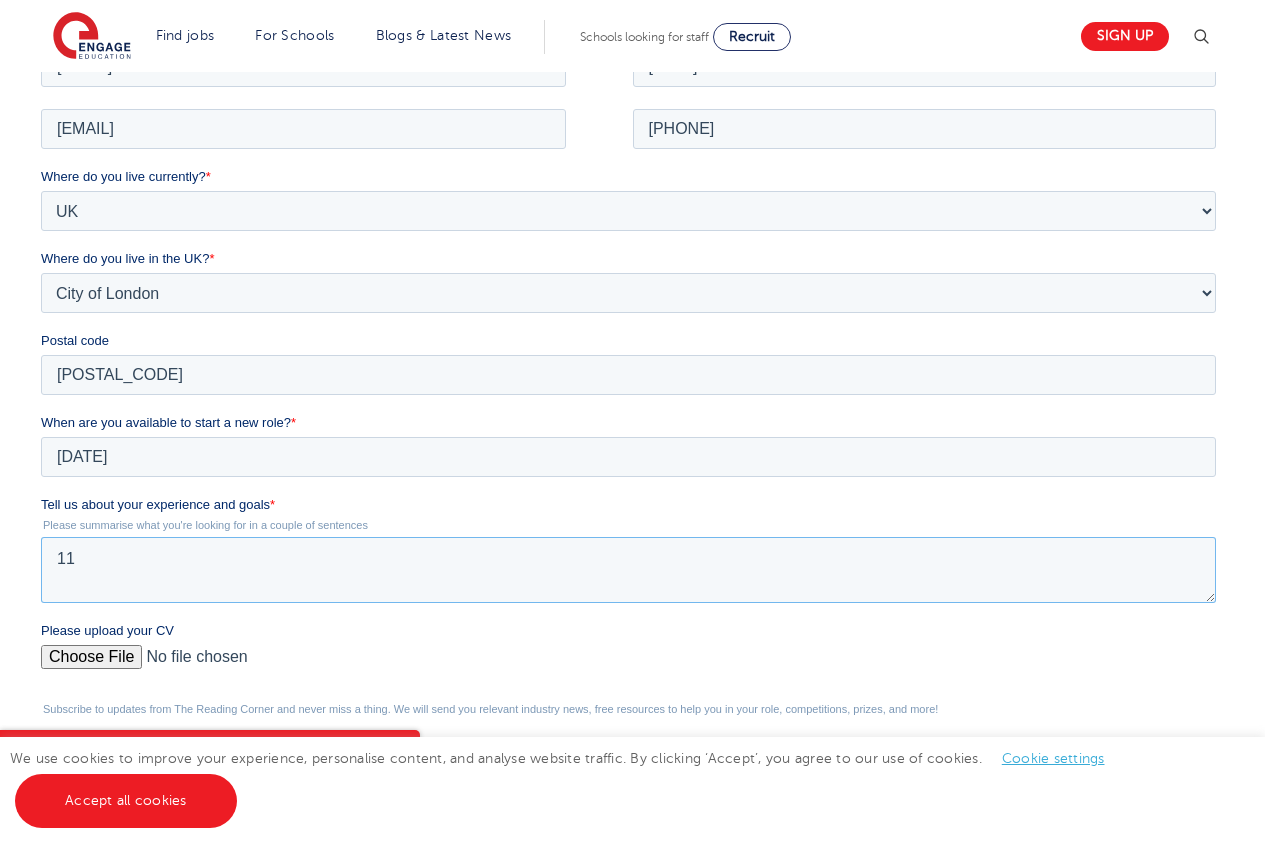 click on "11" at bounding box center (628, 569) 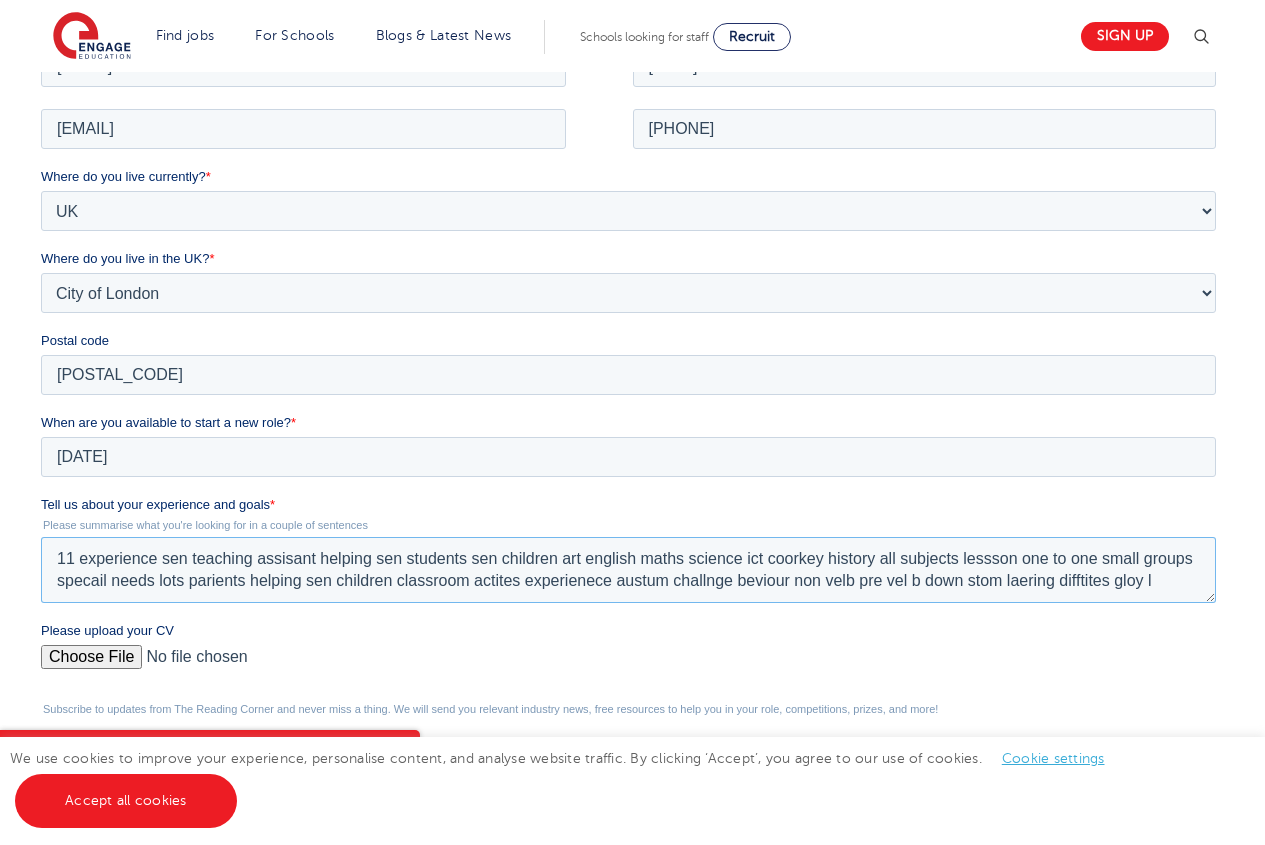 scroll, scrollTop: 9, scrollLeft: 0, axis: vertical 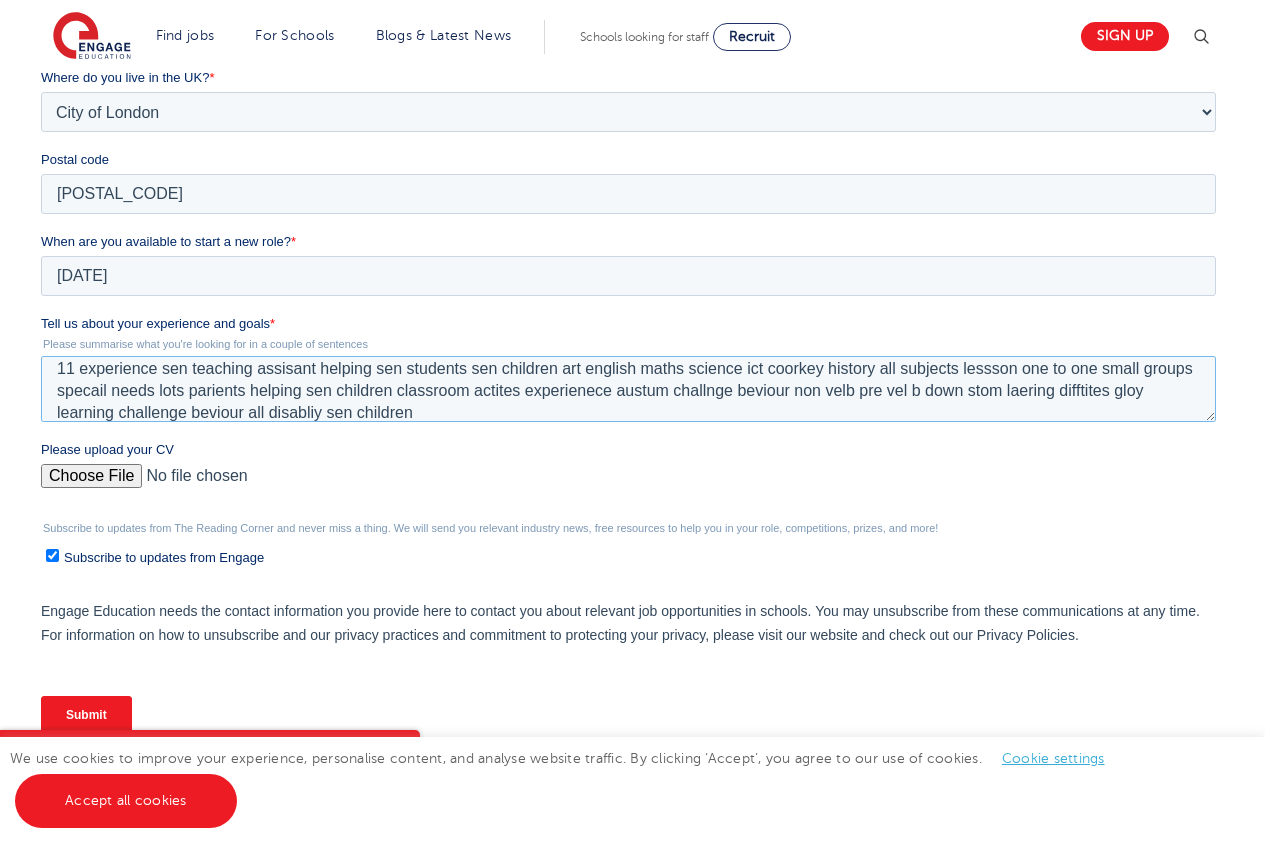 type on "11 experience  sen teaching assisant helping sen students sen children art english maths science  ict coorkey  history all subjects lessson one to one small groups specail needs lots parients helping sen children classroom actites experienece austum challnge beviour non velb pre vel b down stom laering difftites gloy learning challenge beviour all disabliy sen children" 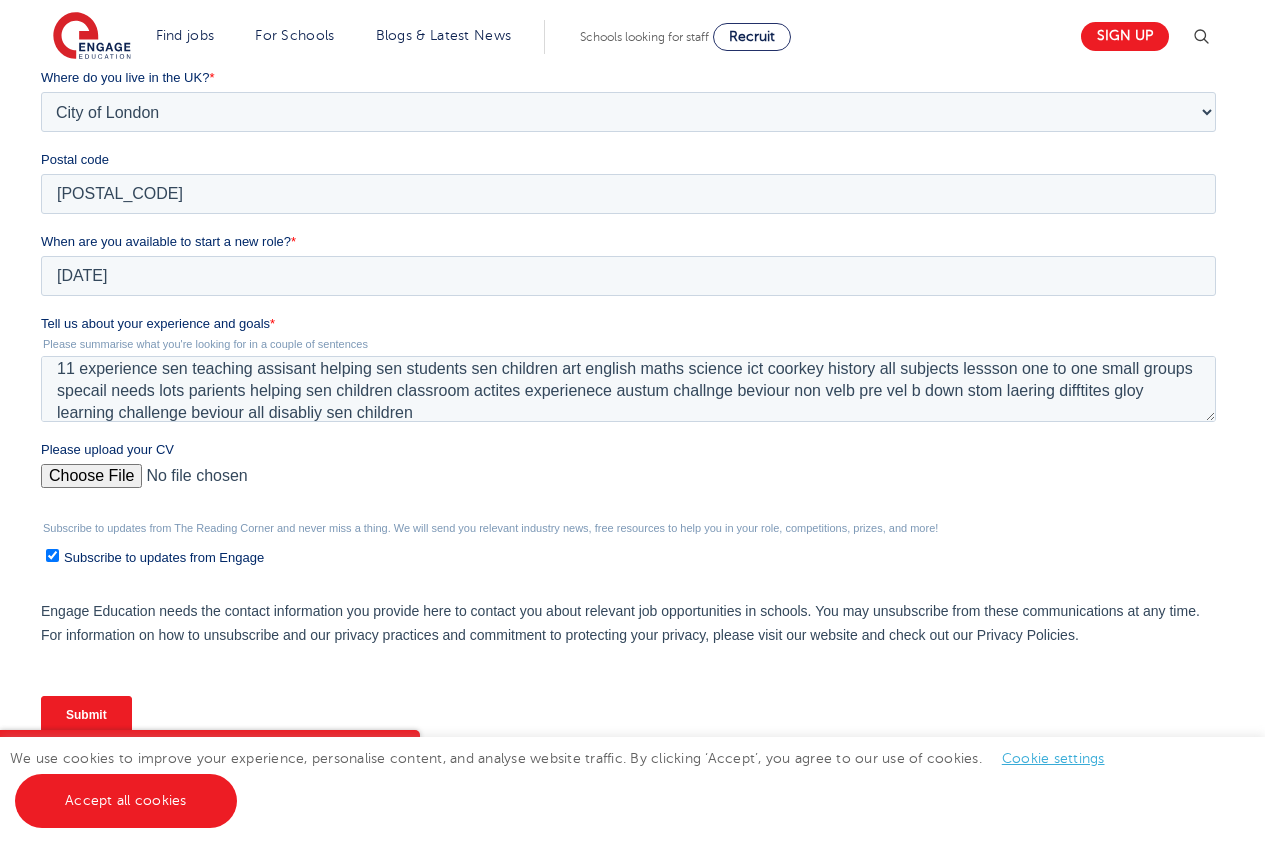 click on "Please upload your CV" at bounding box center [628, 484] 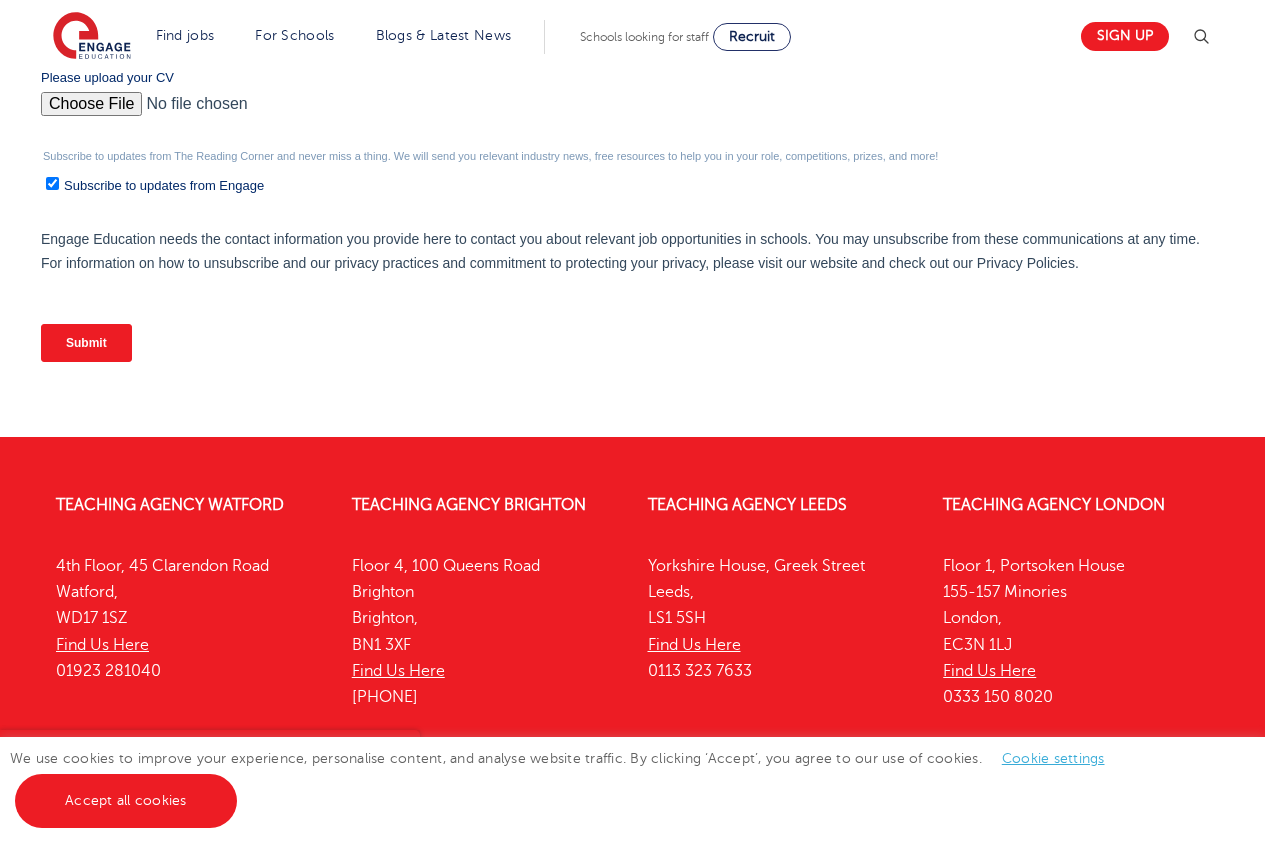 scroll, scrollTop: 946, scrollLeft: 0, axis: vertical 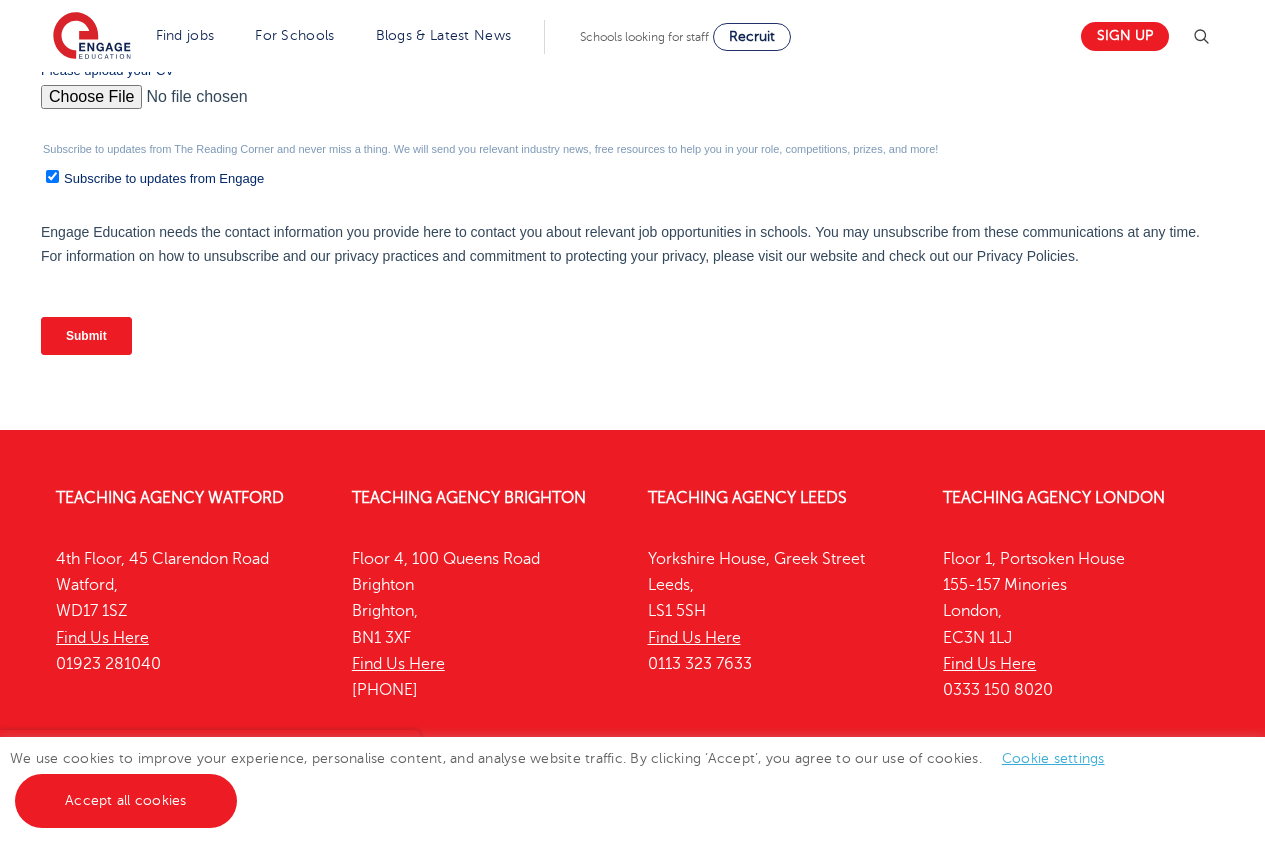click on "Submit" at bounding box center (86, 336) 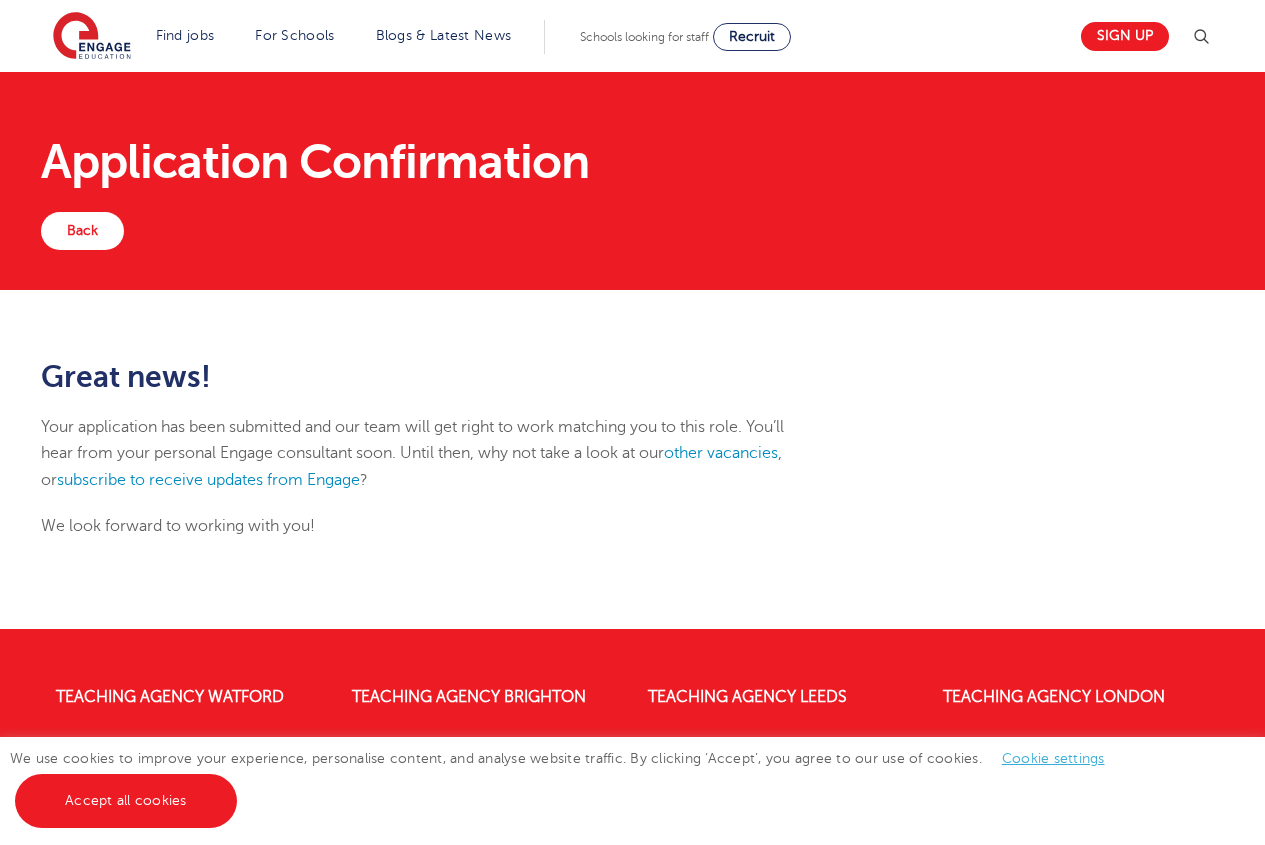scroll, scrollTop: 0, scrollLeft: 0, axis: both 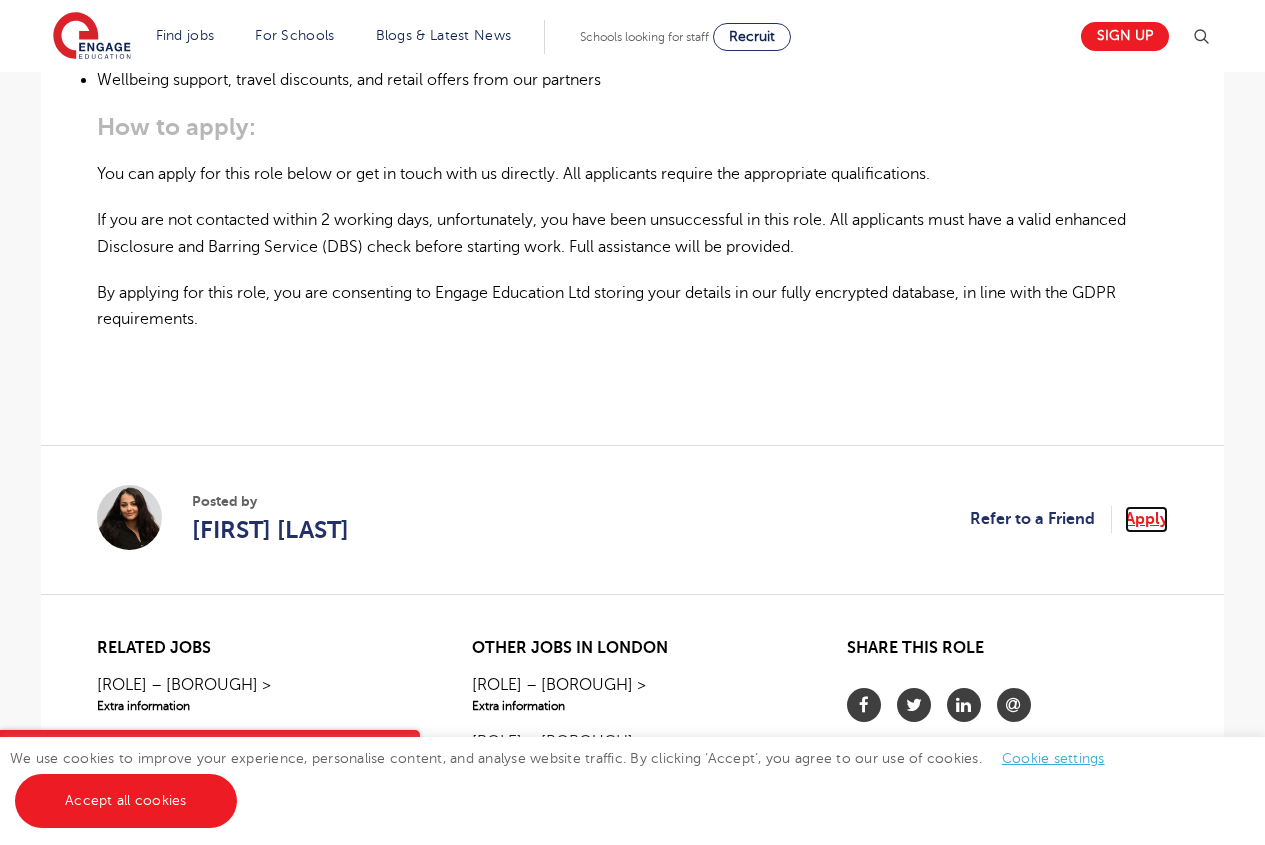click on "Apply" at bounding box center [1146, 519] 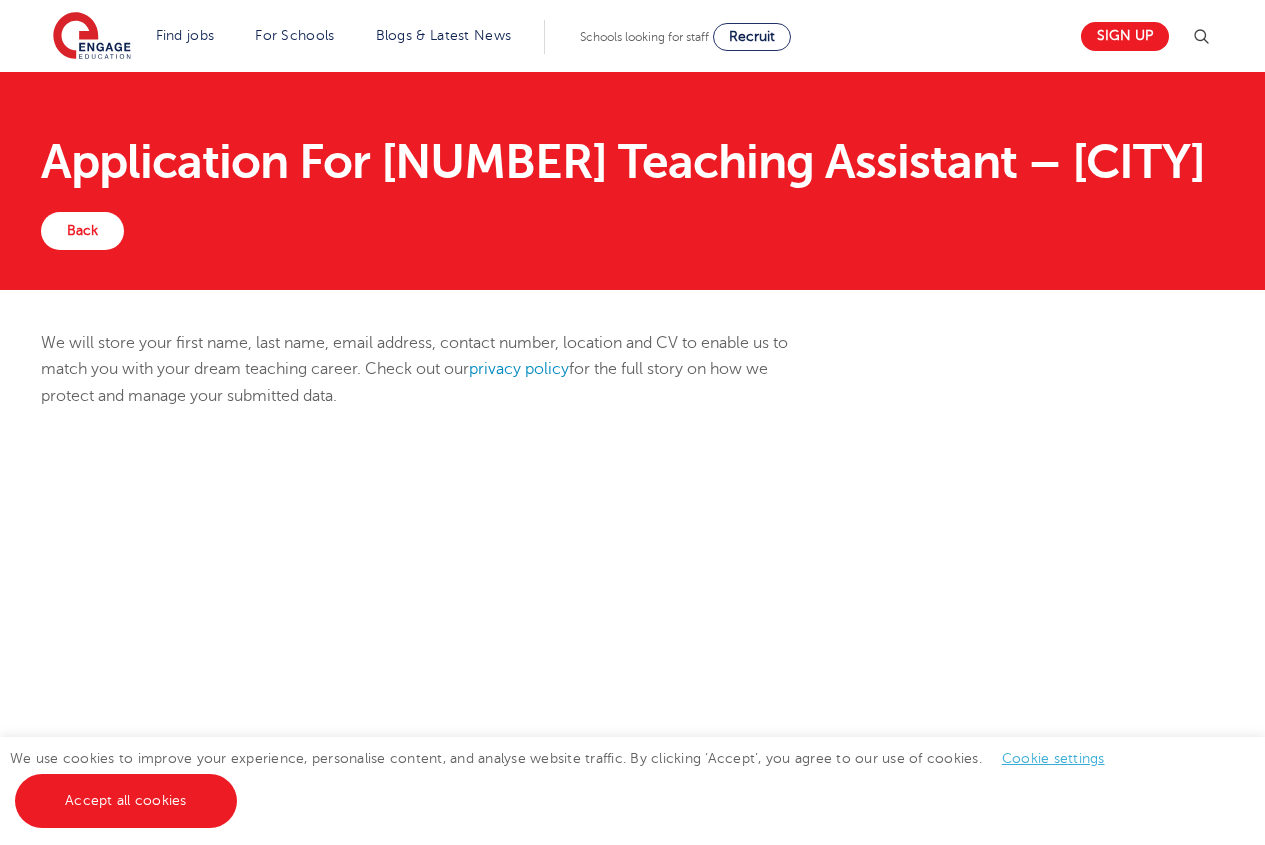 scroll, scrollTop: 0, scrollLeft: 0, axis: both 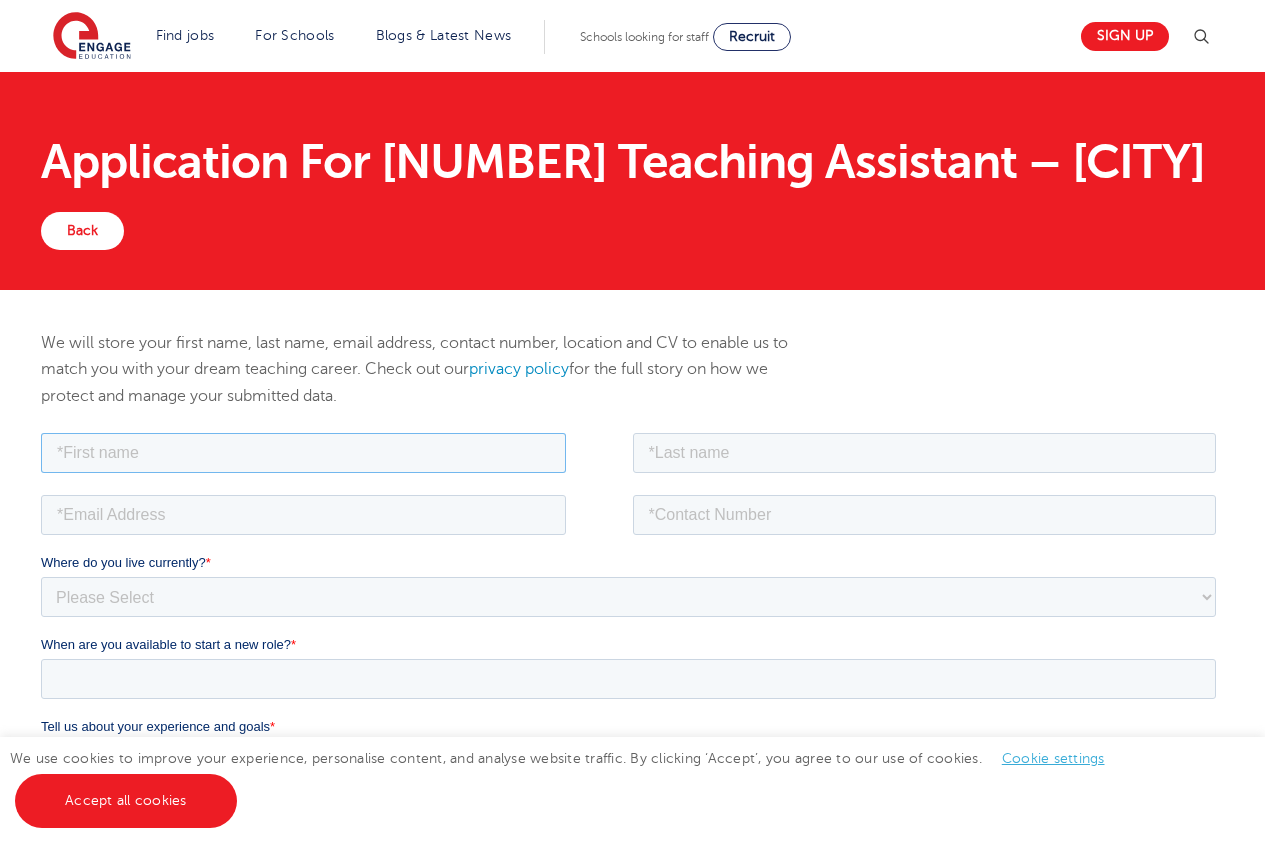click at bounding box center [303, 452] 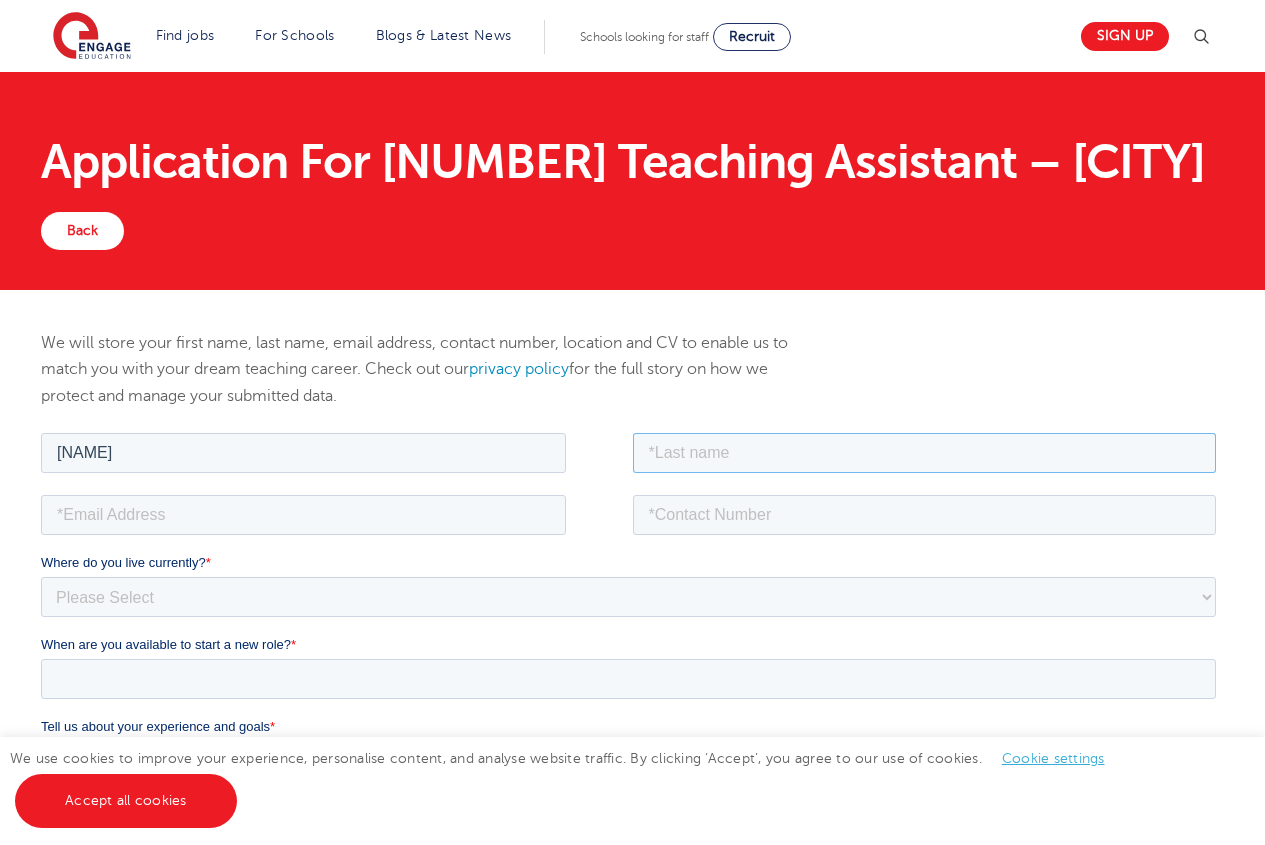 click at bounding box center (925, 452) 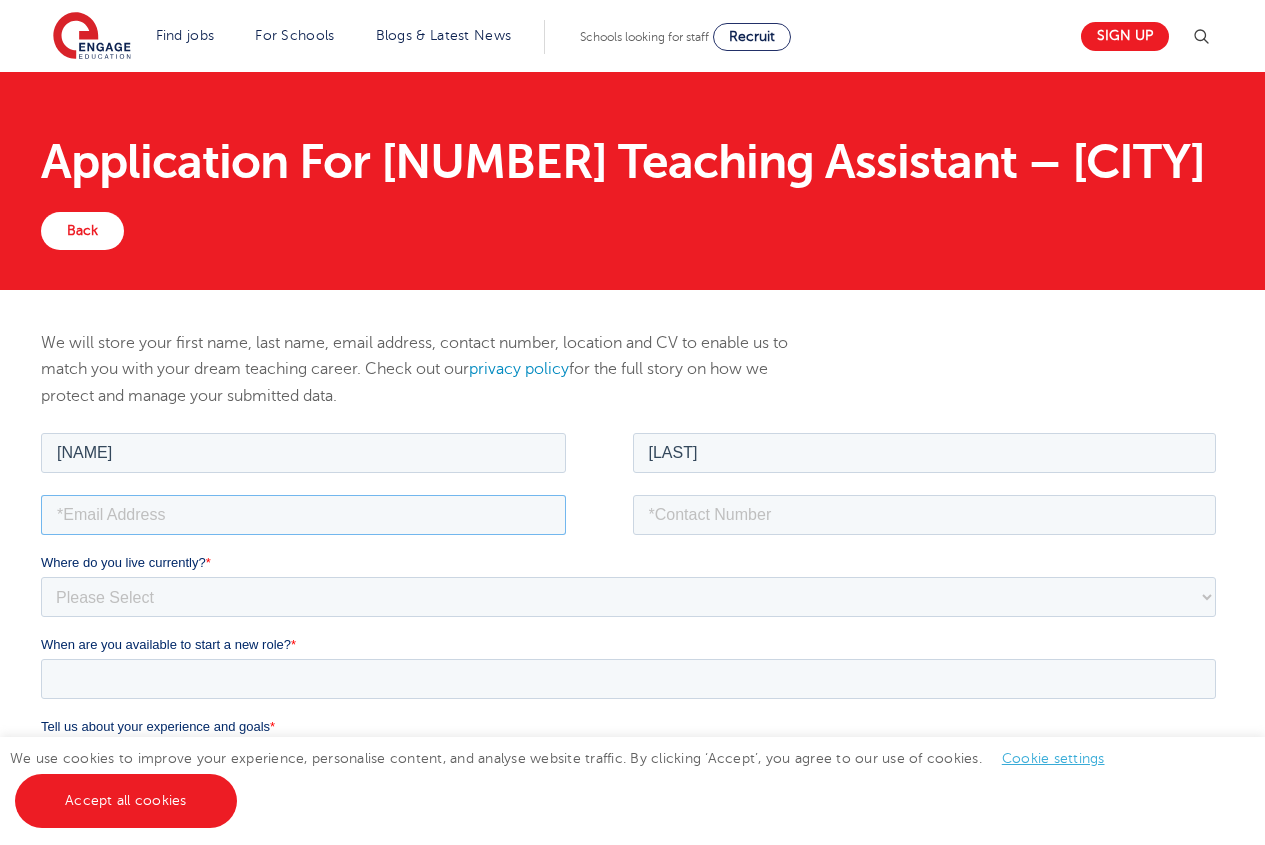click at bounding box center [303, 514] 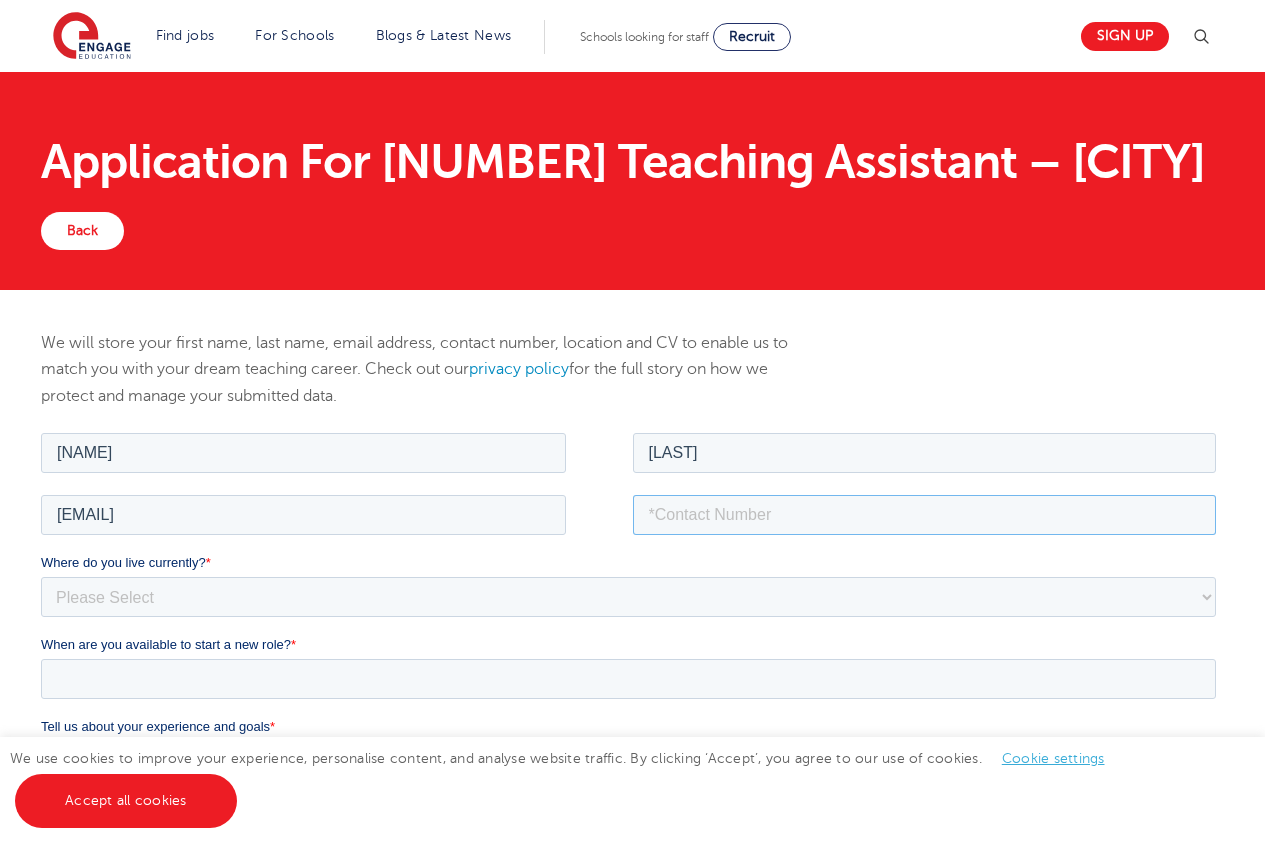 click at bounding box center [925, 514] 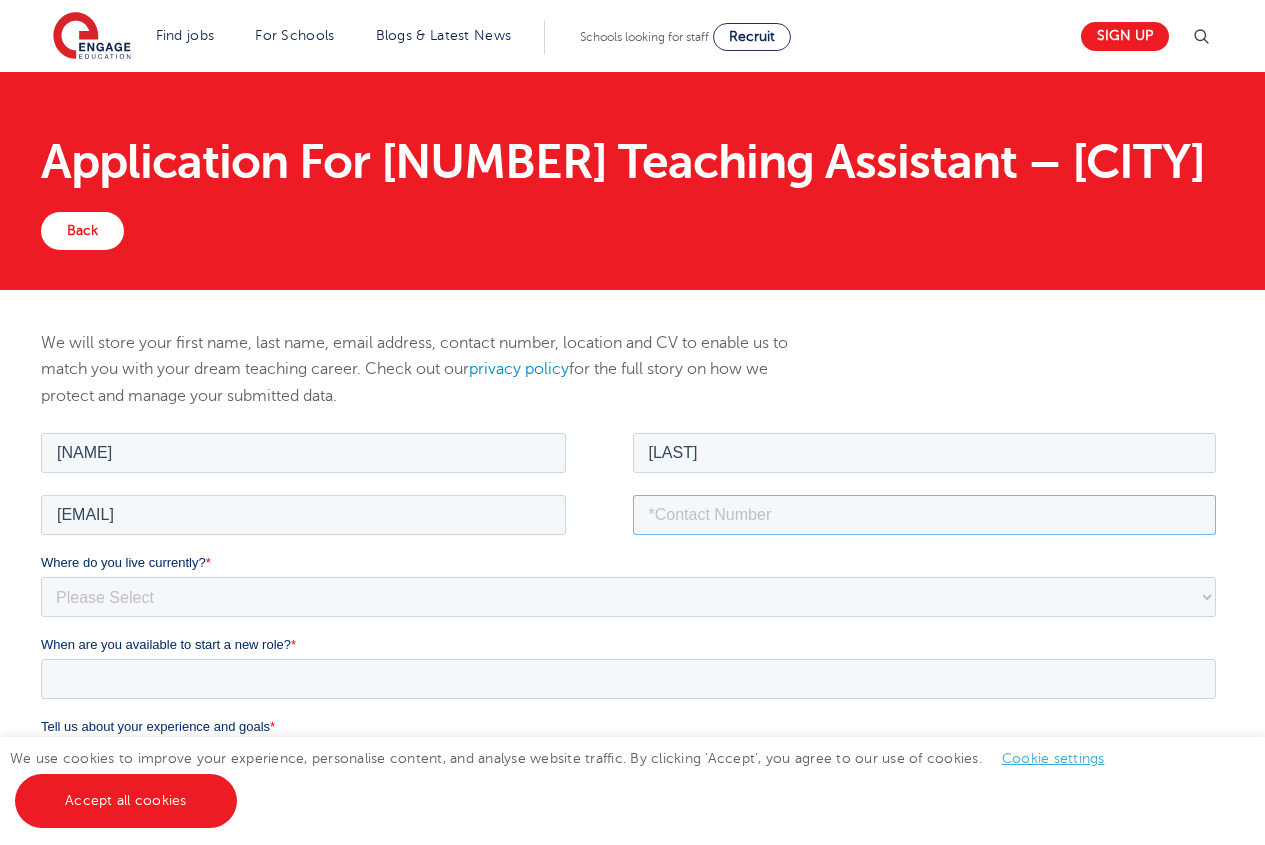 type on "[PHONE]" 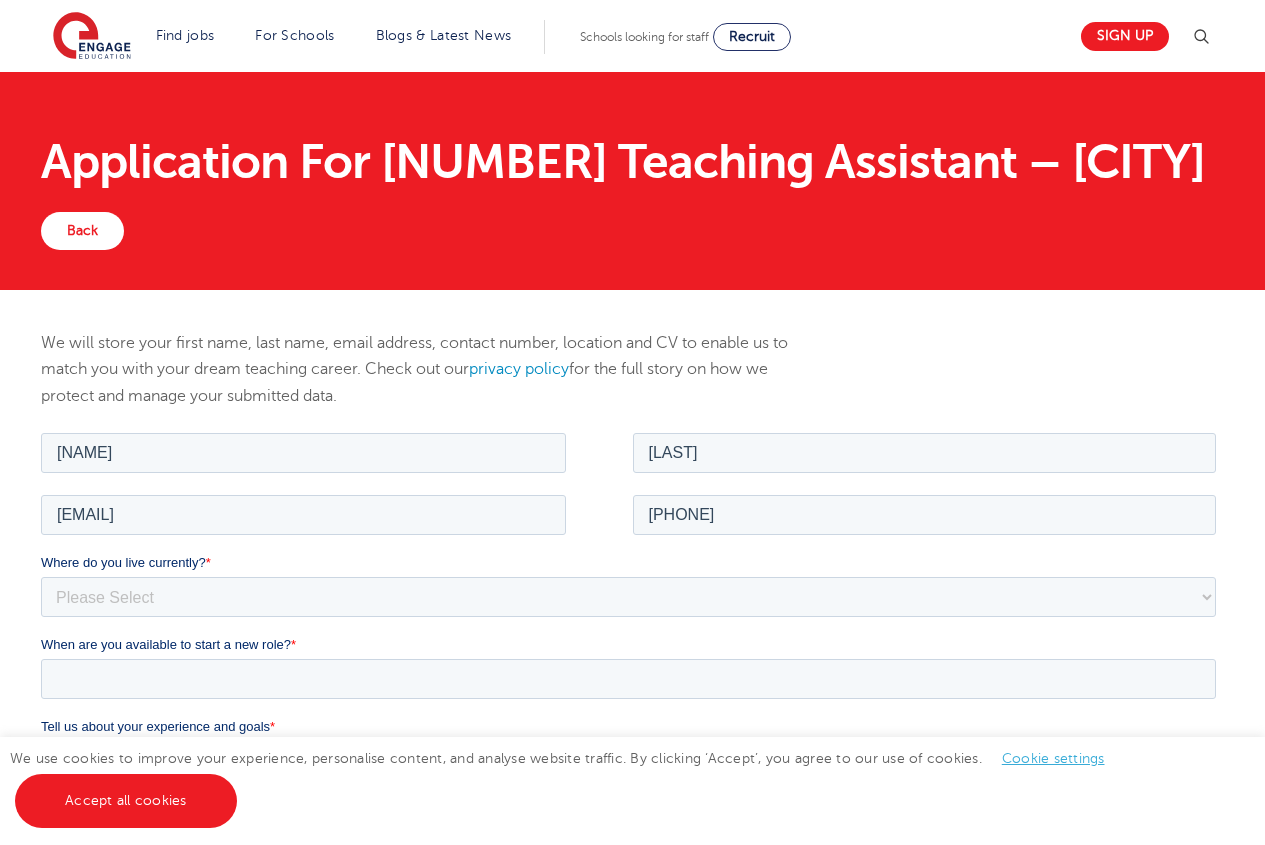click on "Where do you live currently? *" at bounding box center (632, 562) 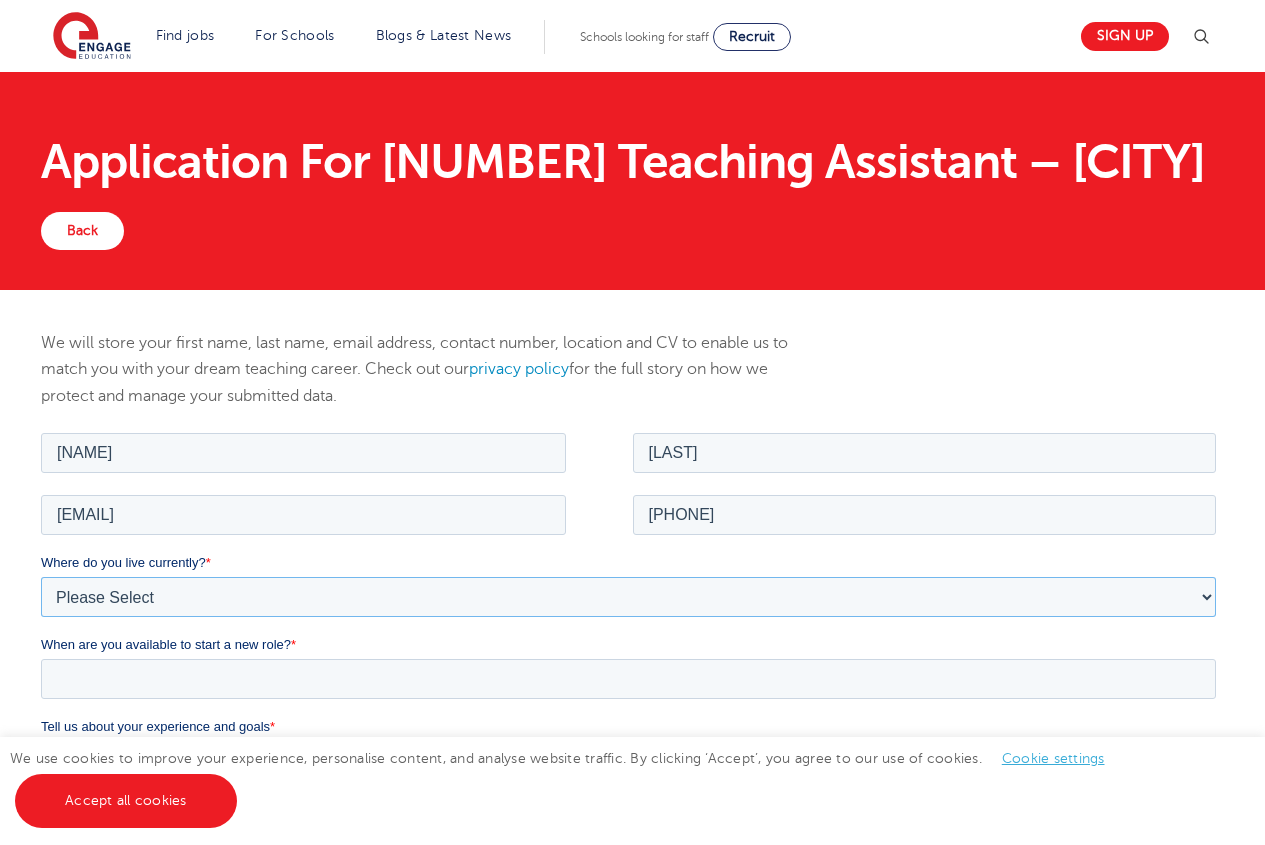 click on "Please Select UK Canada Ireland Australia New Zealand Europe USA South Africa Jamaica Africa Asia Middle East South America Caribbean" at bounding box center [628, 596] 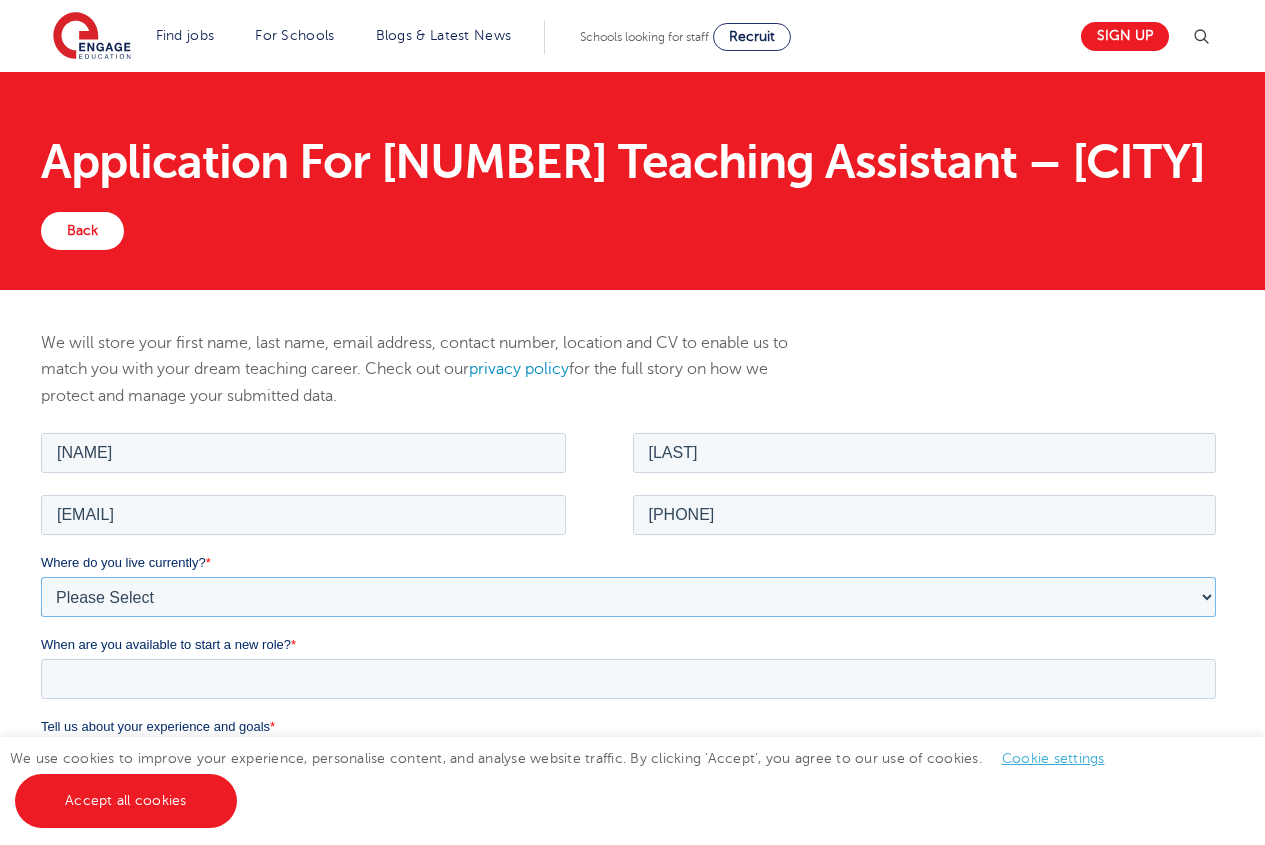 click on "Please Select UK Canada Ireland Australia New Zealand Europe USA South Africa Jamaica Africa Asia Middle East South America Caribbean" at bounding box center [628, 596] 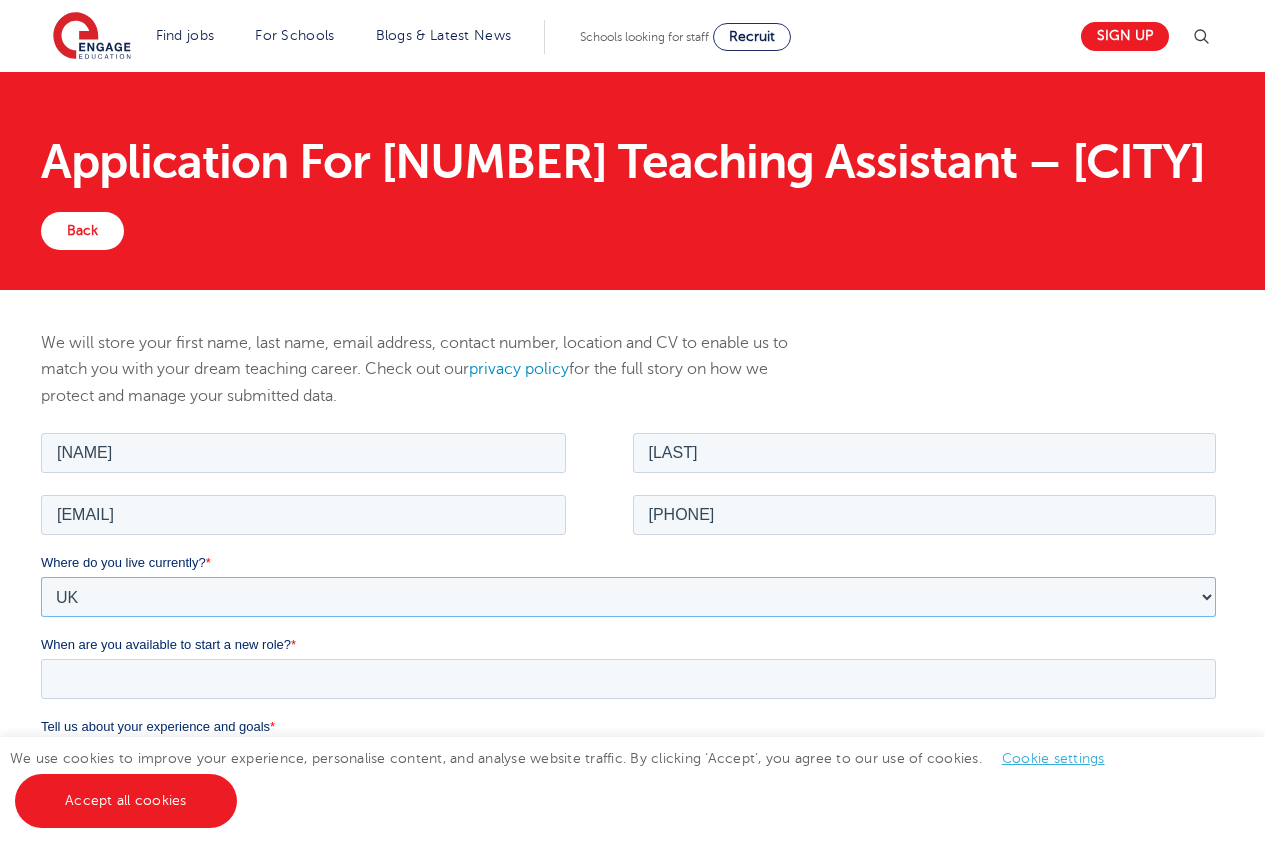 click on "Please Select UK Canada Ireland Australia New Zealand Europe USA South Africa Jamaica Africa Asia Middle East South America Caribbean" at bounding box center (628, 596) 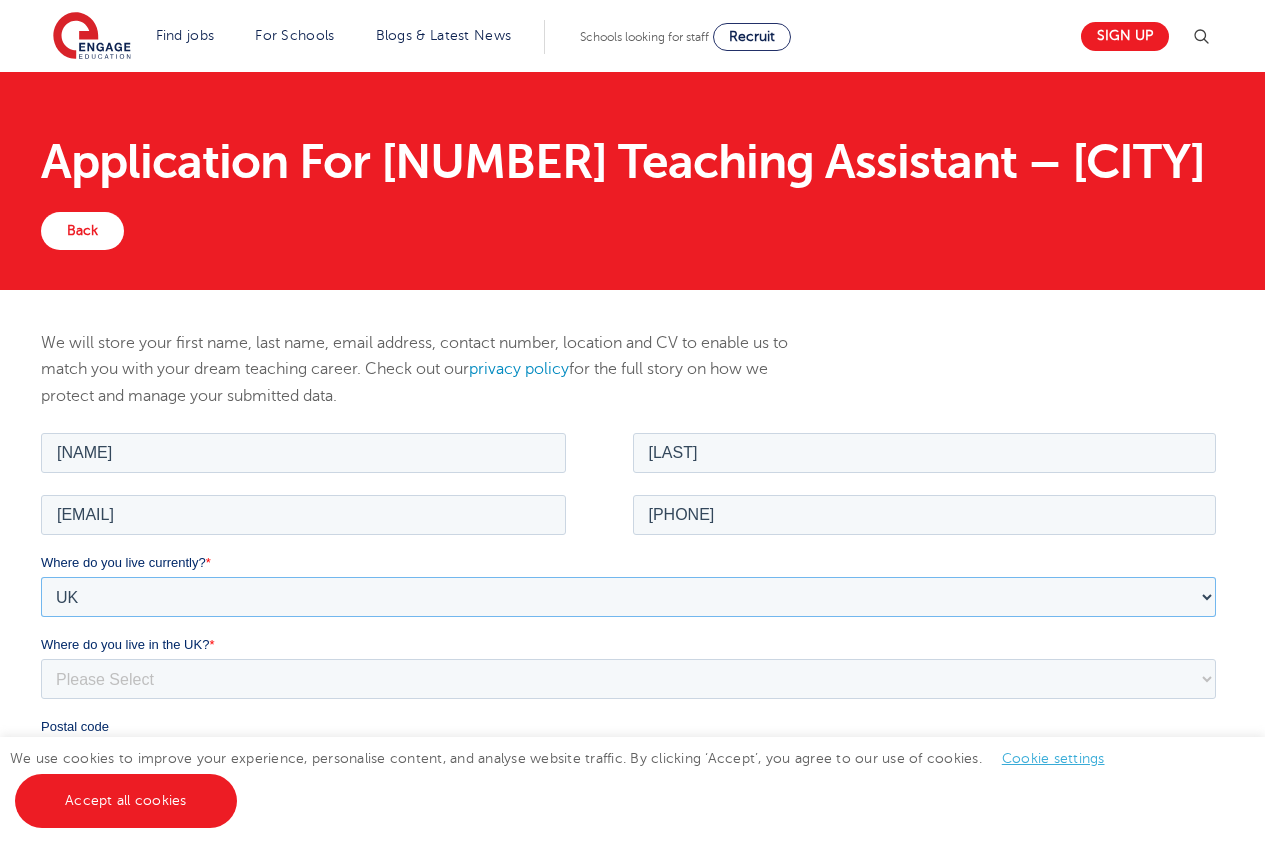 scroll, scrollTop: 167, scrollLeft: 0, axis: vertical 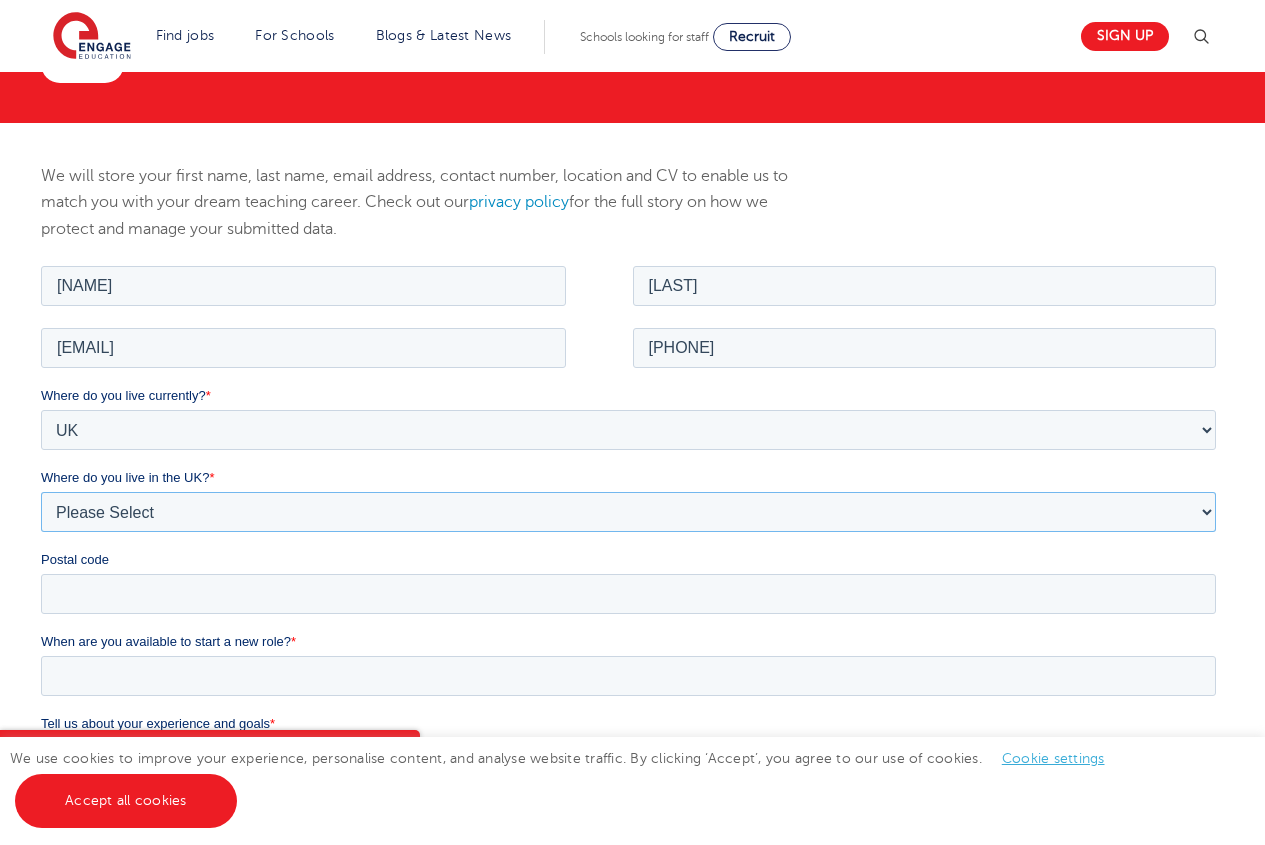 click on "Please Select Overseas Barnsley Bedfordshire Berkshire Bournemouth Bracknell Forest Bradford Brighton and Hove Bristol Buckinghamshire Calderdale Cambridgeshire Cheshire City of London City of Plymouth Cornwall County Durham Cumbria Derbyshire Devon Doncaster Dorset Durham Durham and North Yorkshire East Riding of Yorkshire East Sussex Essex Gloucestershire Hampshire Herefordshire Hertfordshire Hull Isle of Wight Kent Kirklees Lancashire Leeds Leicestershire Lincolnshire London Luton Luton South Luton Town Centre Manchester Medway Merseyside Milton Keynes Norfolk Northamptonshire North Somerset Northumberland North Yorkshire Nottinghamshire Oxfordshire Peterborough Poole Portsmouth Reading Rotherham Rutland Sheffield Shropshire Slough Somerset Southampton Southend On Sea South Yorkshire Staffordshire Suffolk Surrey Thurrock Torbay Tyne and Wear Wakefield Warwickshire West Berkshire West Midlands West Sussex West Yorkshire Wiltshire Windsor and Maidenhead Wokingham Worcestershire York" at bounding box center (628, 511) 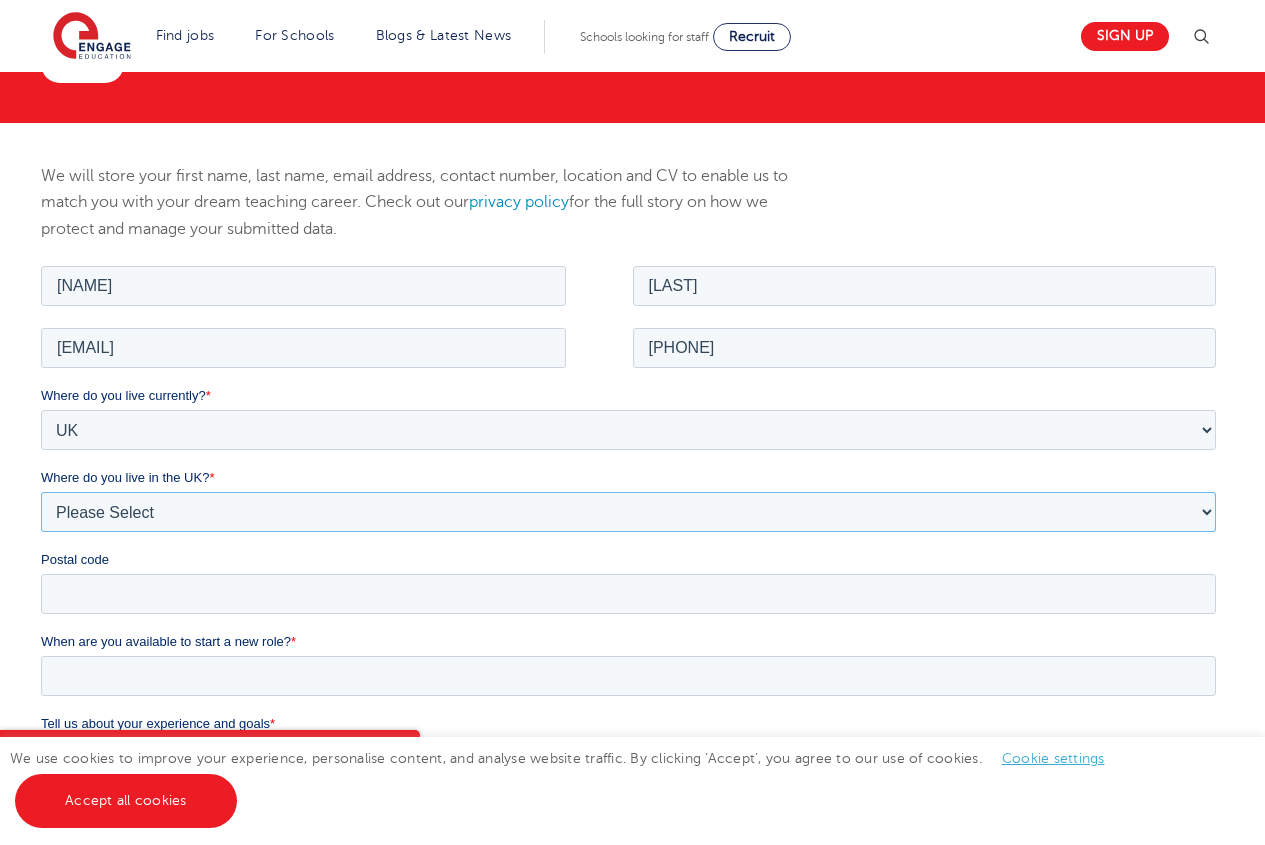 select on "City of London" 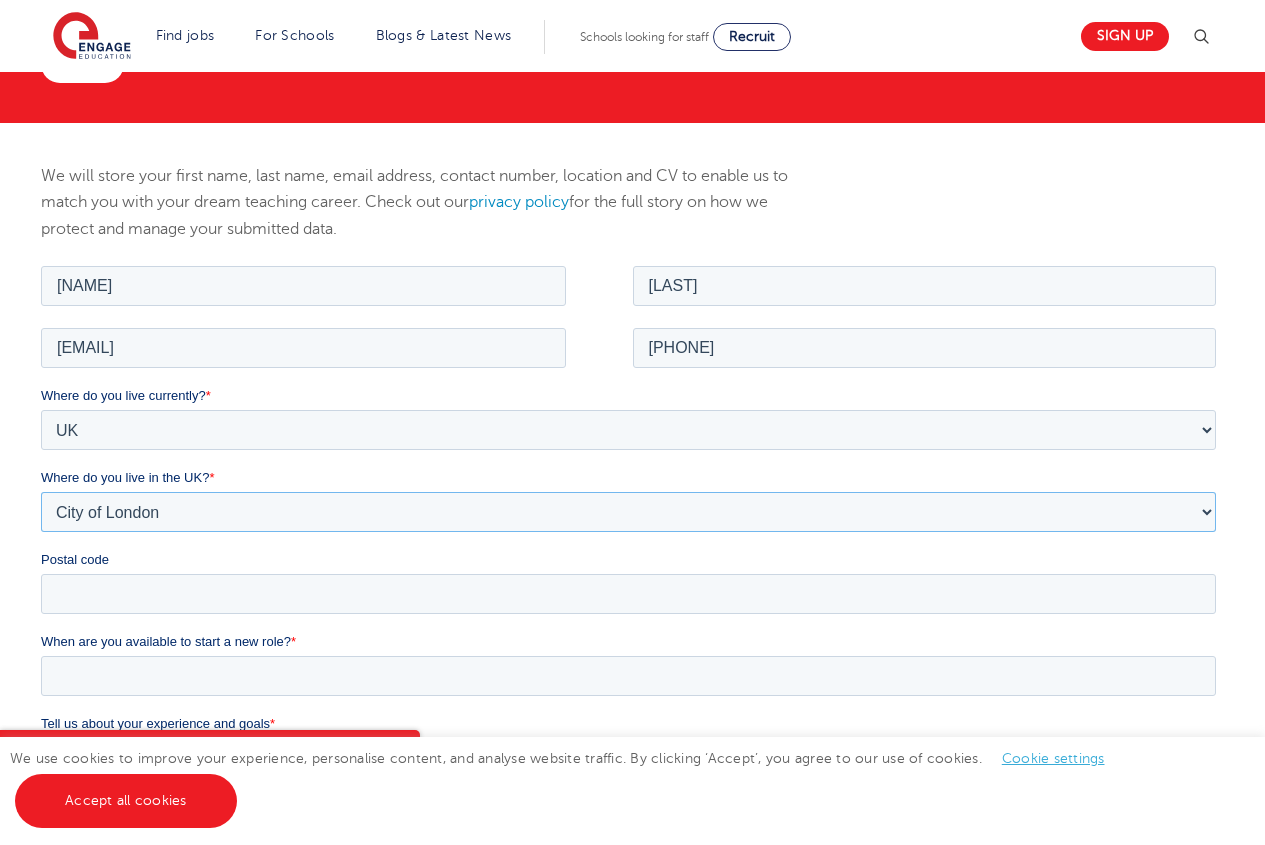 click on "Please Select Overseas Barnsley Bedfordshire Berkshire Bournemouth Bracknell Forest Bradford Brighton and Hove Bristol Buckinghamshire Calderdale Cambridgeshire Cheshire City of London City of Plymouth Cornwall County Durham Cumbria Derbyshire Devon Doncaster Dorset Durham Durham and North Yorkshire East Riding of Yorkshire East Sussex Essex Gloucestershire Hampshire Herefordshire Hertfordshire Hull Isle of Wight Kent Kirklees Lancashire Leeds Leicestershire Lincolnshire London Luton Luton South Luton Town Centre Manchester Medway Merseyside Milton Keynes Norfolk Northamptonshire North Somerset Northumberland North Yorkshire Nottinghamshire Oxfordshire Peterborough Poole Portsmouth Reading Rotherham Rutland Sheffield Shropshire Slough Somerset Southampton Southend On Sea South Yorkshire Staffordshire Suffolk Surrey Thurrock Torbay Tyne and Wear Wakefield Warwickshire West Berkshire West Midlands West Sussex West Yorkshire Wiltshire Windsor and Maidenhead Wokingham Worcestershire York" at bounding box center (628, 511) 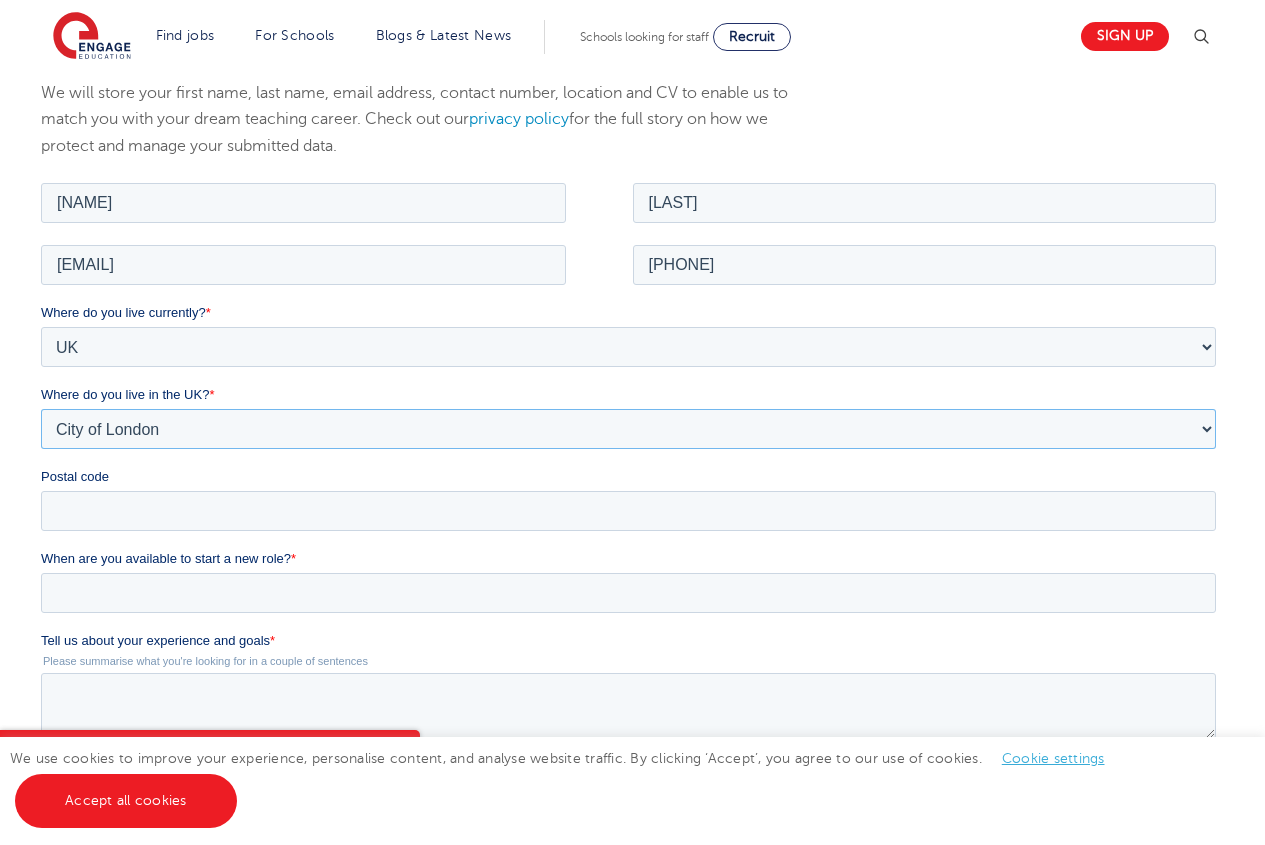 scroll, scrollTop: 338, scrollLeft: 0, axis: vertical 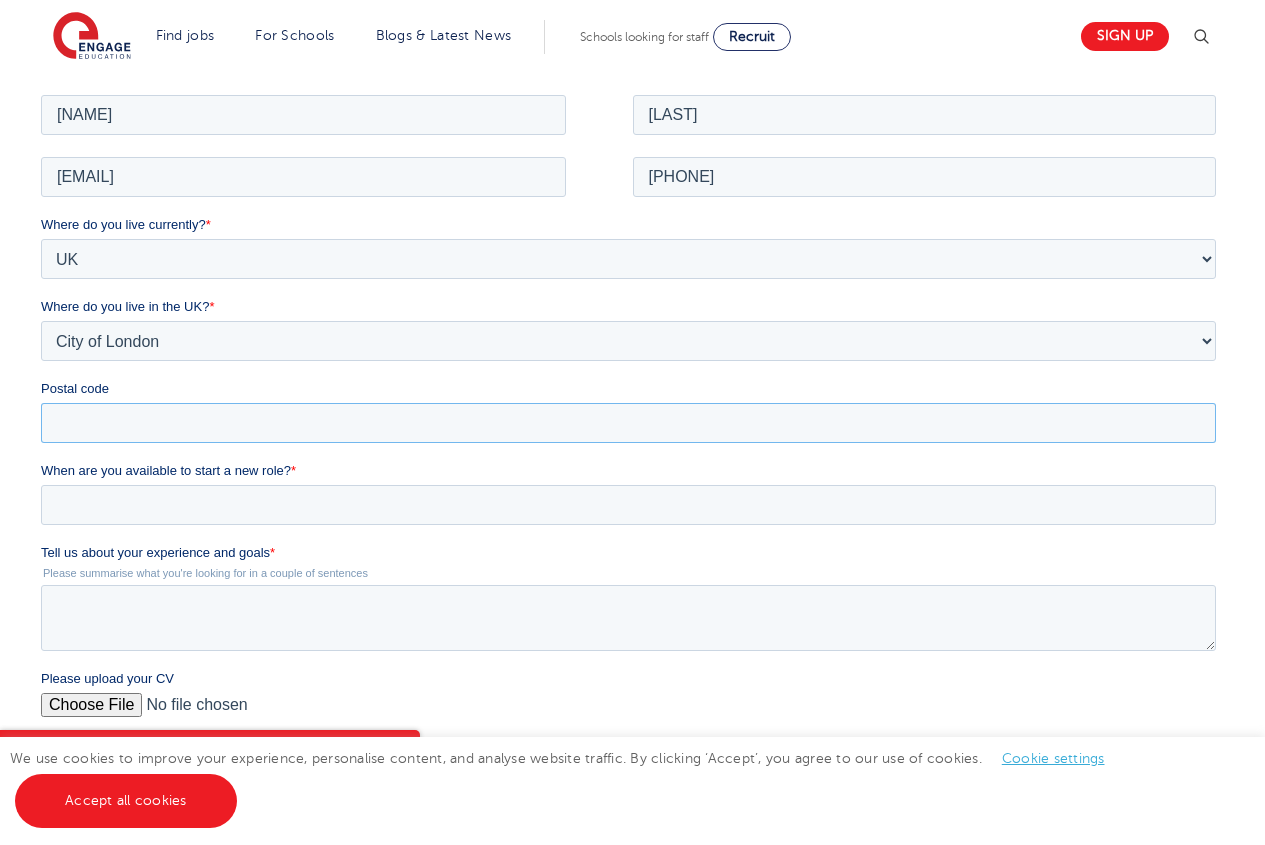 click on "Postal code" at bounding box center (628, 422) 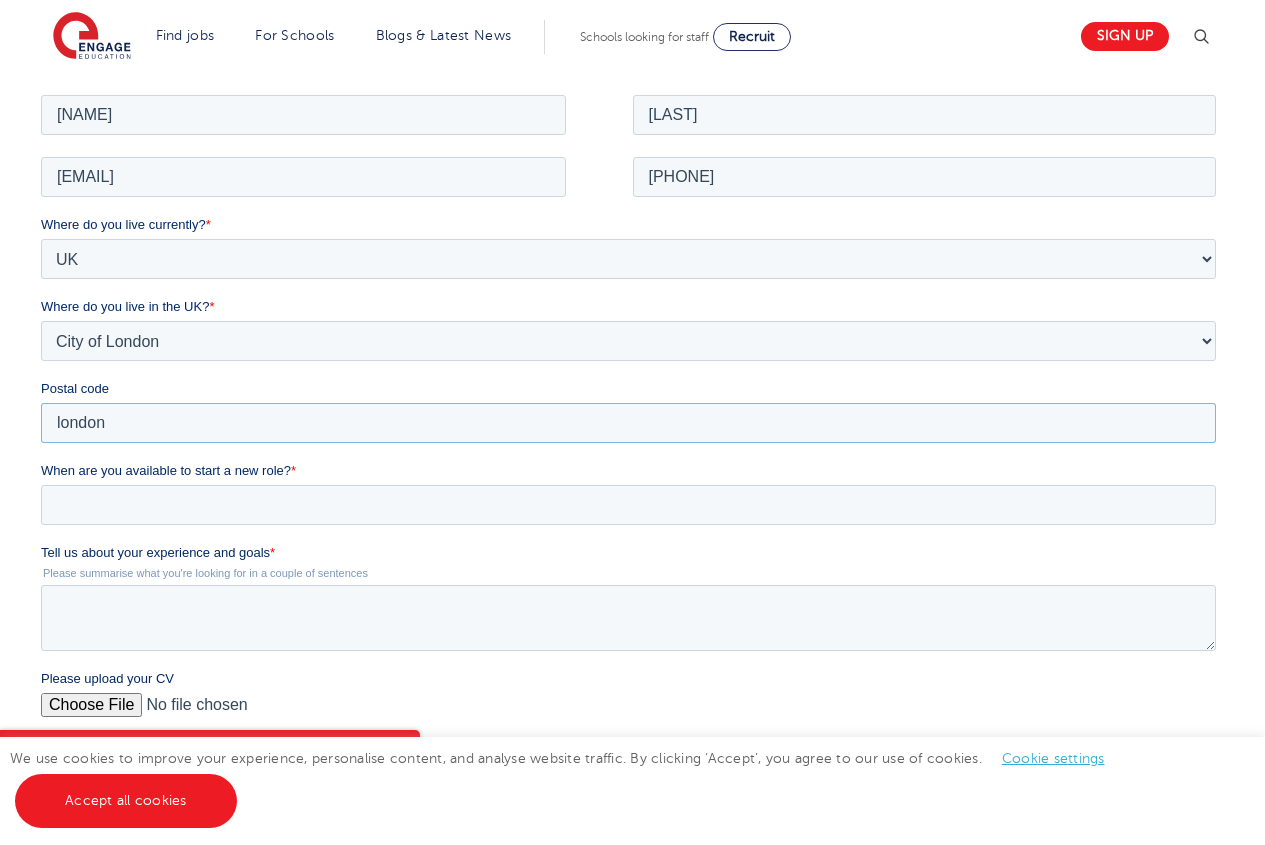 type on "london" 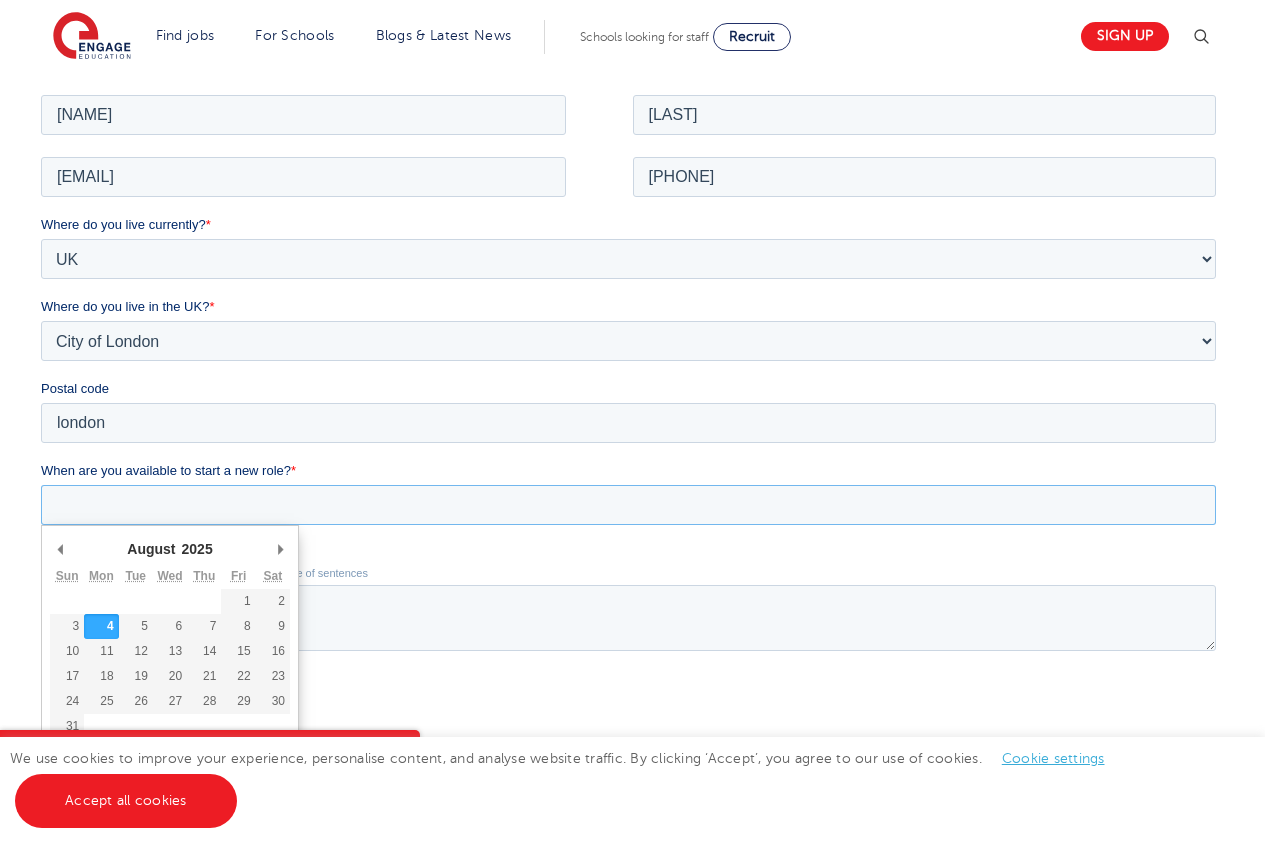 click on "When are you available to start a new role? *" at bounding box center [628, 504] 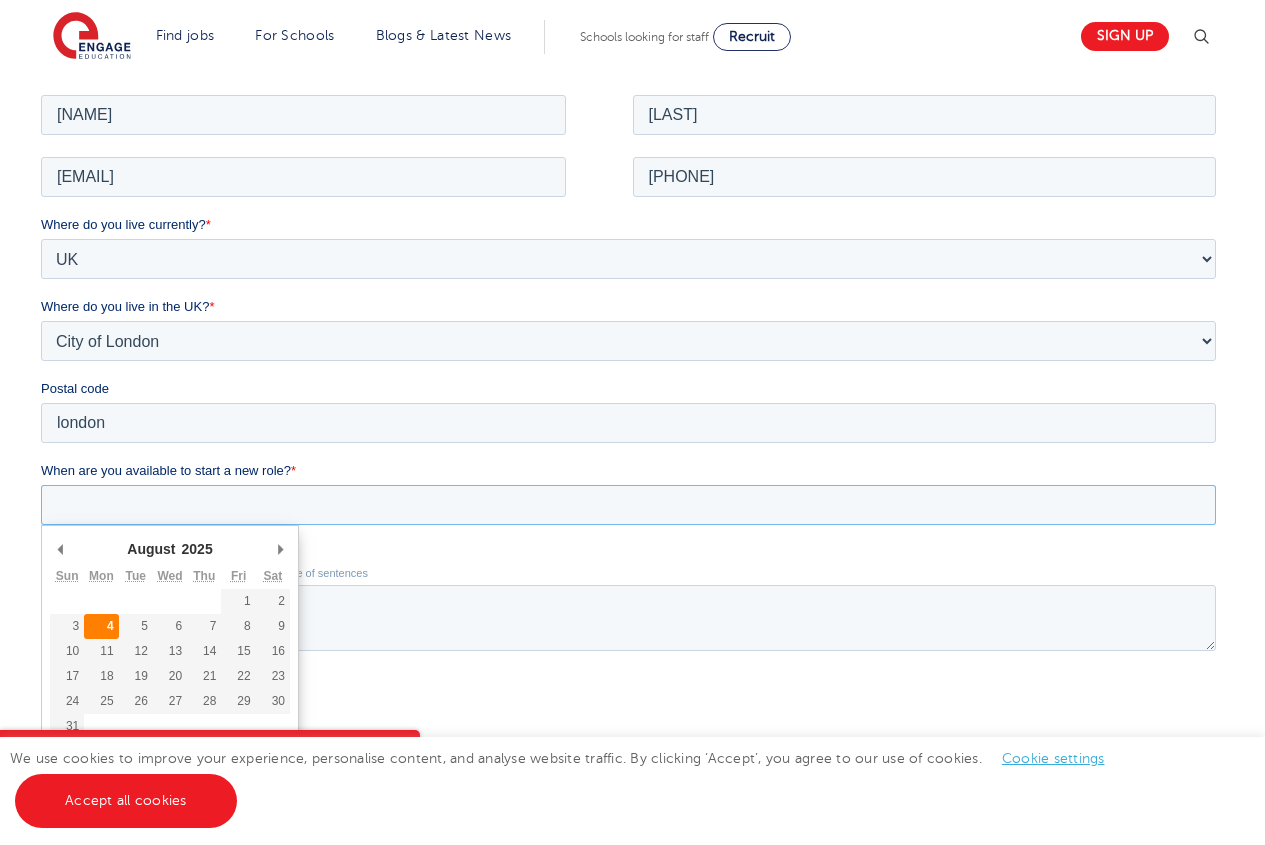 type on "[DATE]" 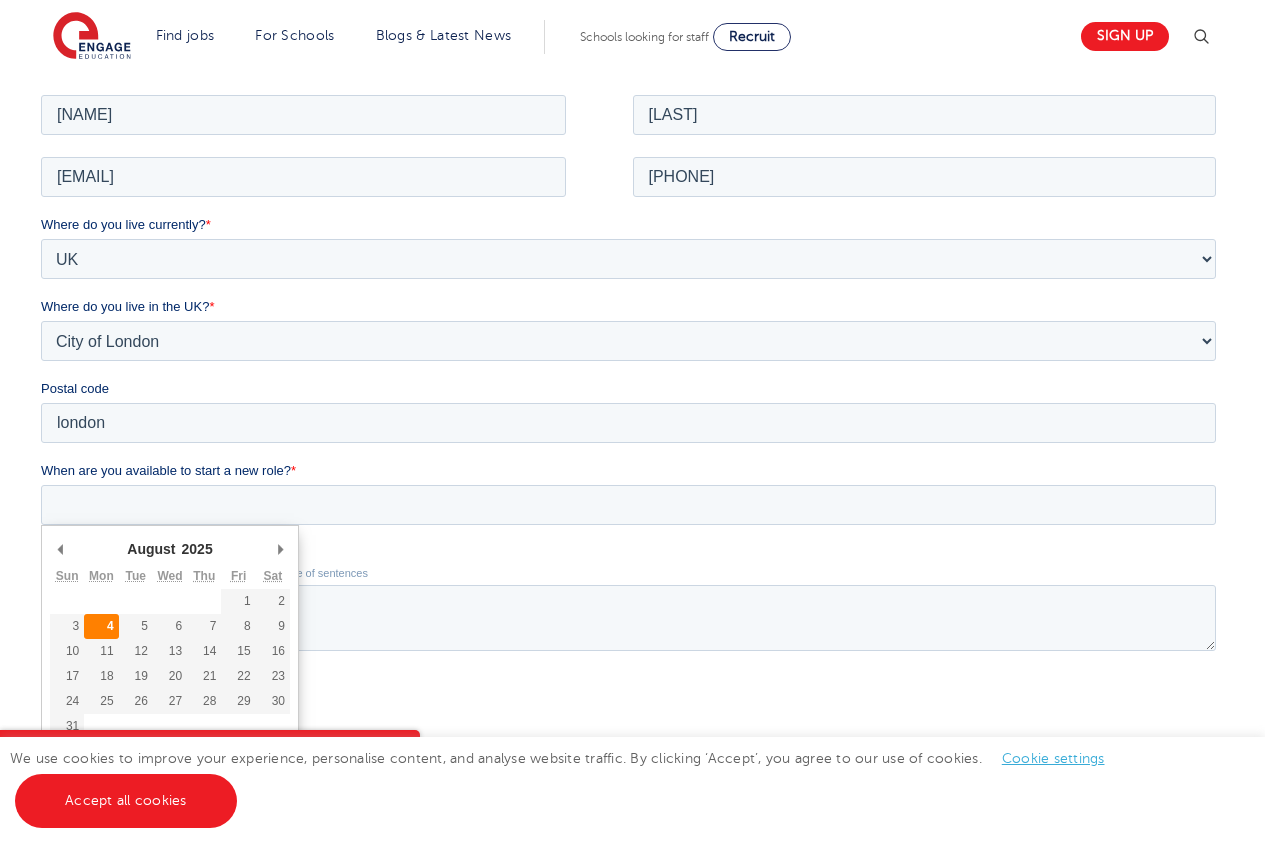 type on "[DATE]" 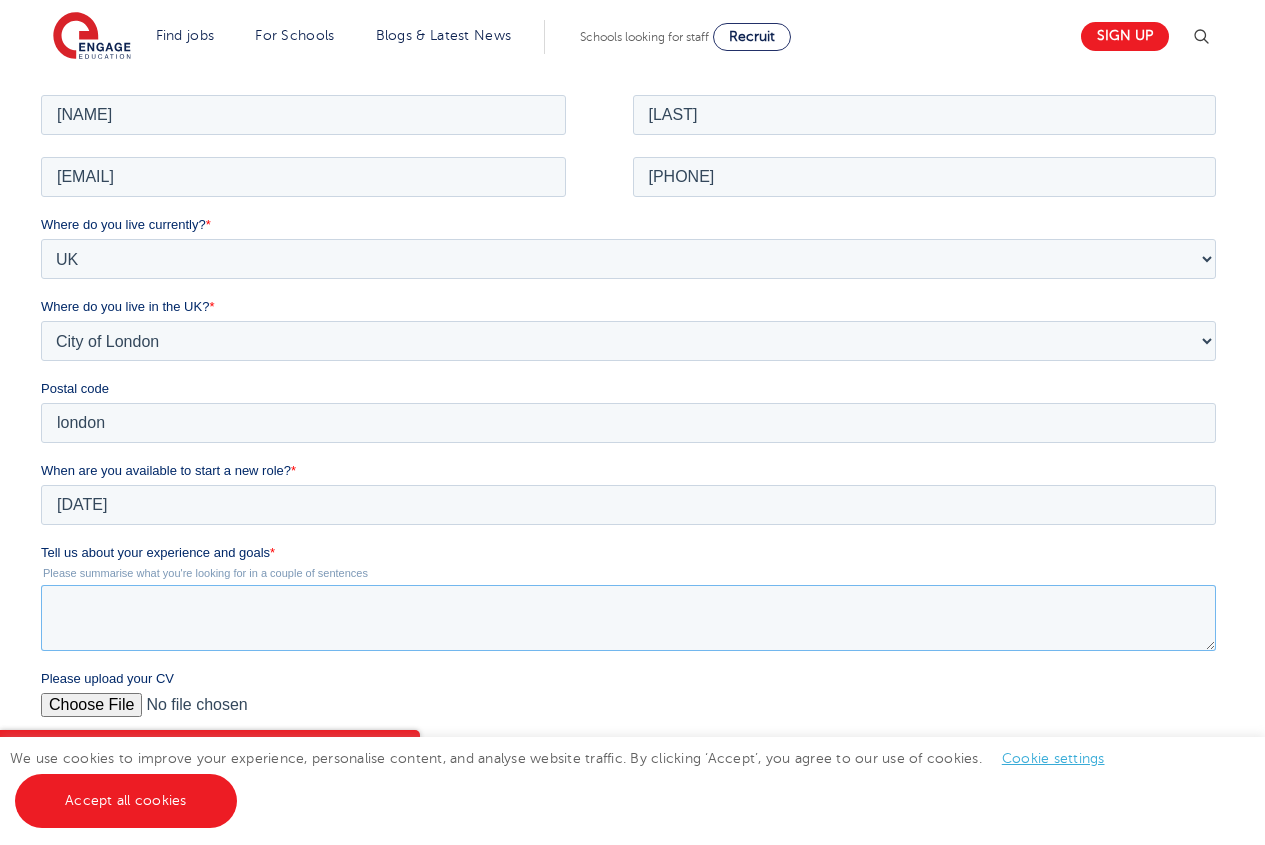 click on "Tell us about your experience and goals *" at bounding box center [628, 617] 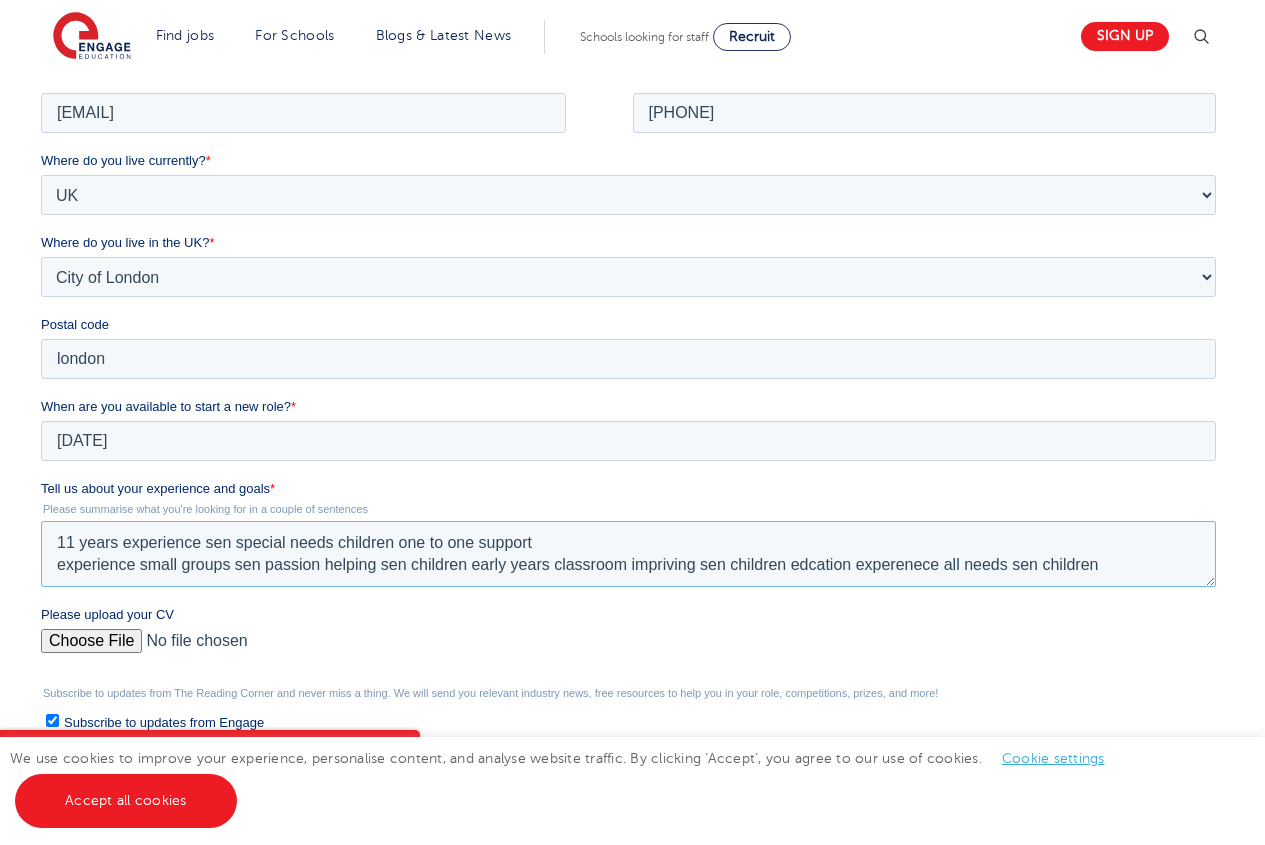 scroll, scrollTop: 438, scrollLeft: 0, axis: vertical 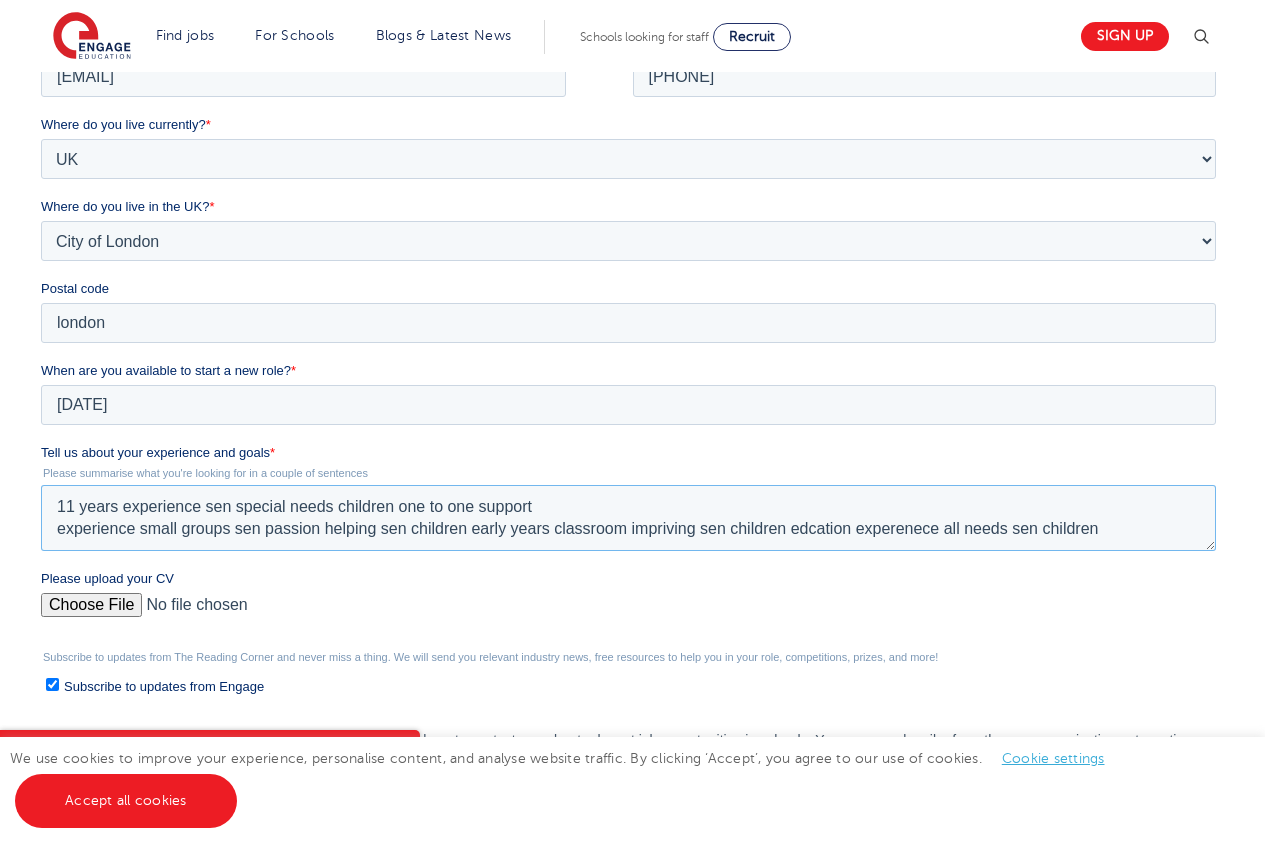 type on "11 years experience sen special needs children one to one support
experience small groups sen passion helping sen children early years classroom impriving sen children edcation experenece all needs sen children" 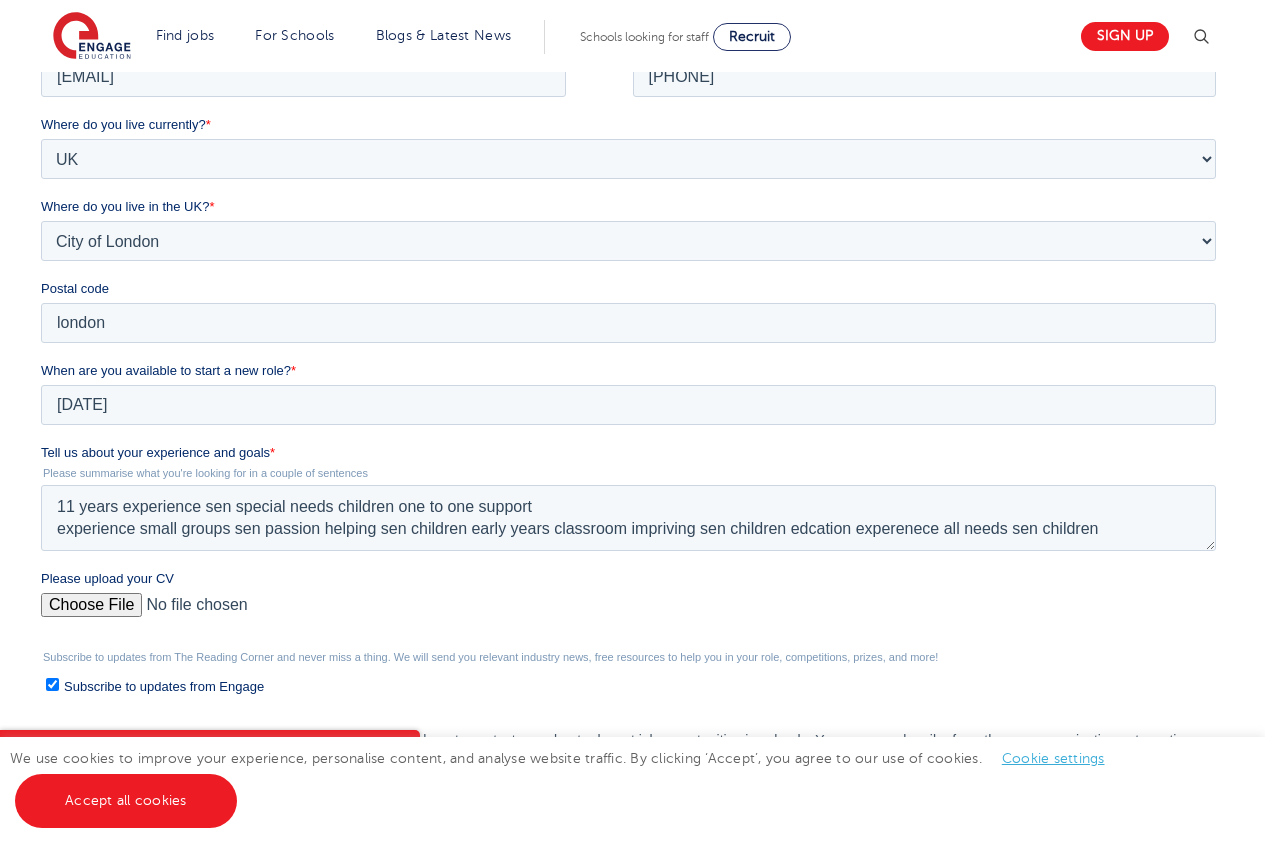 click on "Please upload your CV" at bounding box center [628, 613] 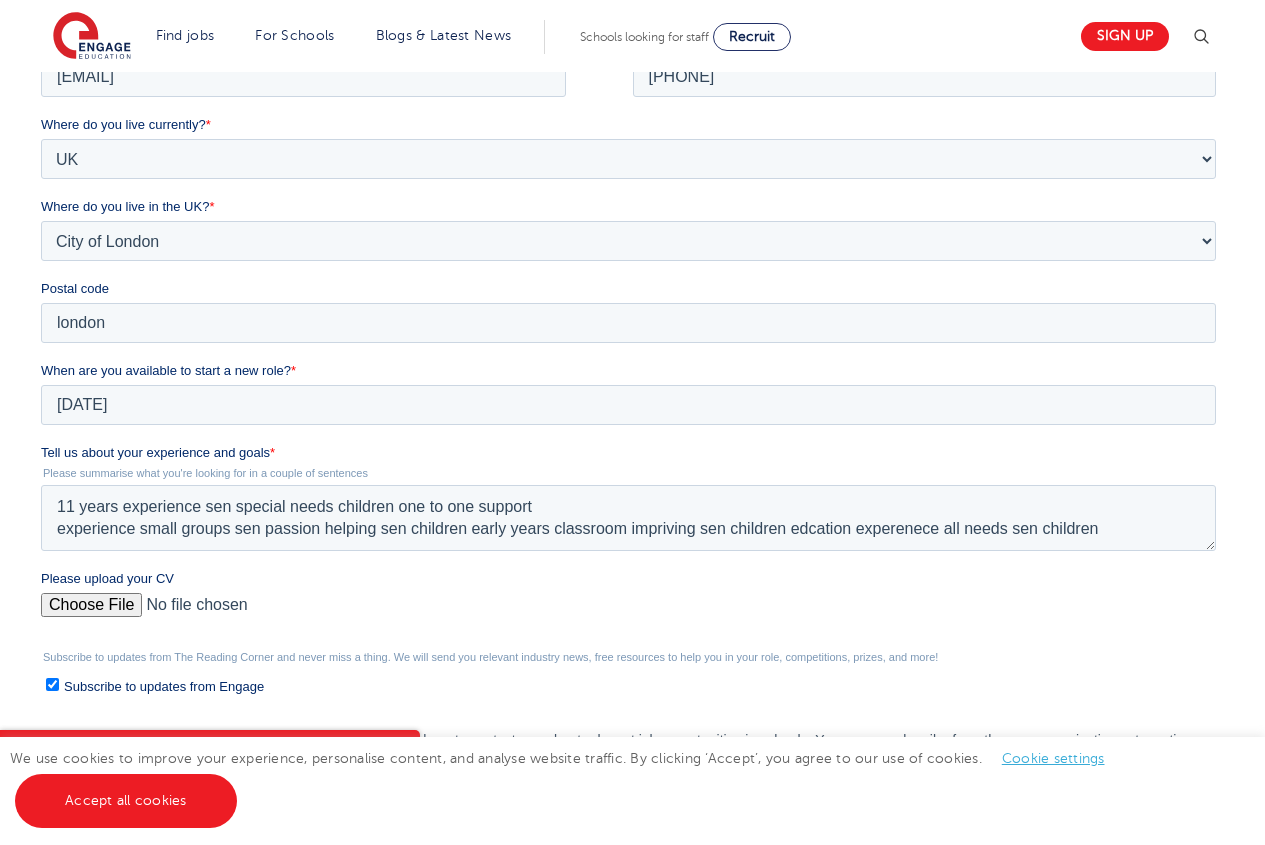 type on "C:\fakepath\[FILENAME]" 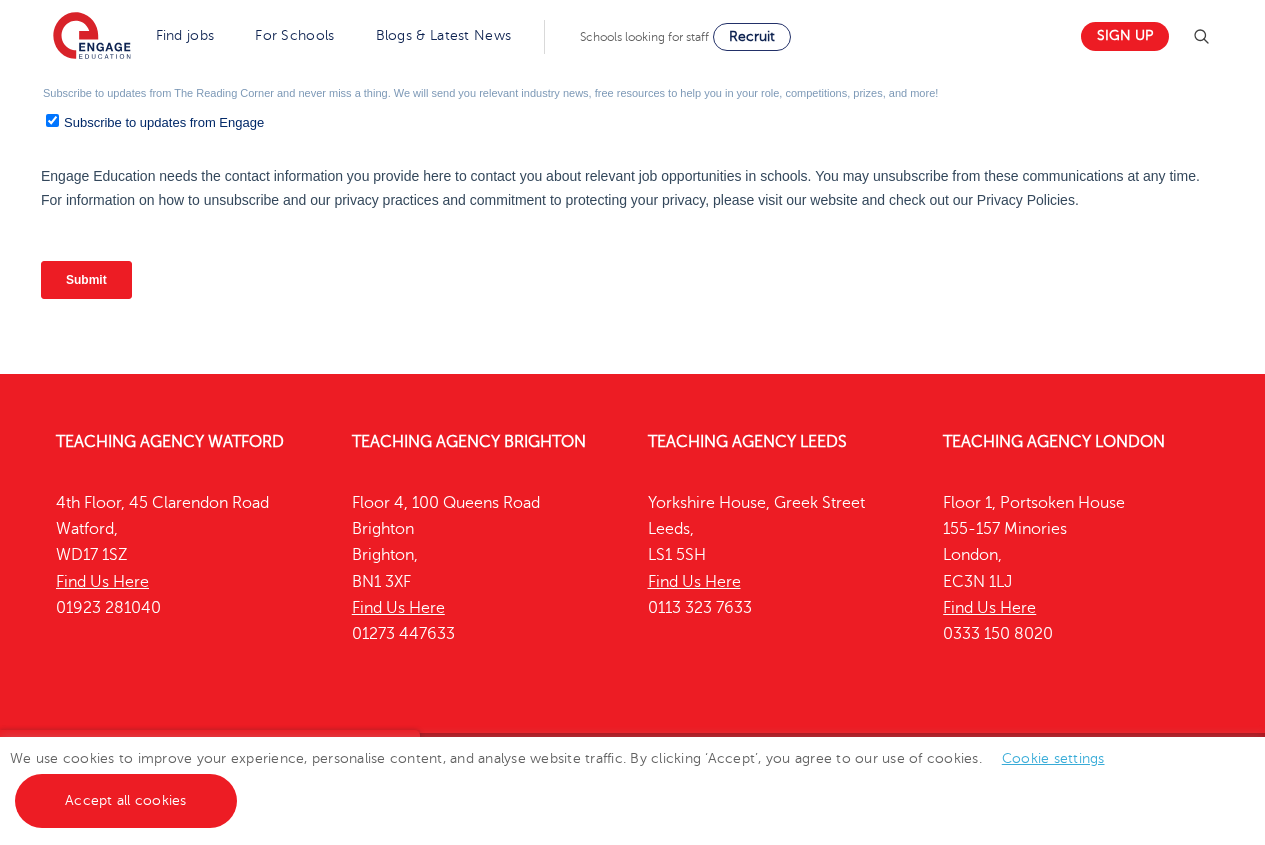 click on "Submit" at bounding box center [86, 280] 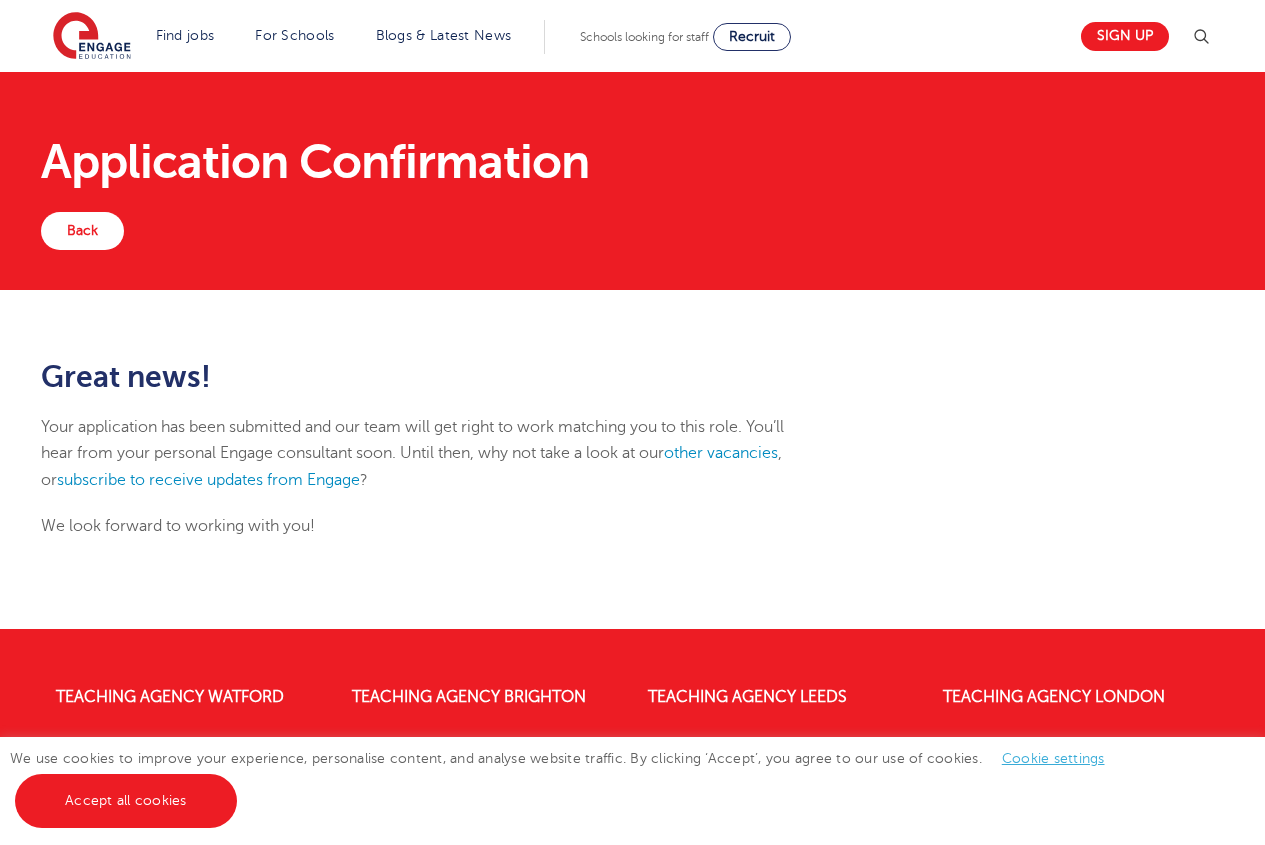 scroll, scrollTop: 0, scrollLeft: 0, axis: both 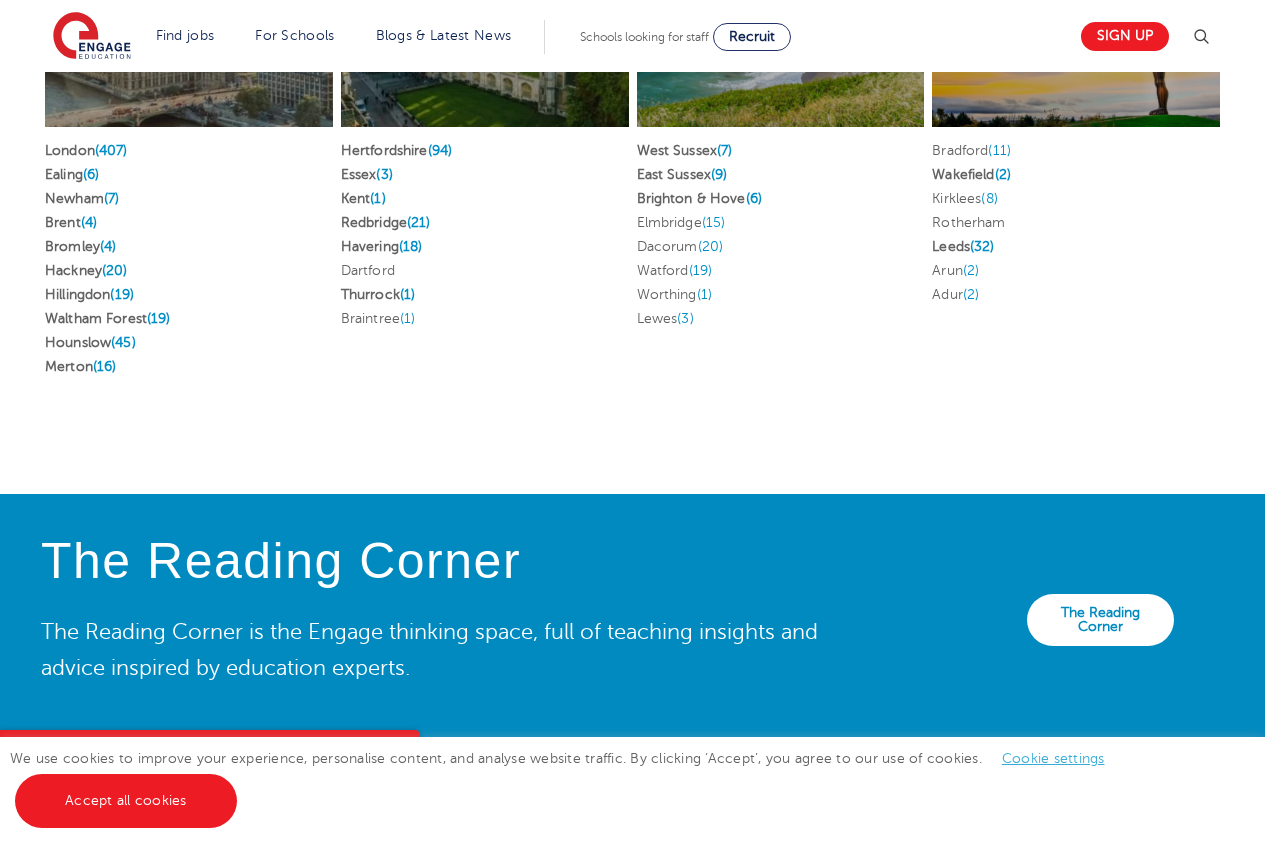 click on "[BOROUGH] (19)" at bounding box center [189, 319] 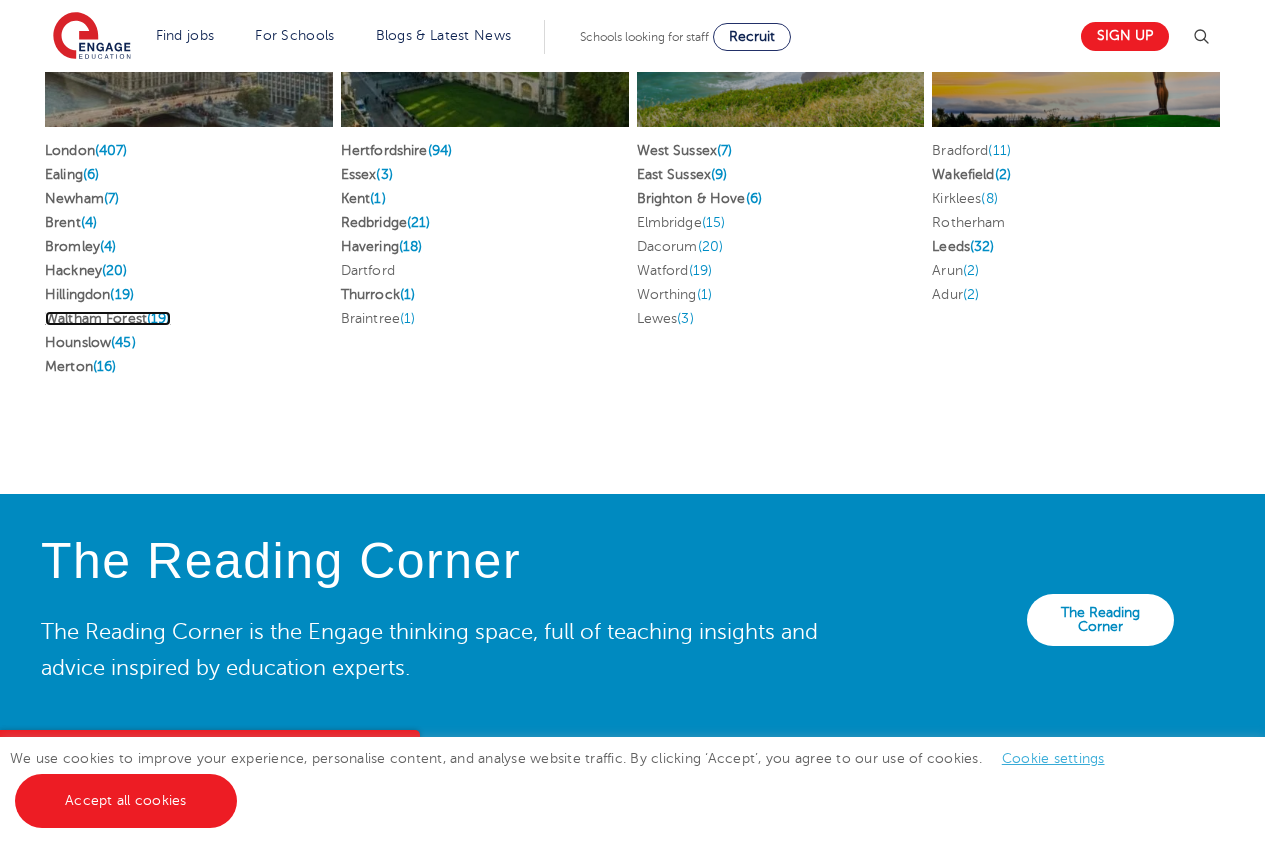 click on "[BOROUGH] (19)" at bounding box center (108, 318) 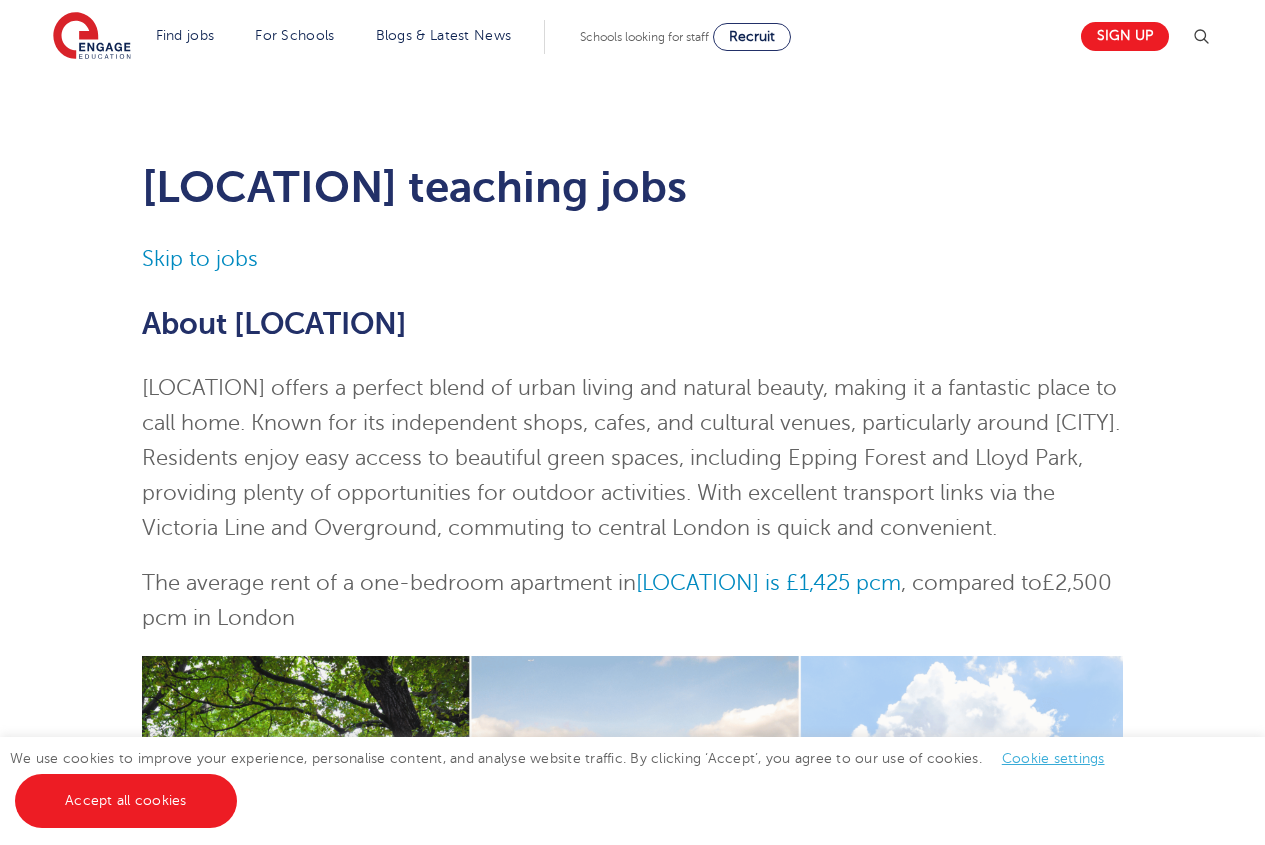 scroll, scrollTop: 0, scrollLeft: 0, axis: both 